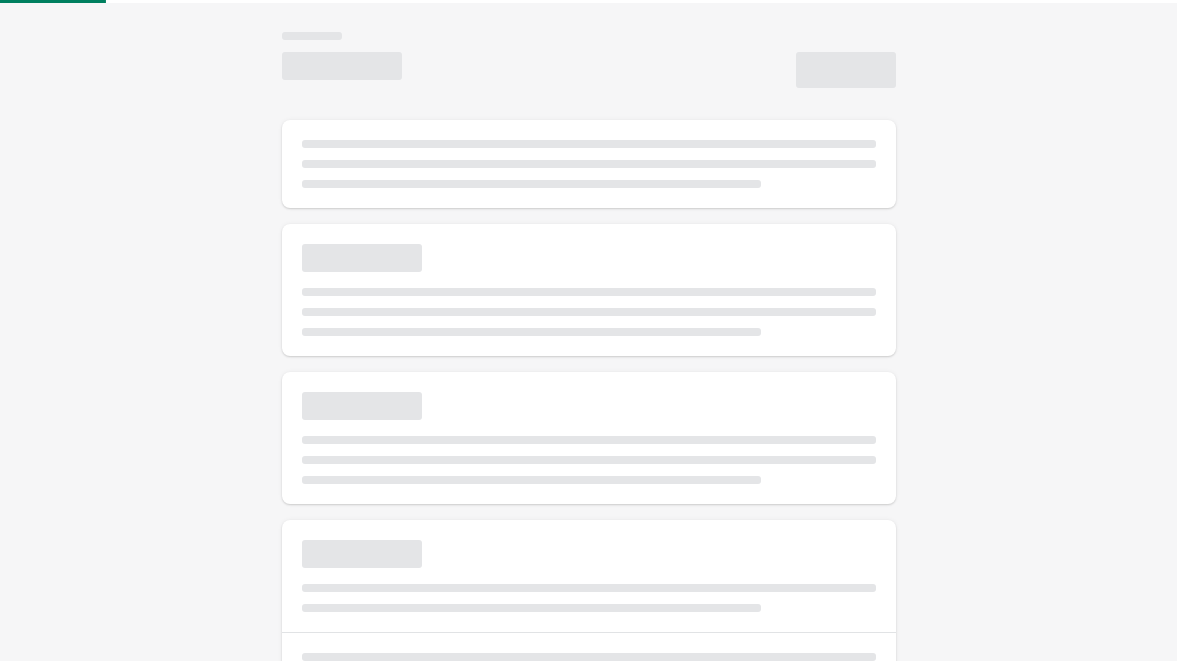 scroll, scrollTop: 0, scrollLeft: 0, axis: both 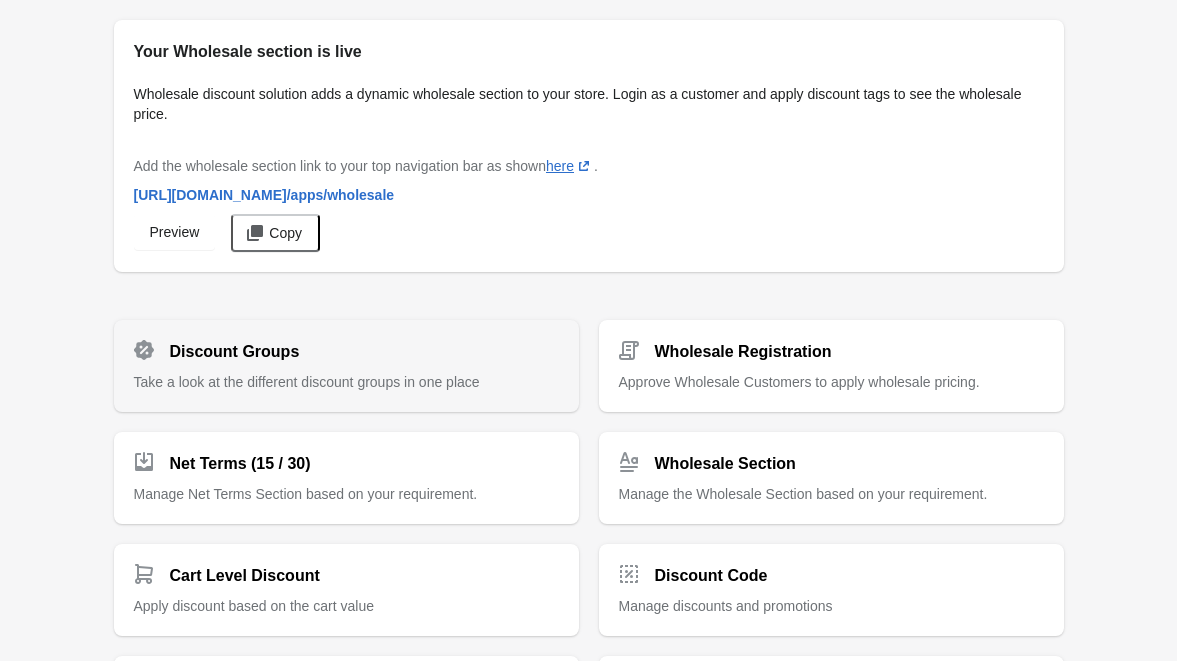 click on "Discount Groups" at bounding box center (338, 344) 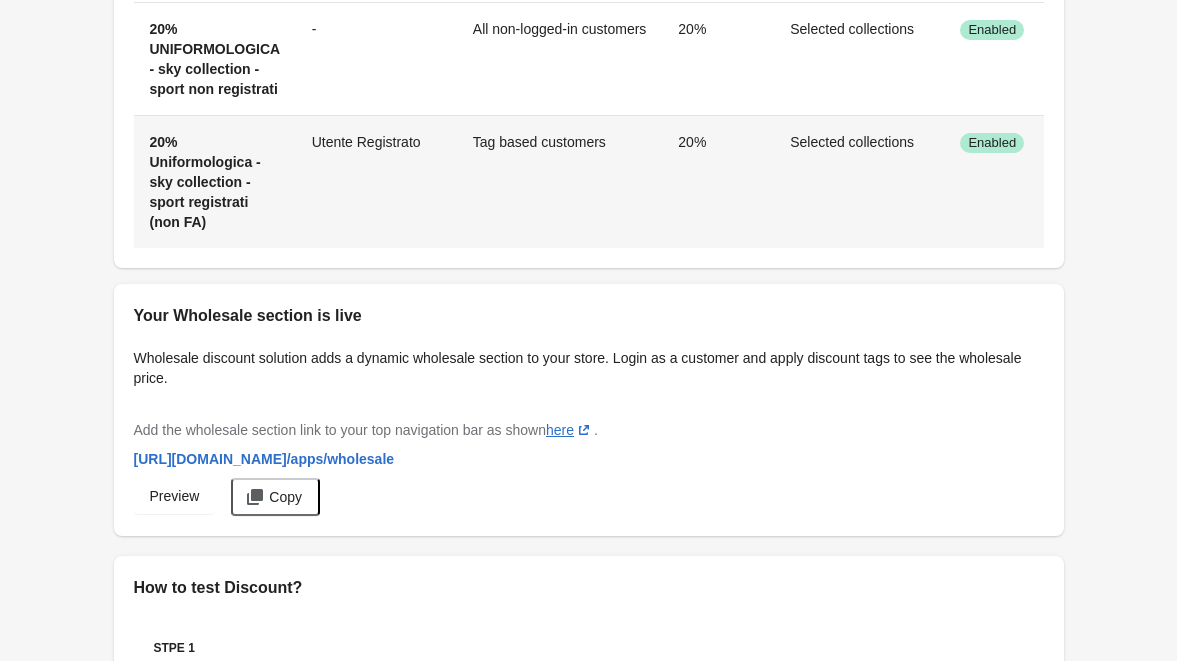 scroll, scrollTop: 1100, scrollLeft: 0, axis: vertical 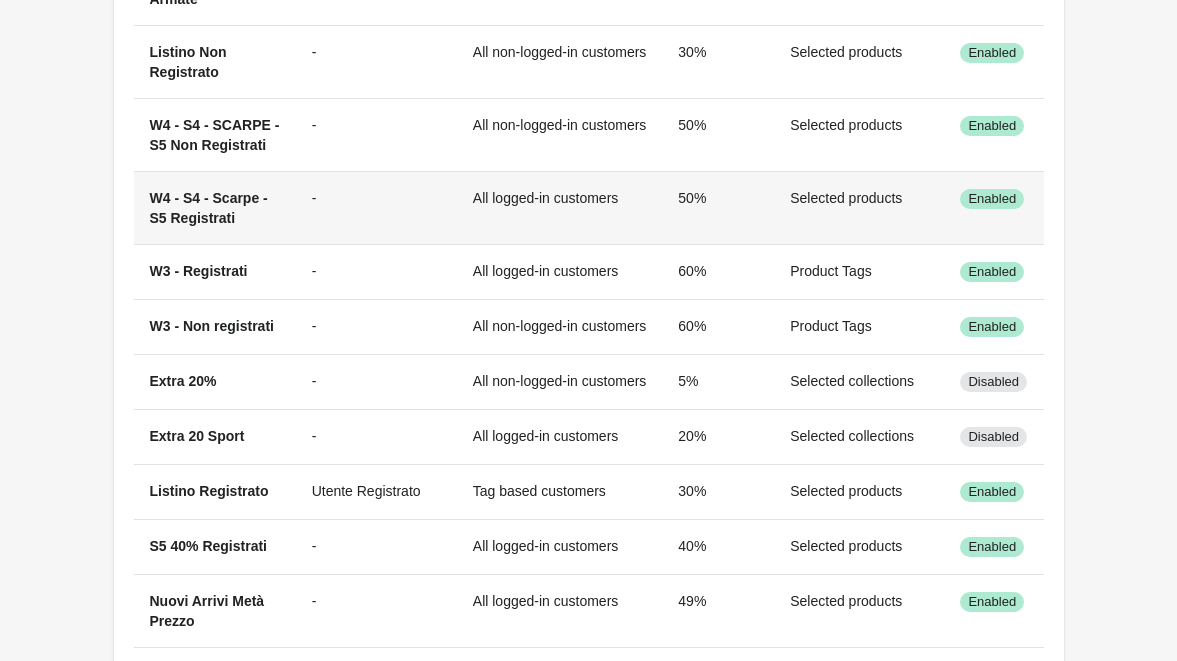 click on "All logged-in customers" at bounding box center (560, 207) 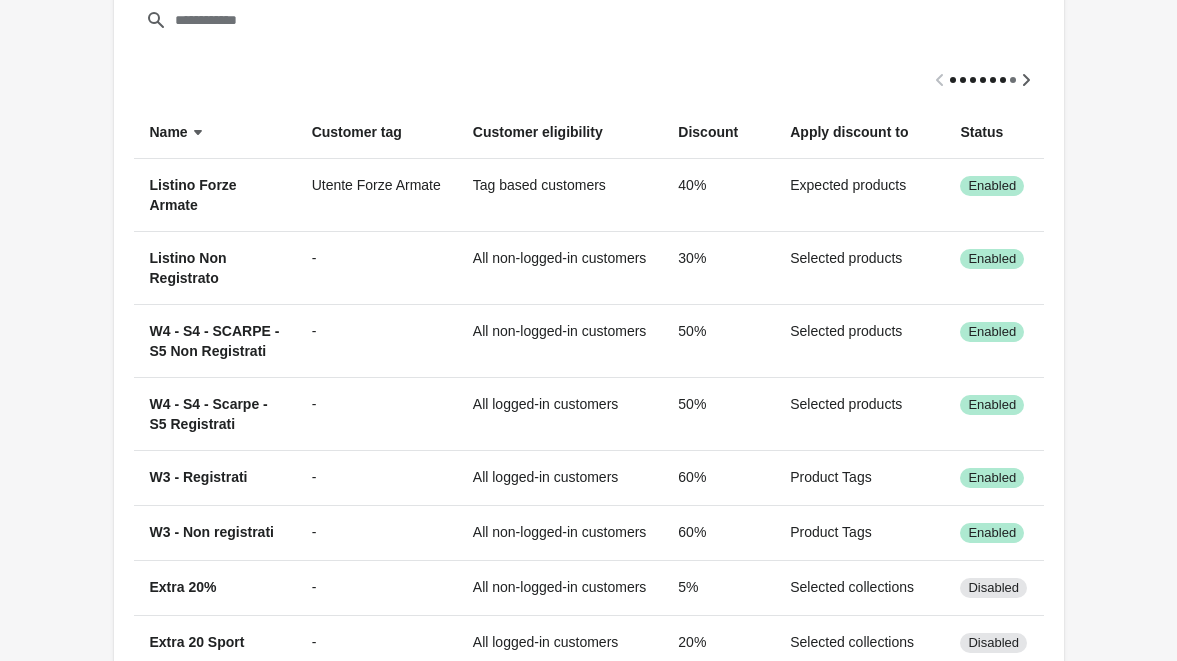 scroll, scrollTop: 0, scrollLeft: 0, axis: both 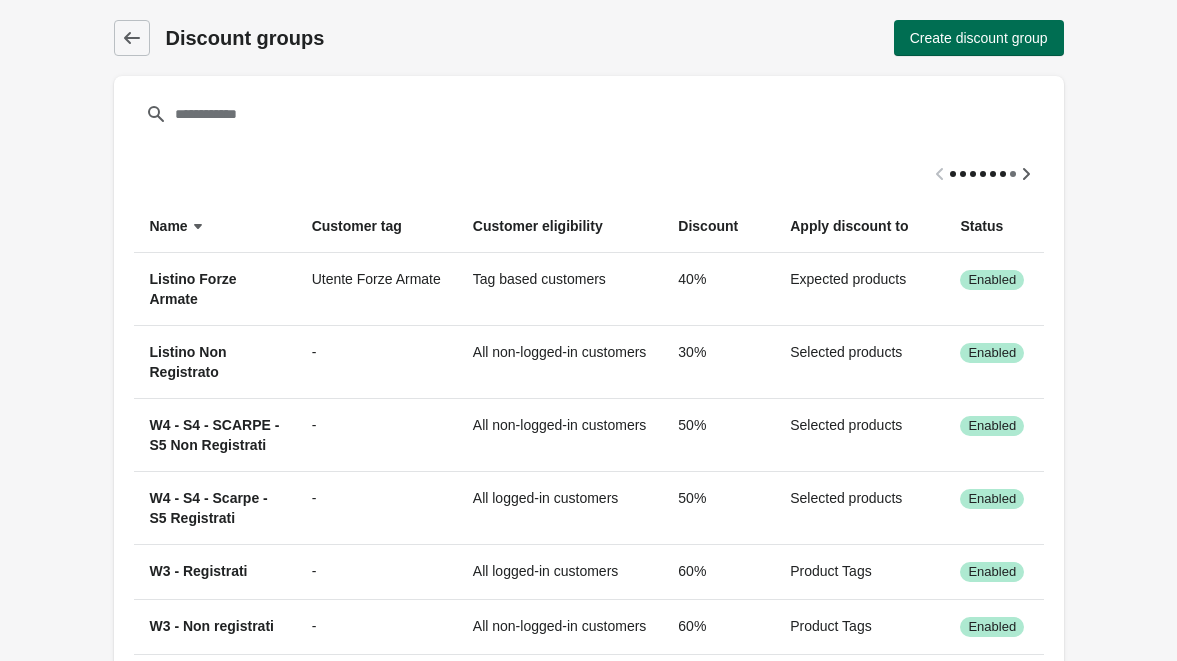 click on "Create discount group" at bounding box center (979, 38) 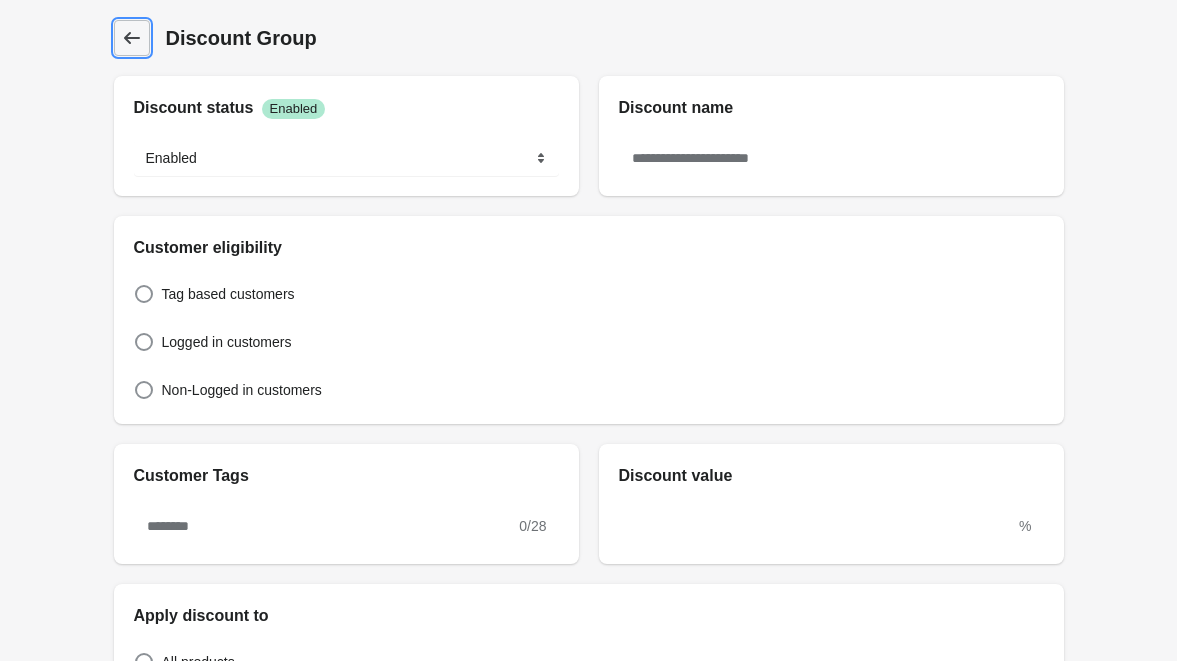 click on "Discount Group" at bounding box center (132, 38) 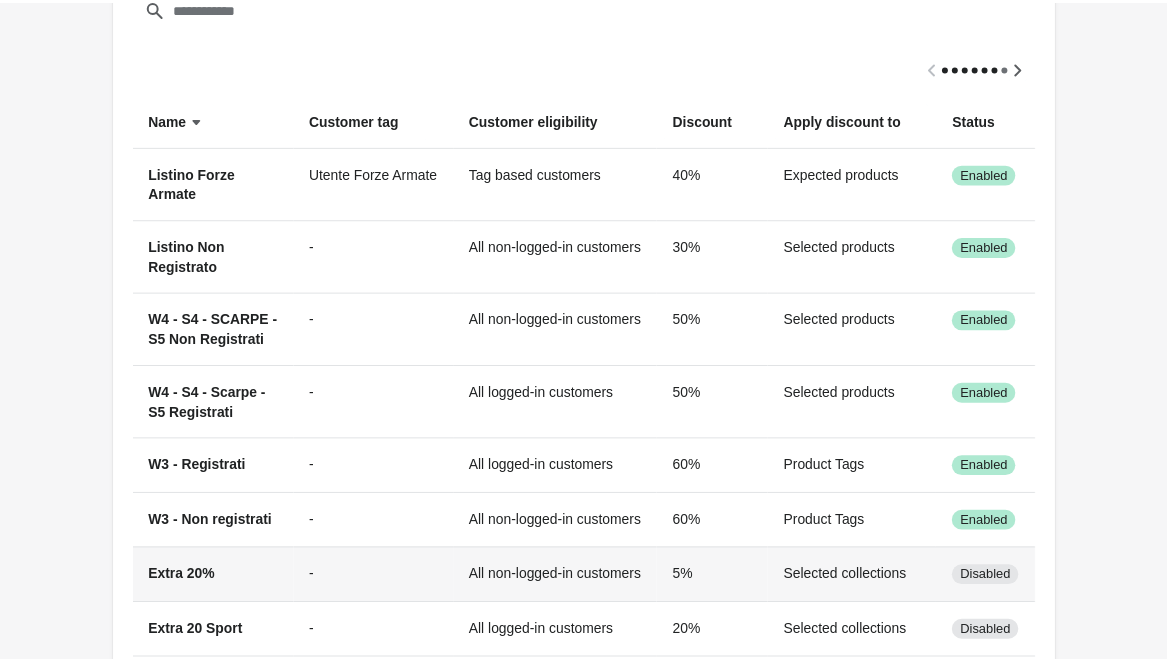 scroll, scrollTop: 0, scrollLeft: 0, axis: both 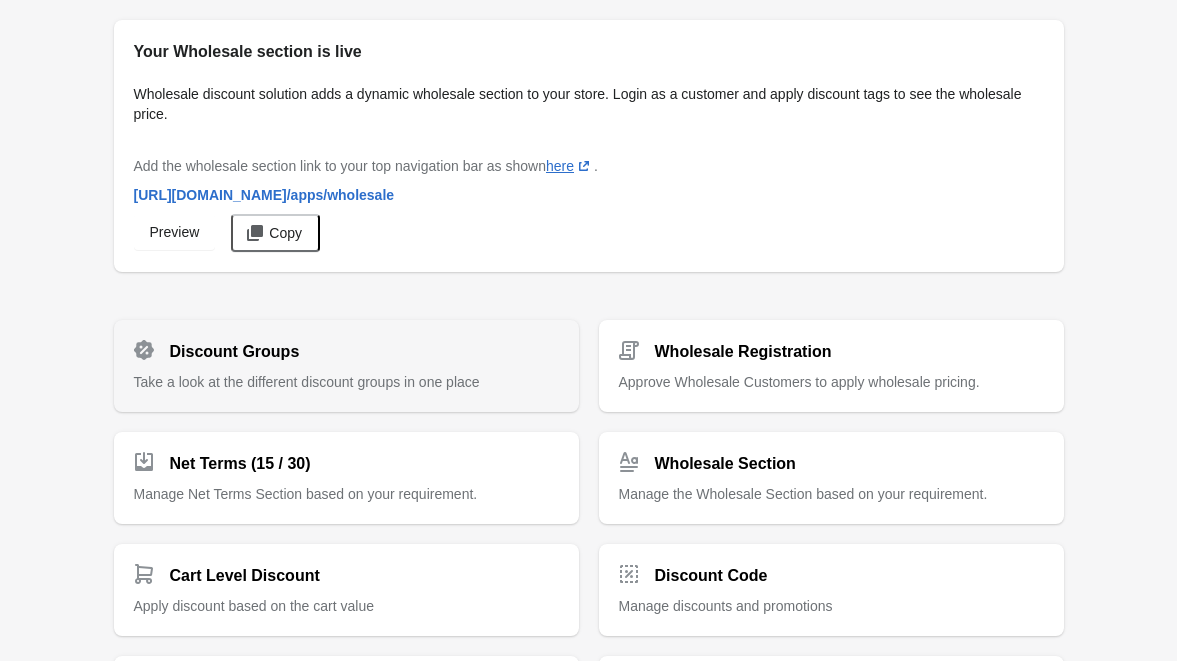 click on "Discount Groups Take a look at the different discount groups in one place" at bounding box center [346, 358] 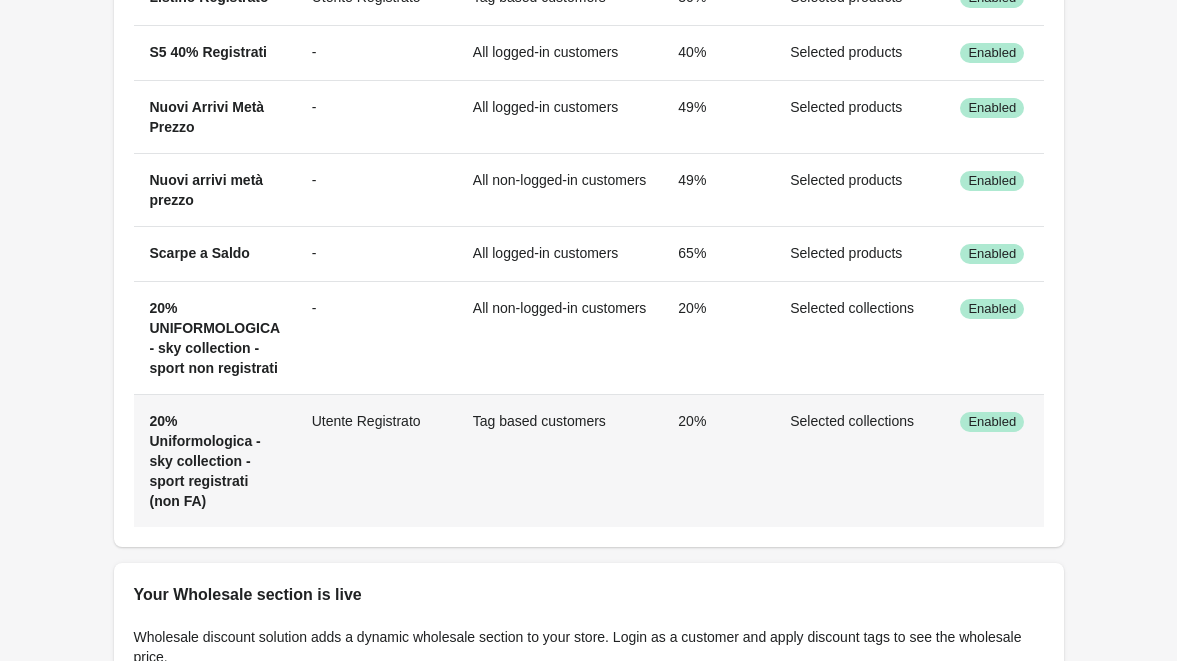 scroll, scrollTop: 600, scrollLeft: 0, axis: vertical 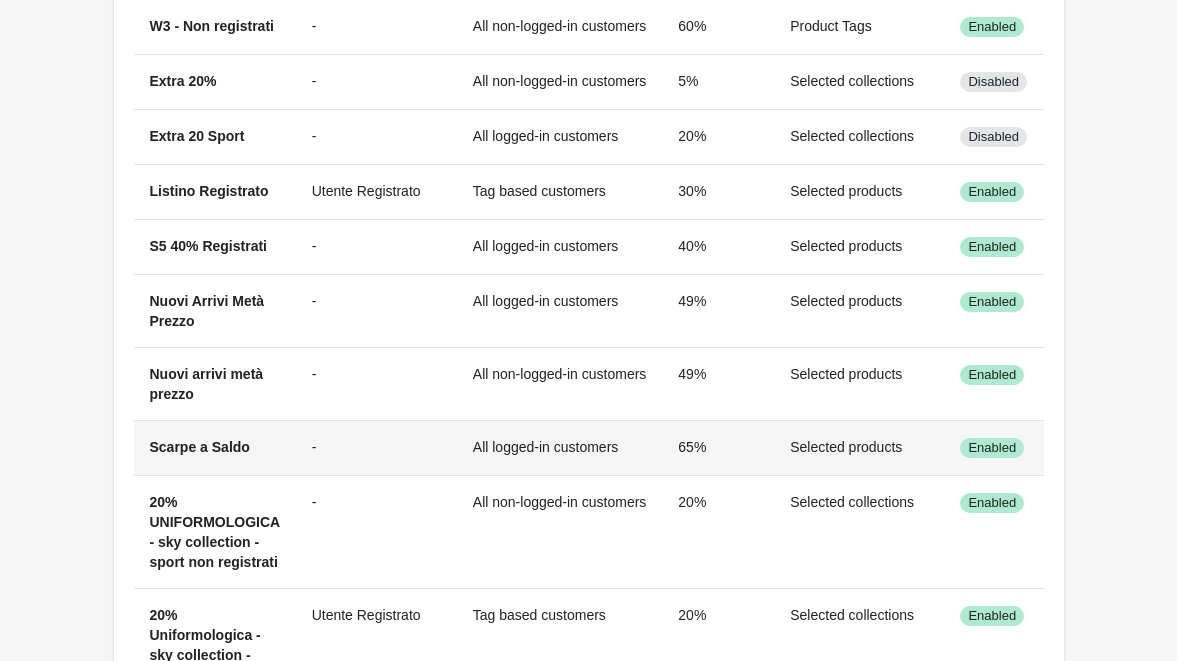 click on "Scarpe a Saldo" at bounding box center [215, 447] 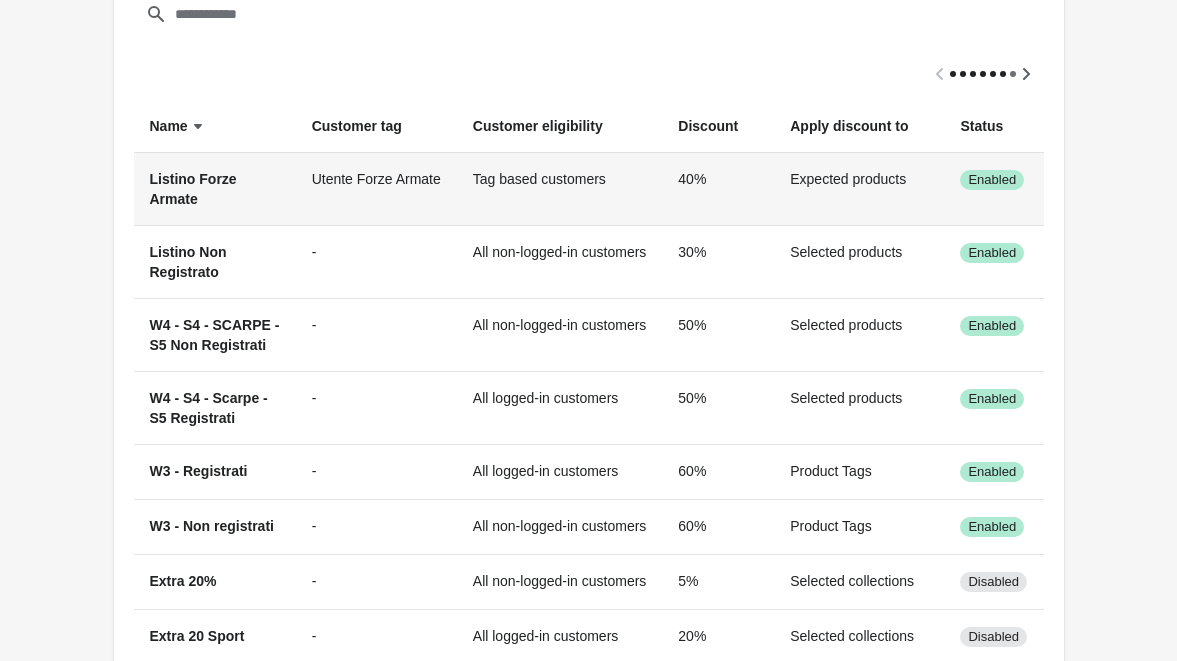 scroll, scrollTop: 0, scrollLeft: 0, axis: both 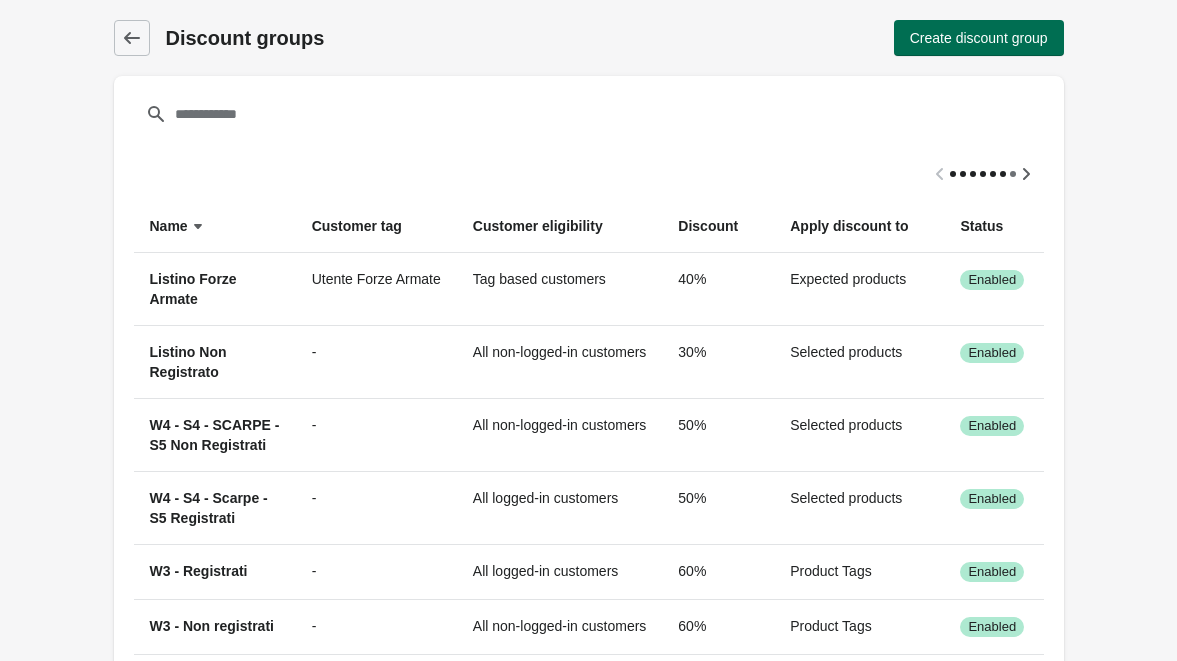 click on "Create discount group" at bounding box center (979, 38) 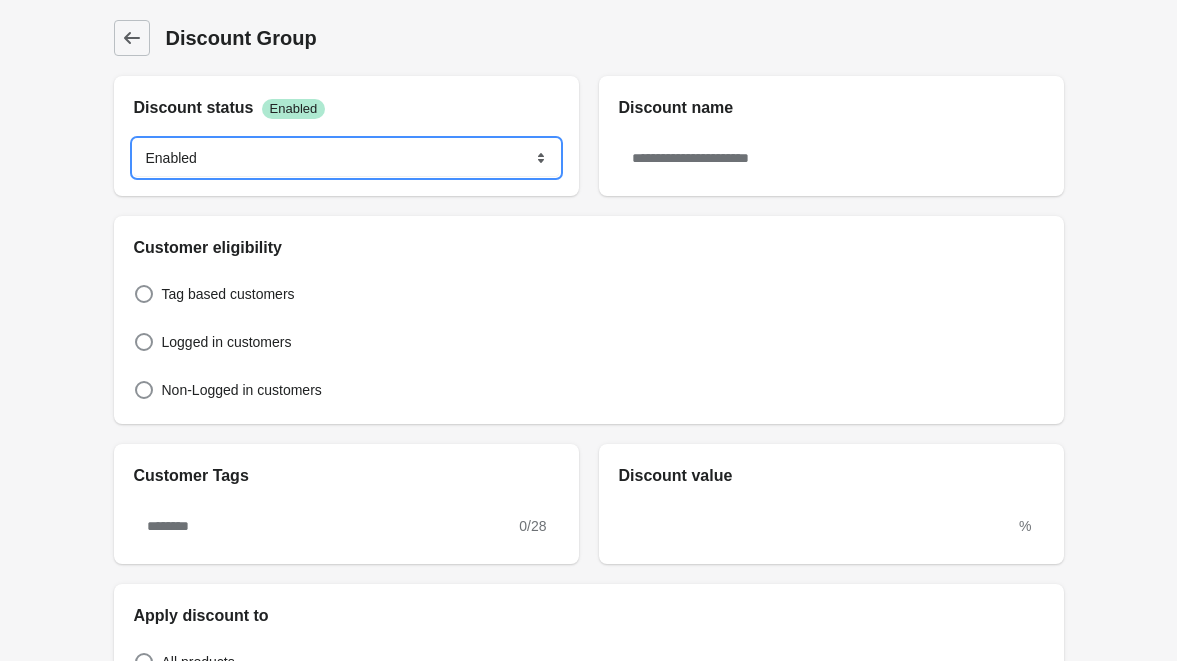click on "******* ********" at bounding box center [346, 158] 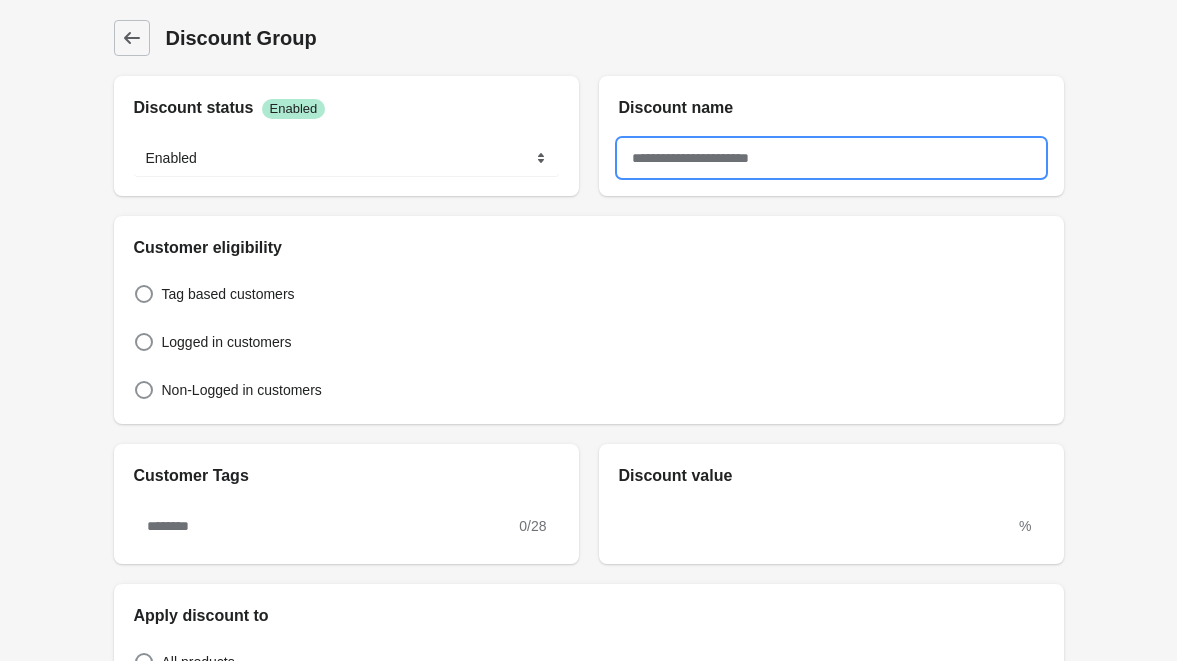 click at bounding box center (831, 158) 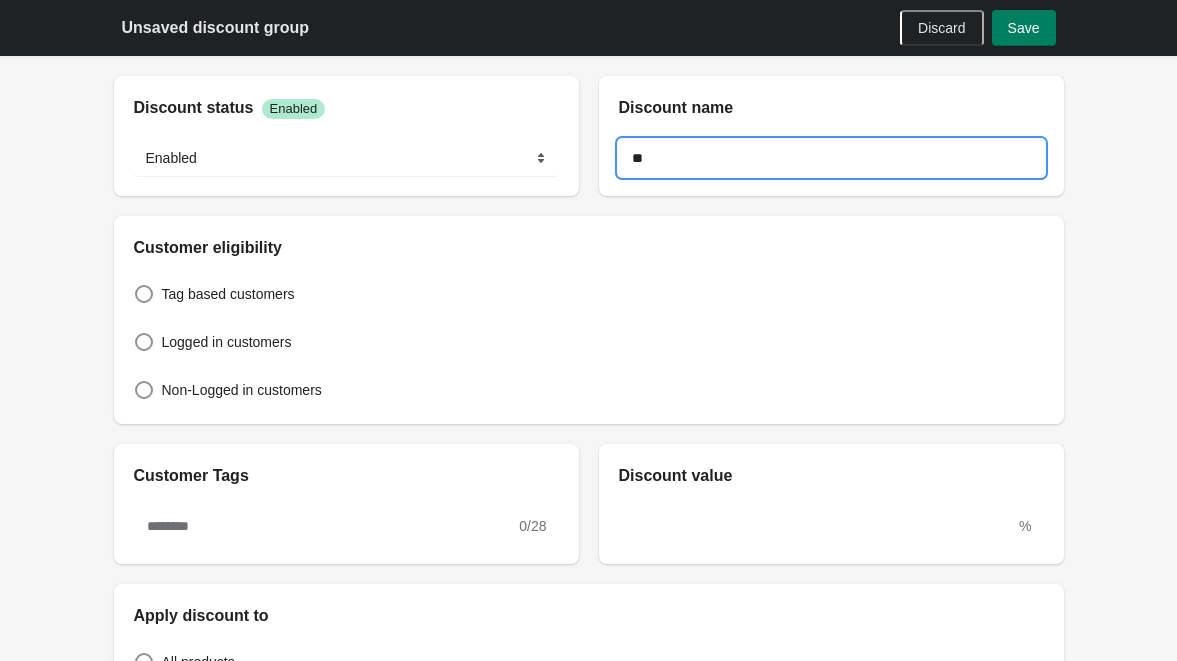 type on "*" 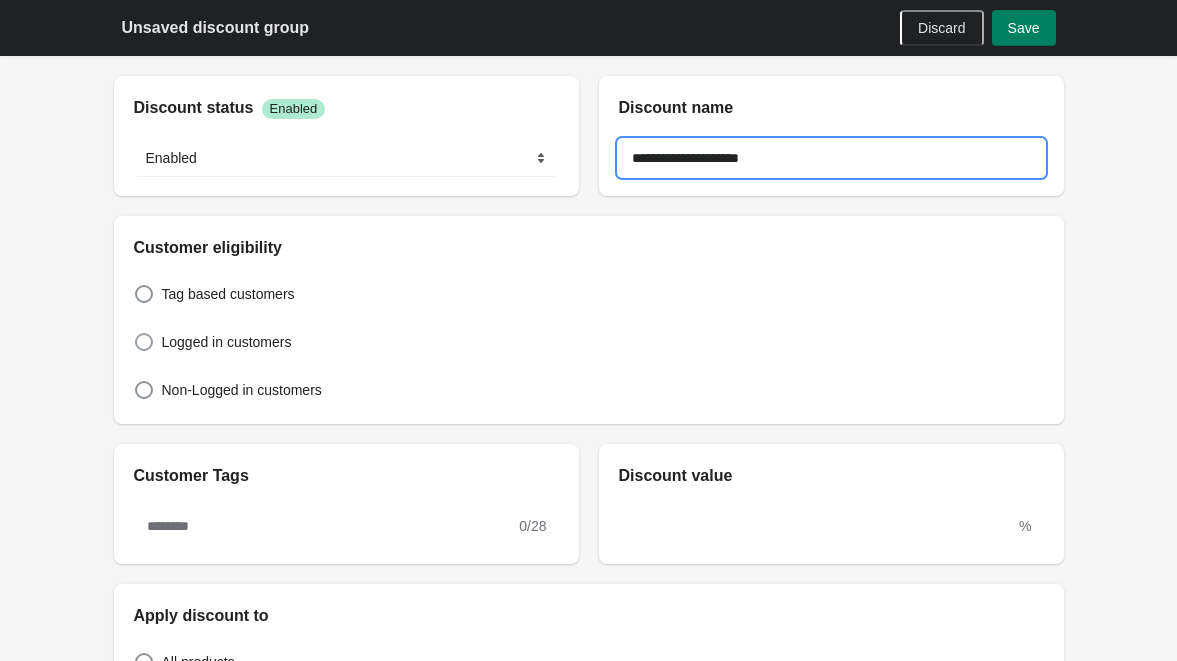 type on "**********" 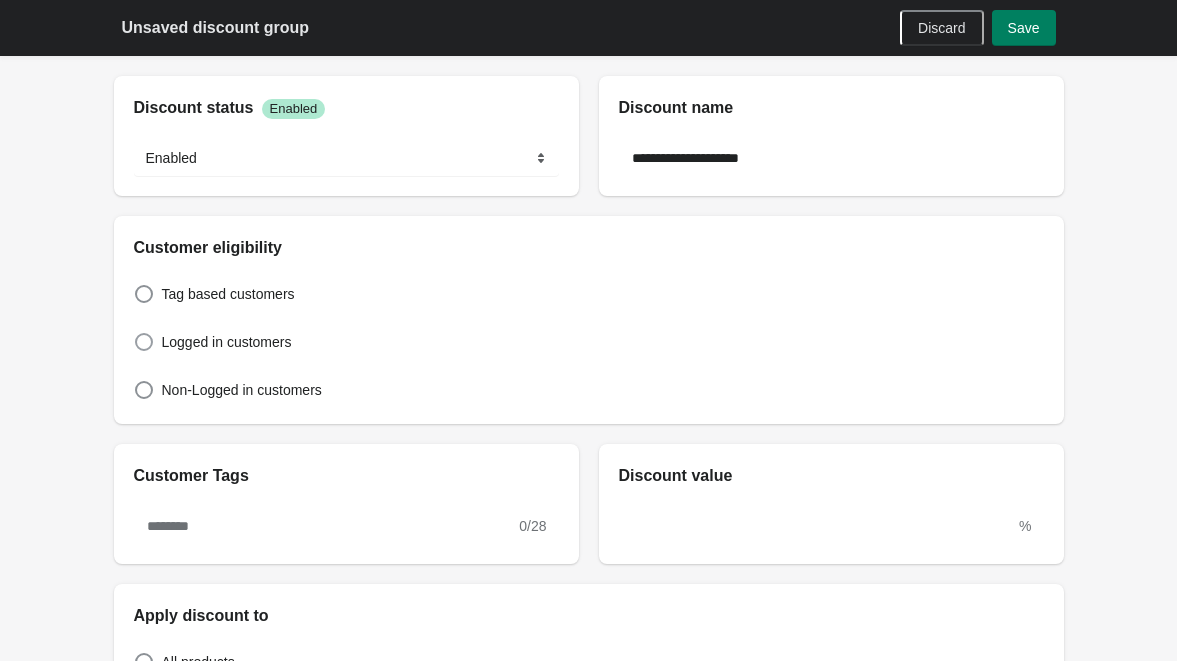click at bounding box center (144, 342) 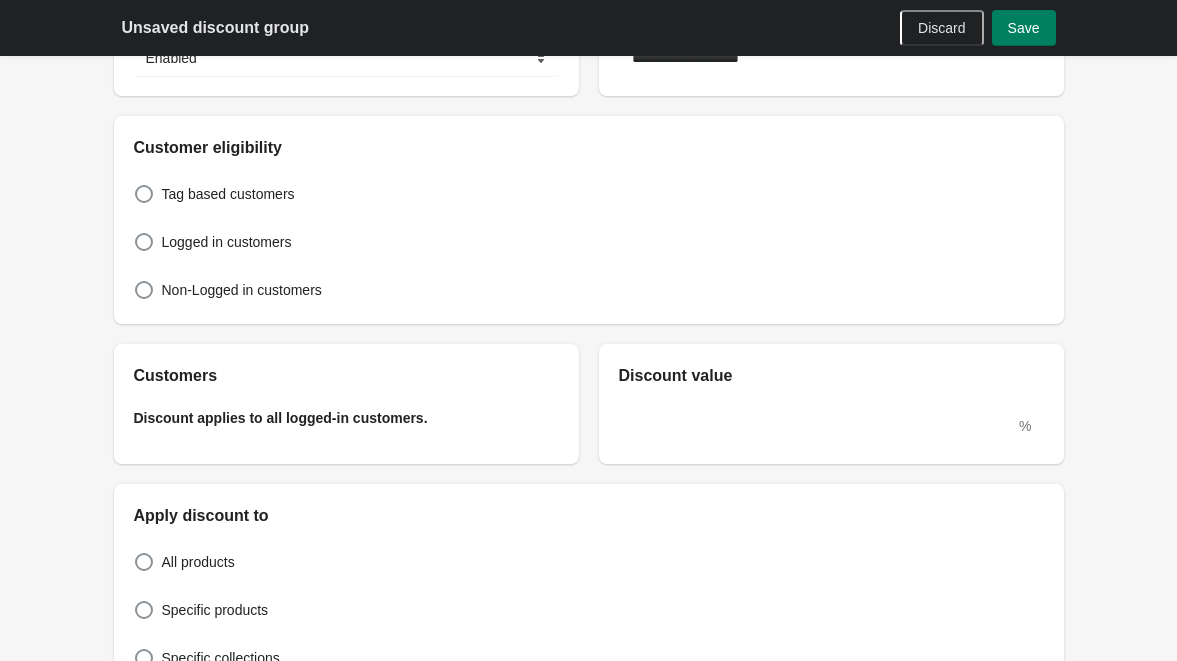 scroll, scrollTop: 0, scrollLeft: 0, axis: both 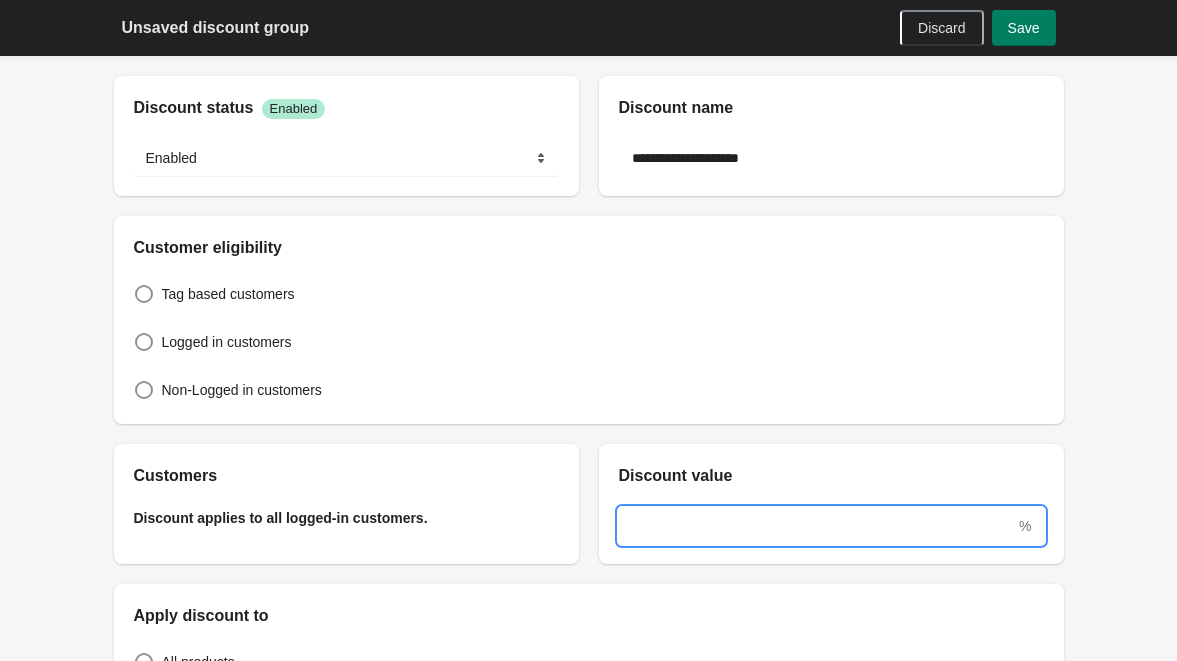 drag, startPoint x: 741, startPoint y: 510, endPoint x: 746, endPoint y: 520, distance: 11.18034 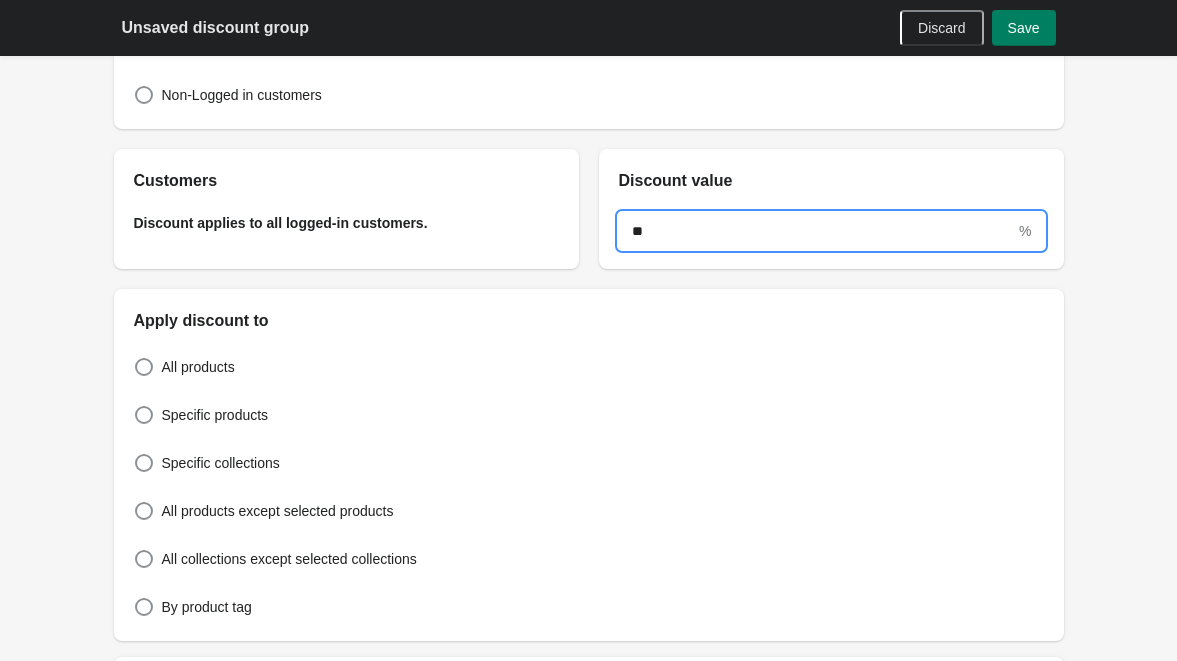 scroll, scrollTop: 300, scrollLeft: 0, axis: vertical 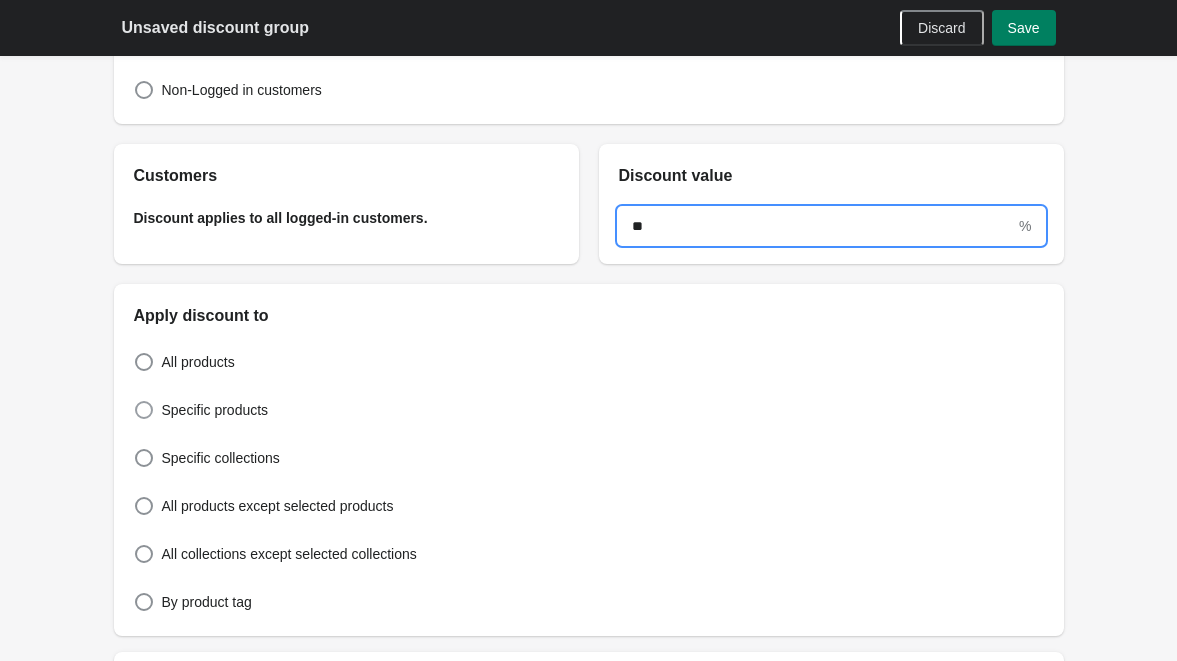 type on "**" 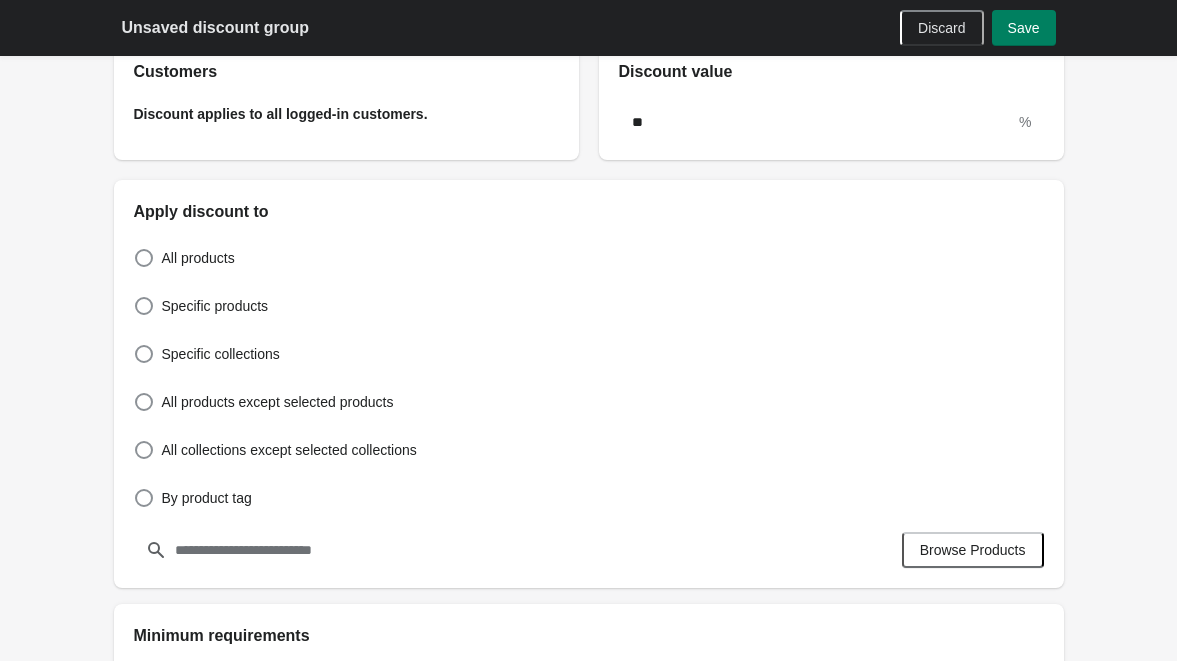 scroll, scrollTop: 500, scrollLeft: 0, axis: vertical 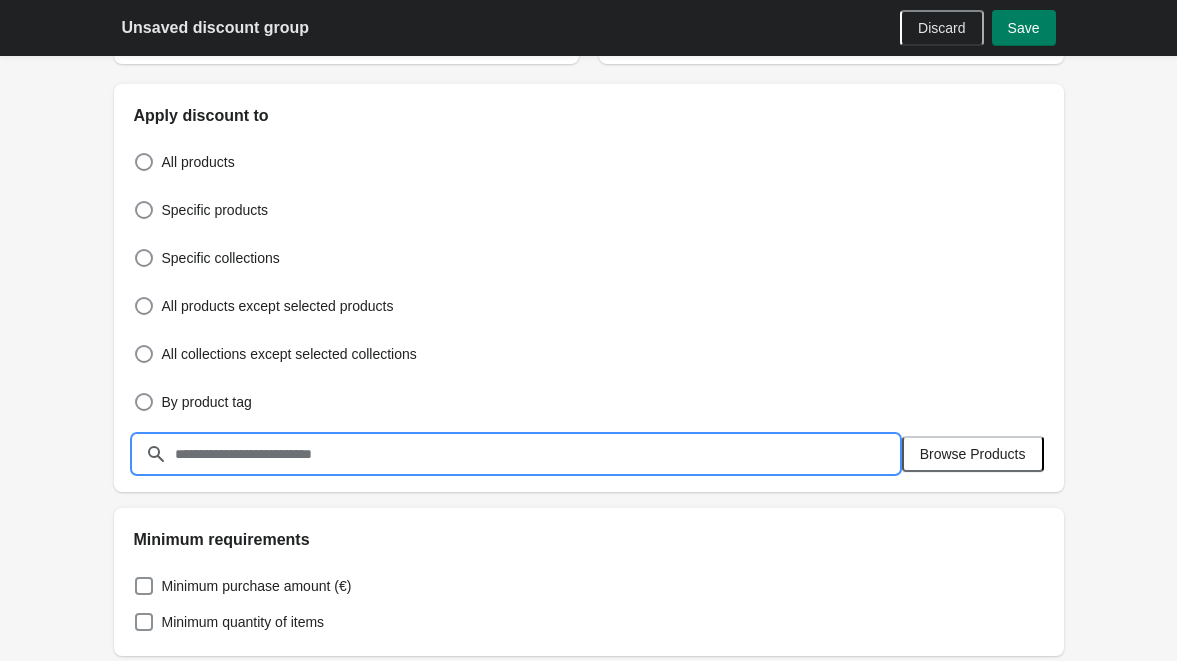 click at bounding box center (536, 454) 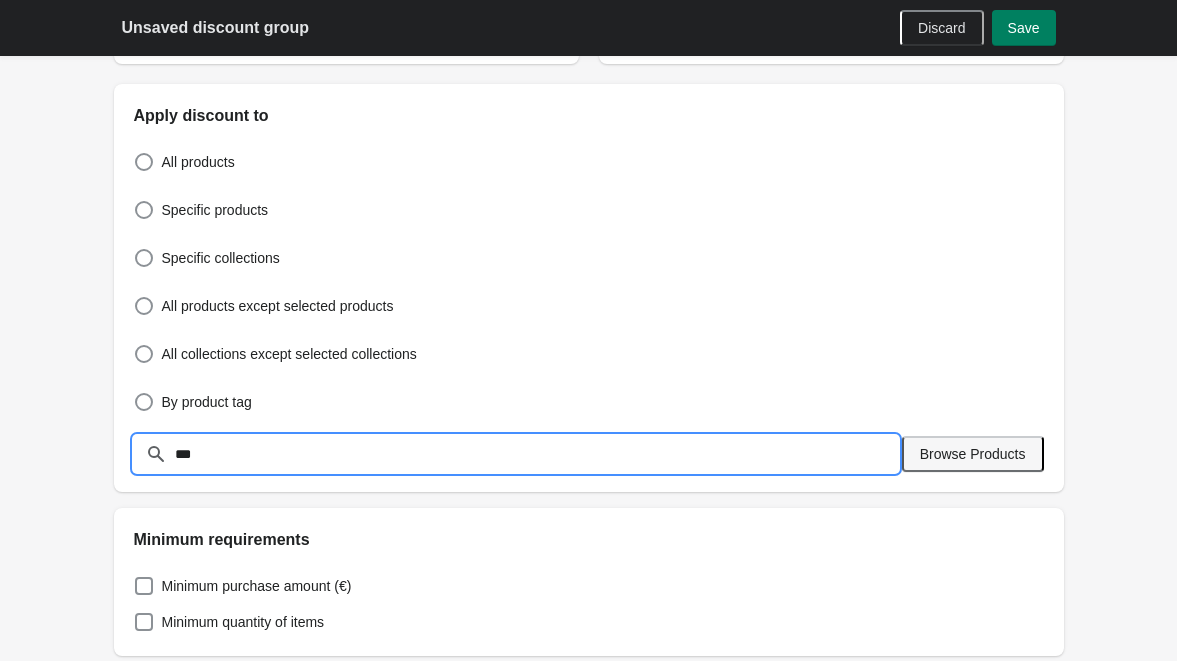 type on "***" 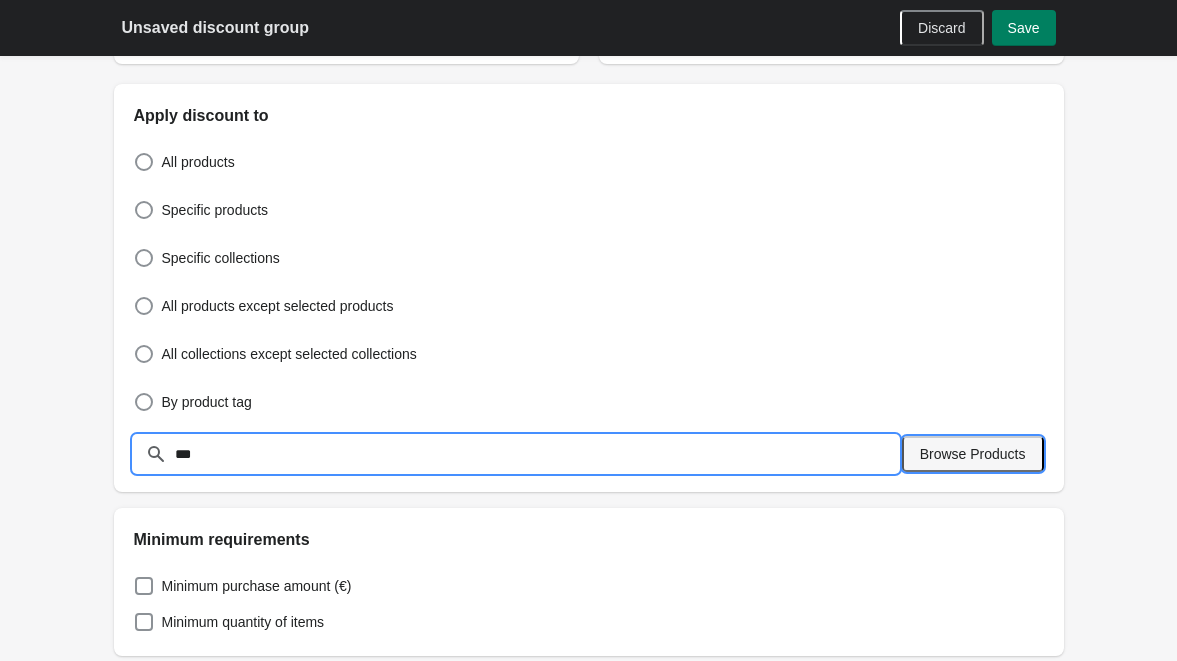 click on "Browse Products" at bounding box center (973, 454) 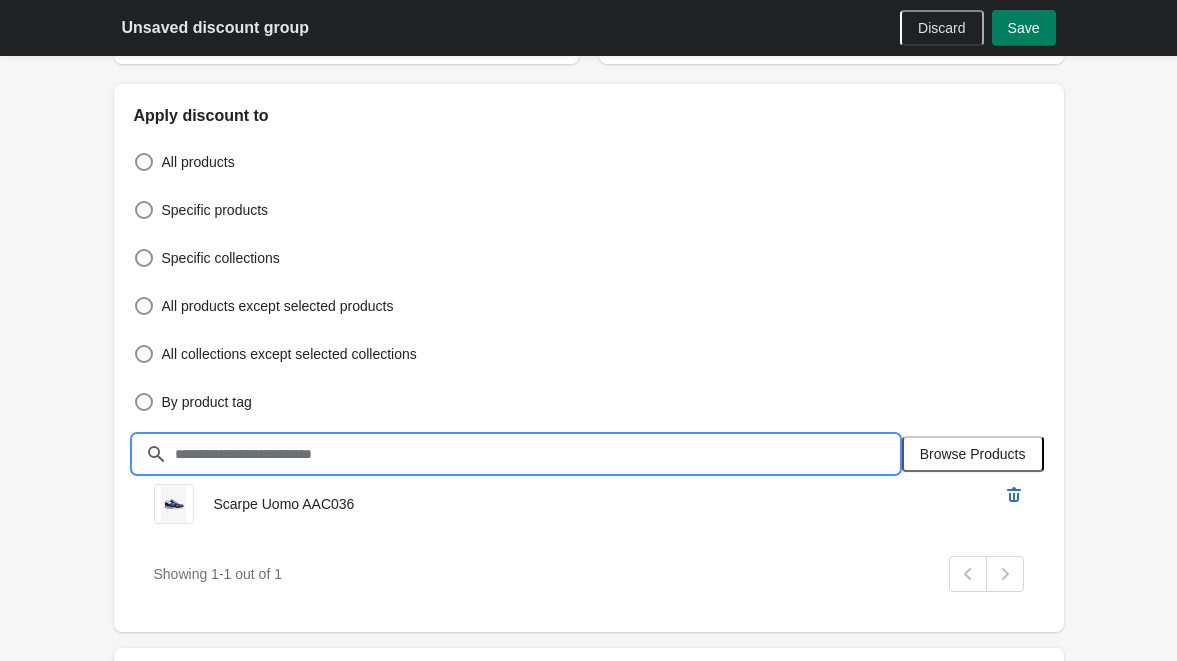 click at bounding box center (536, 454) 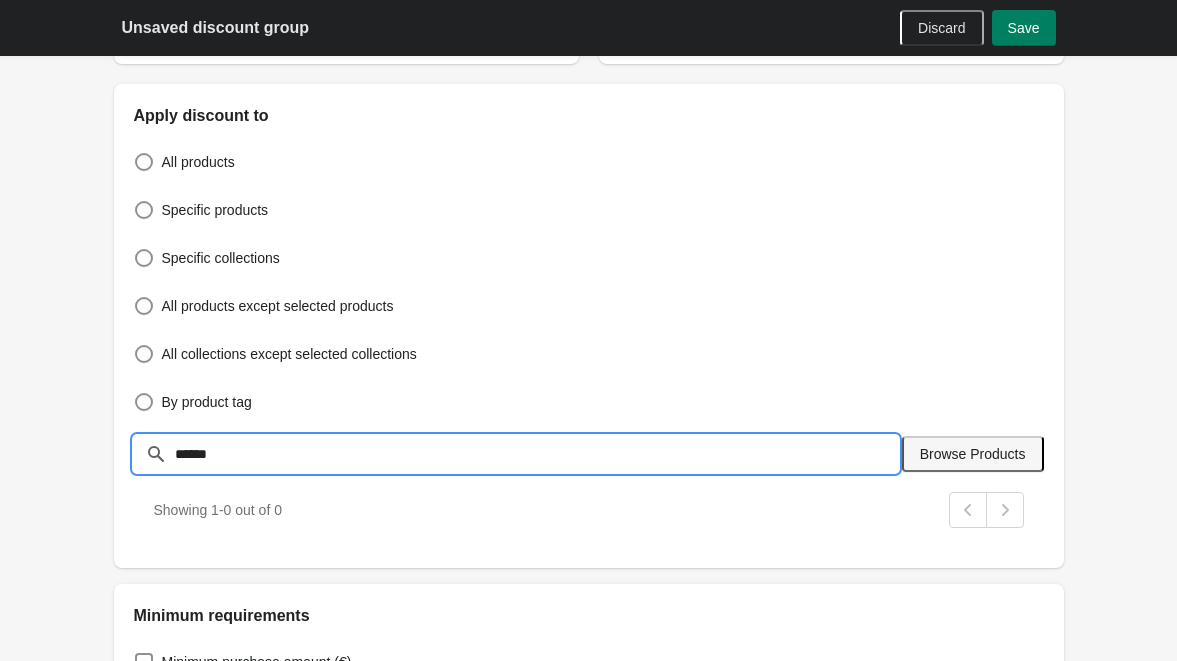 type on "******" 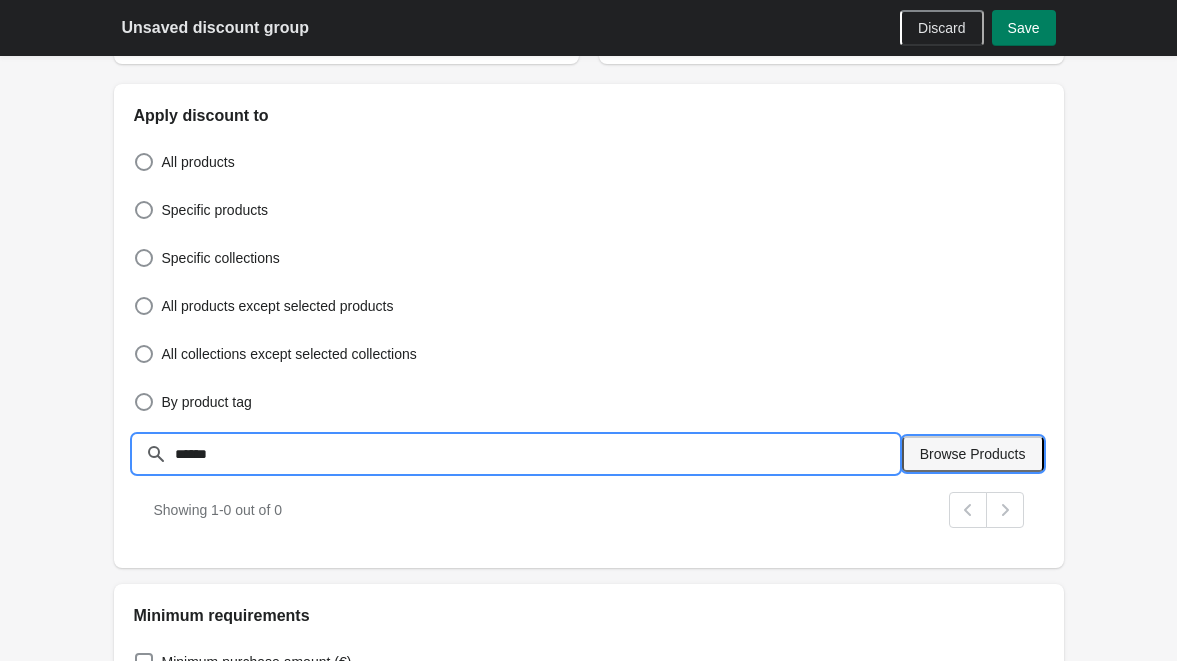 click on "Browse Products" at bounding box center (973, 454) 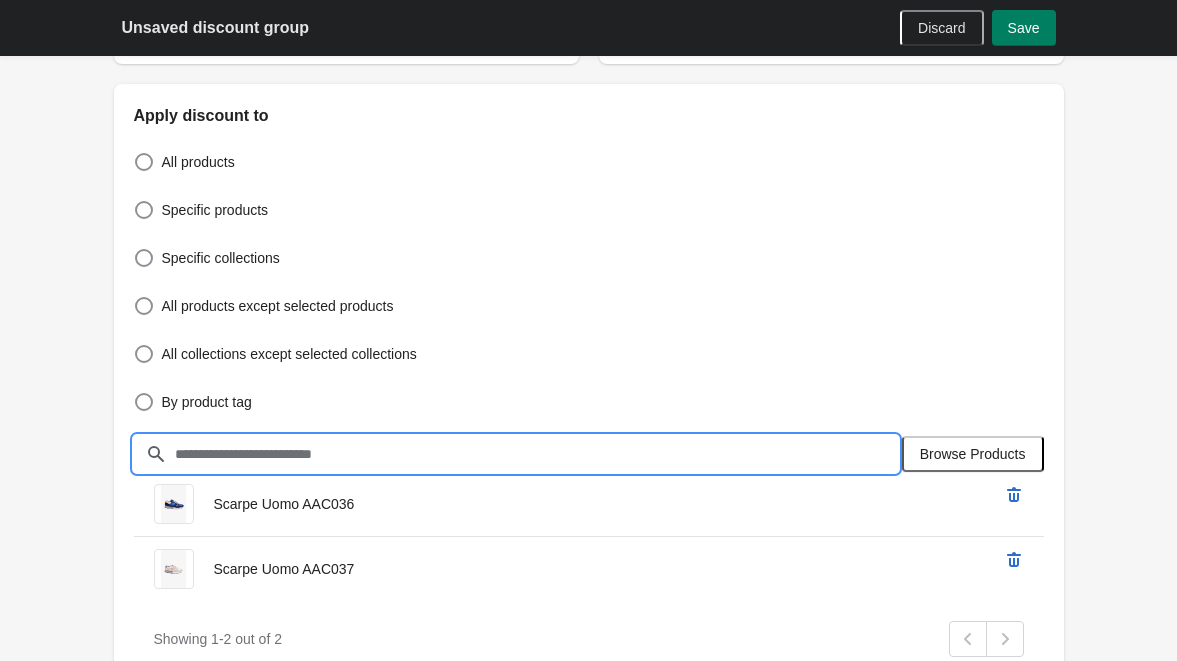 click at bounding box center (536, 454) 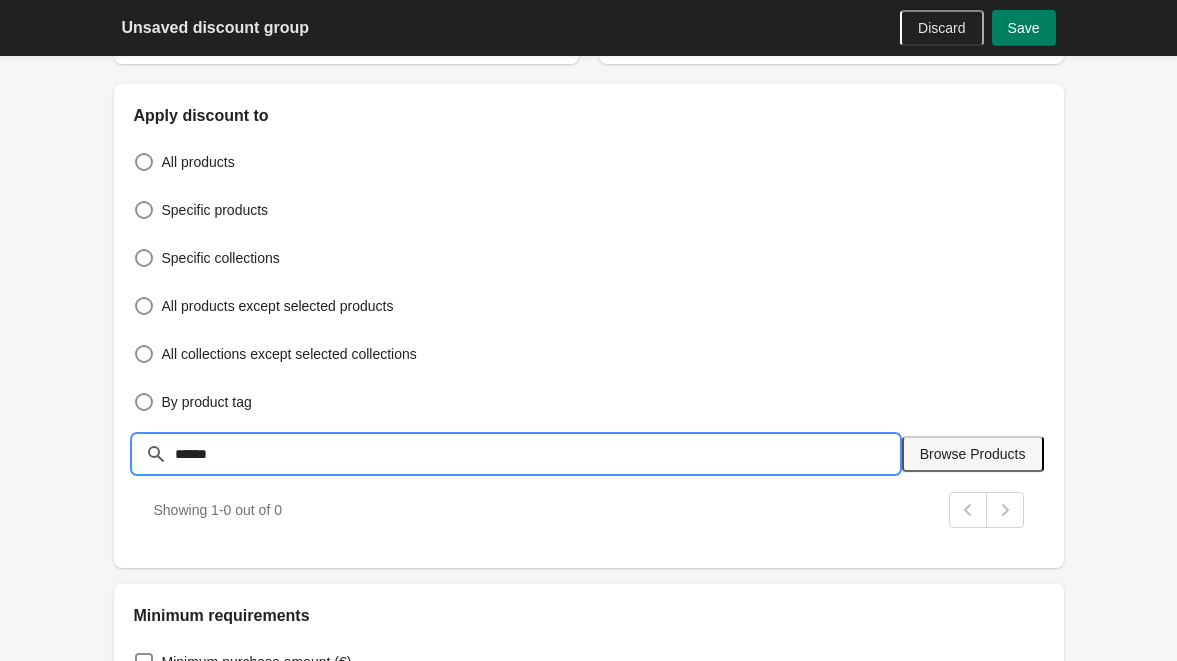 type on "******" 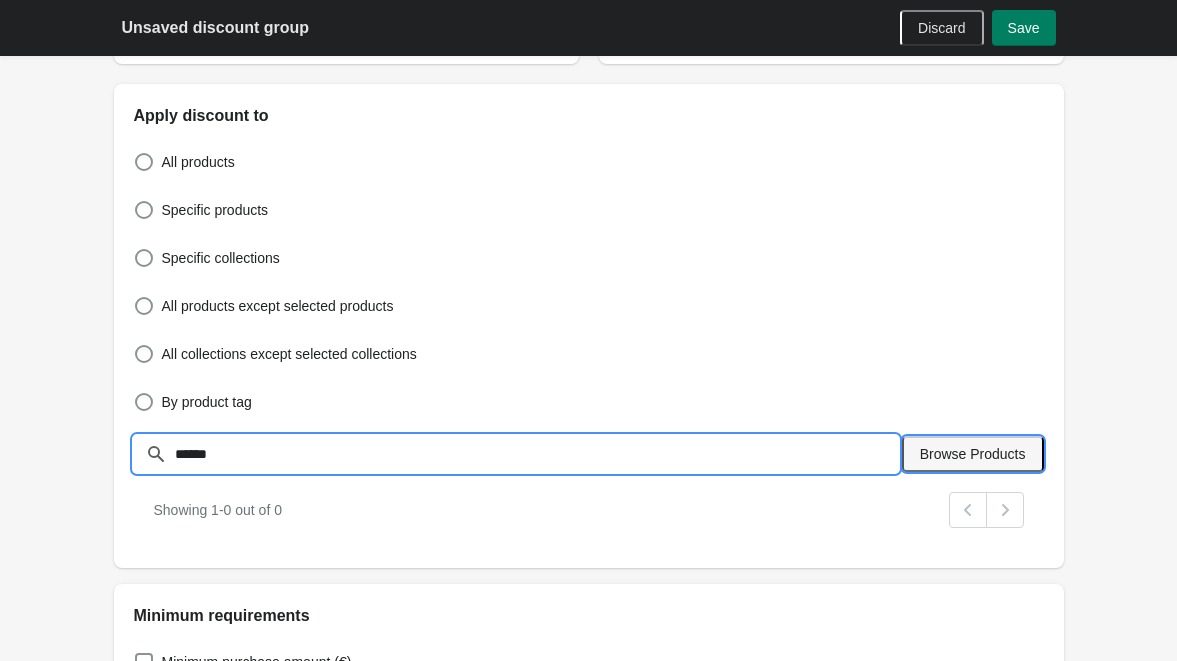 click on "Browse Products" at bounding box center [973, 454] 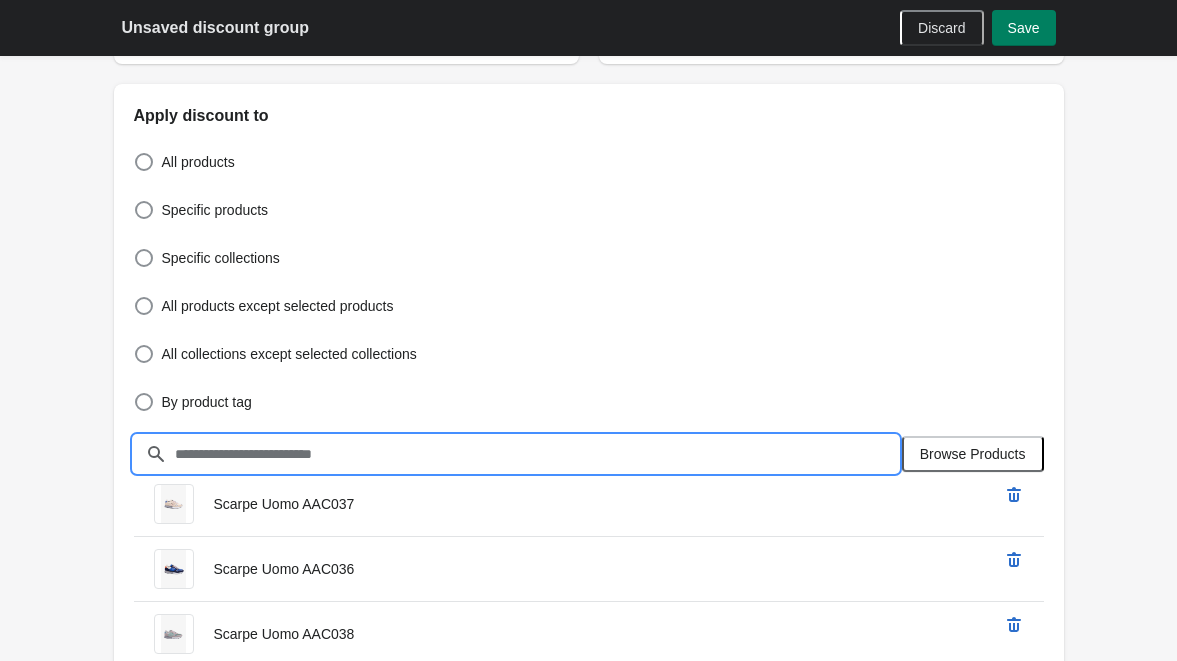 click at bounding box center [536, 454] 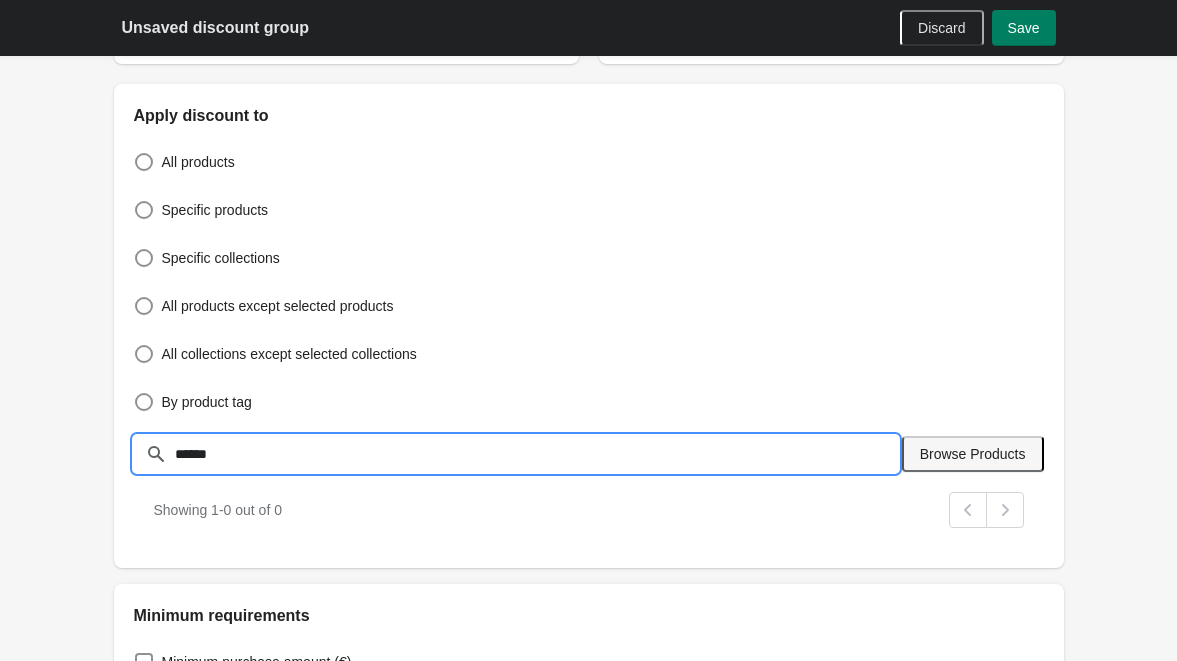 type on "******" 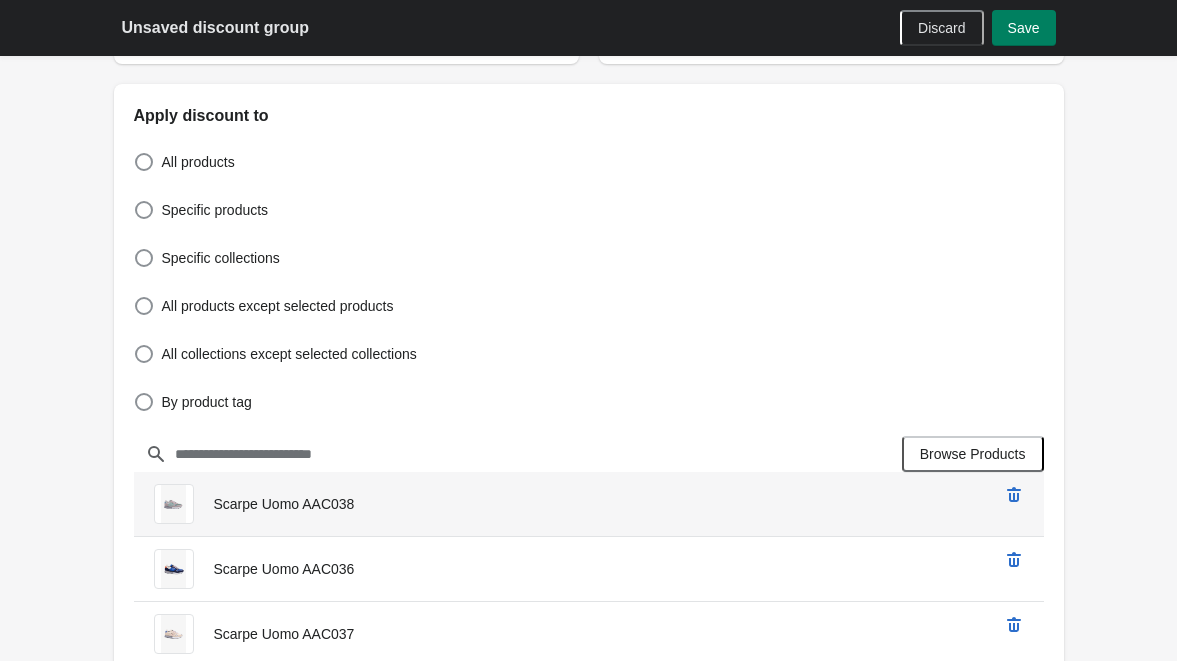 scroll, scrollTop: 600, scrollLeft: 0, axis: vertical 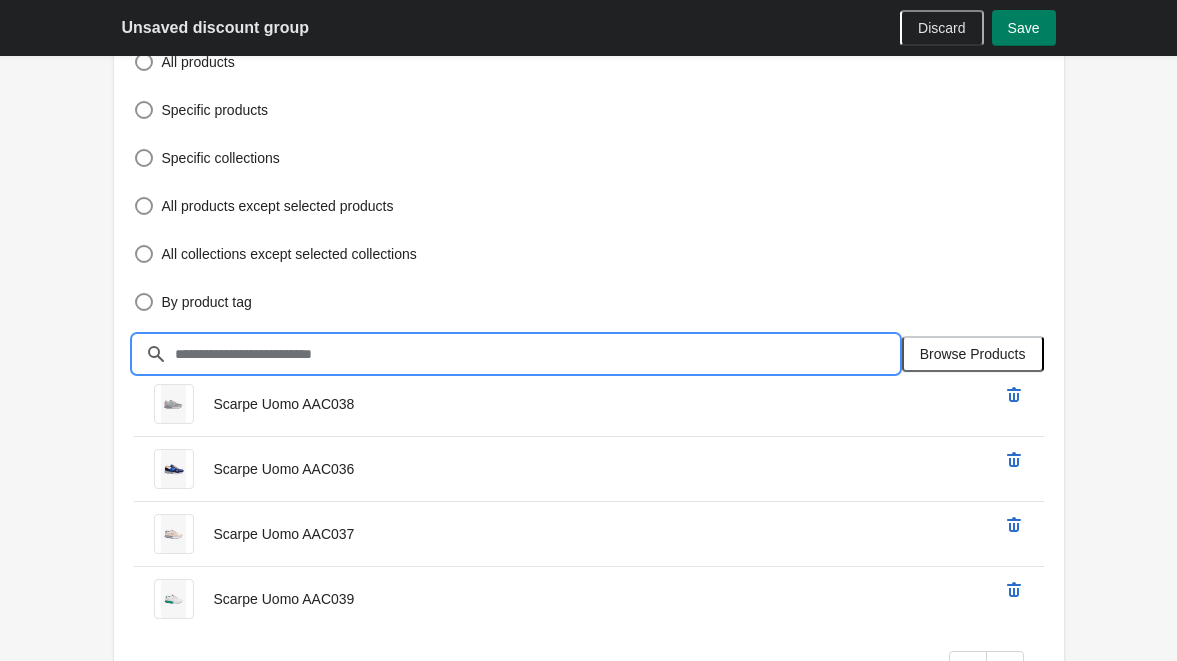 click at bounding box center [536, 354] 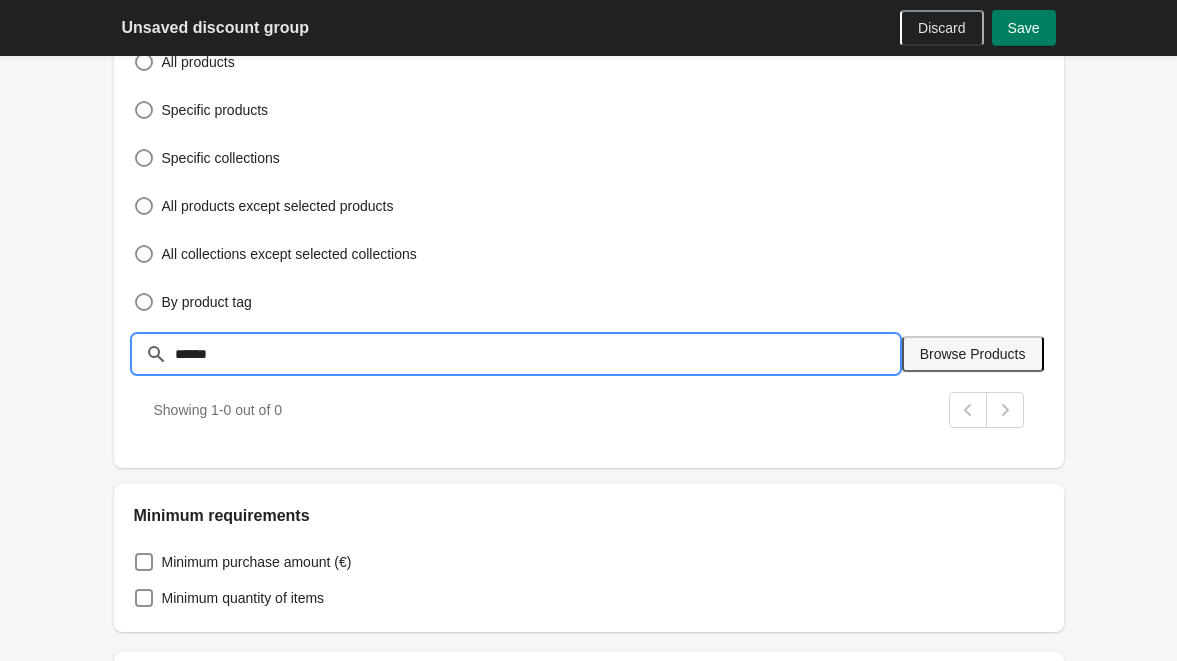 type on "******" 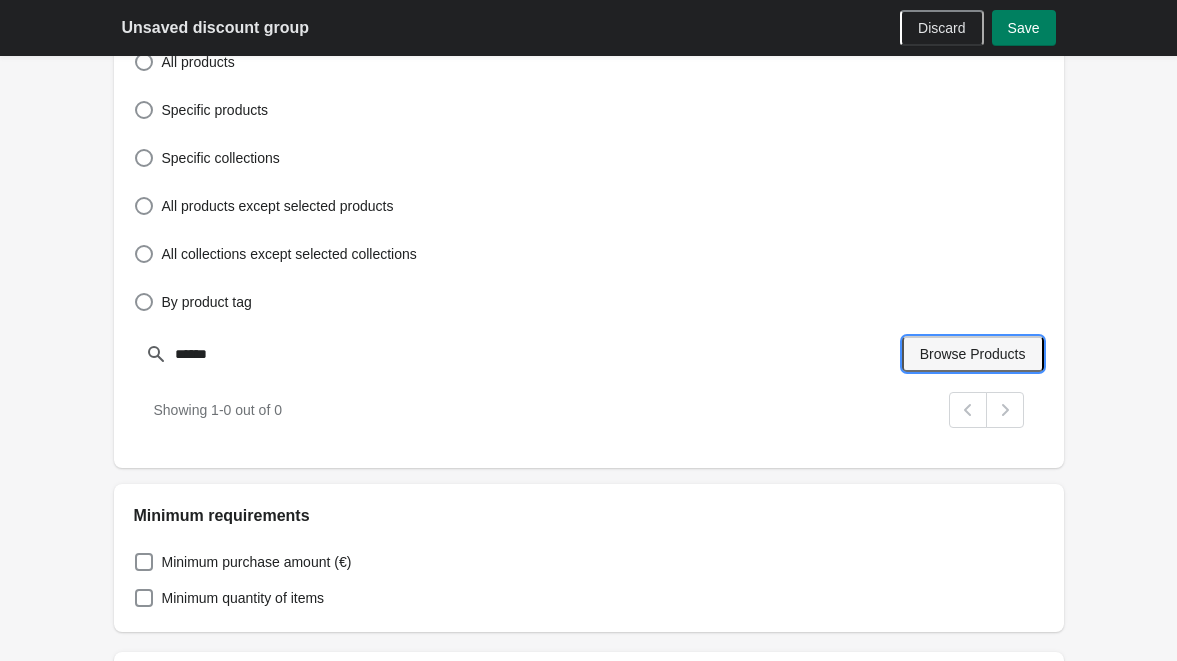 click on "Browse Products" at bounding box center (973, 354) 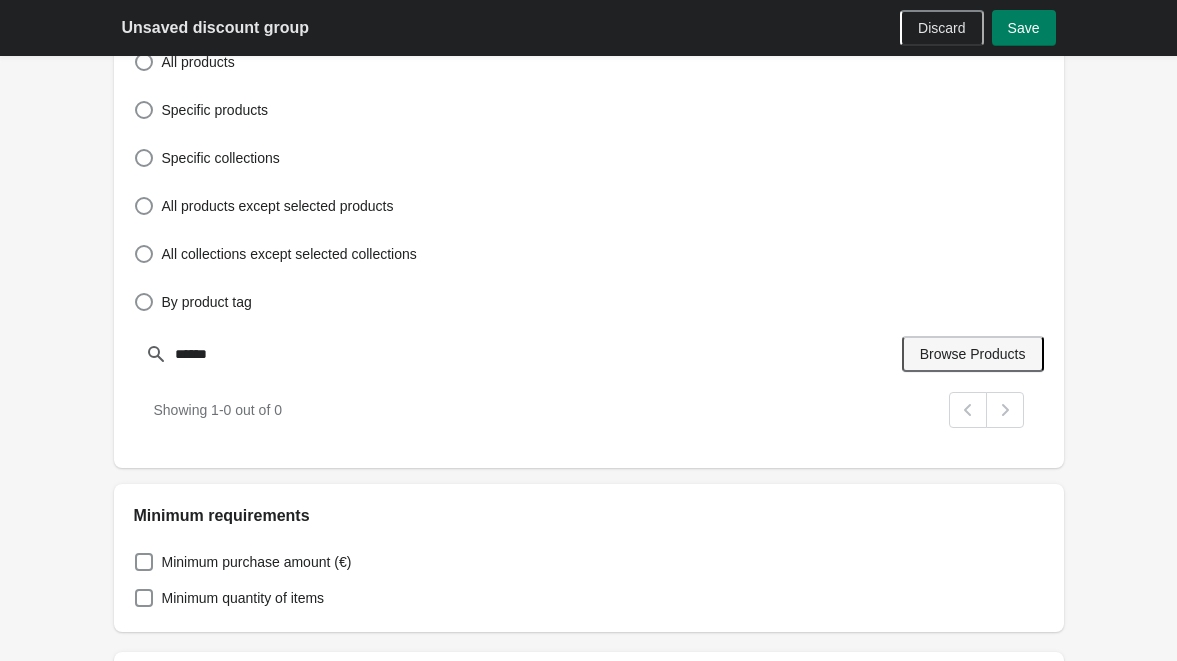 type 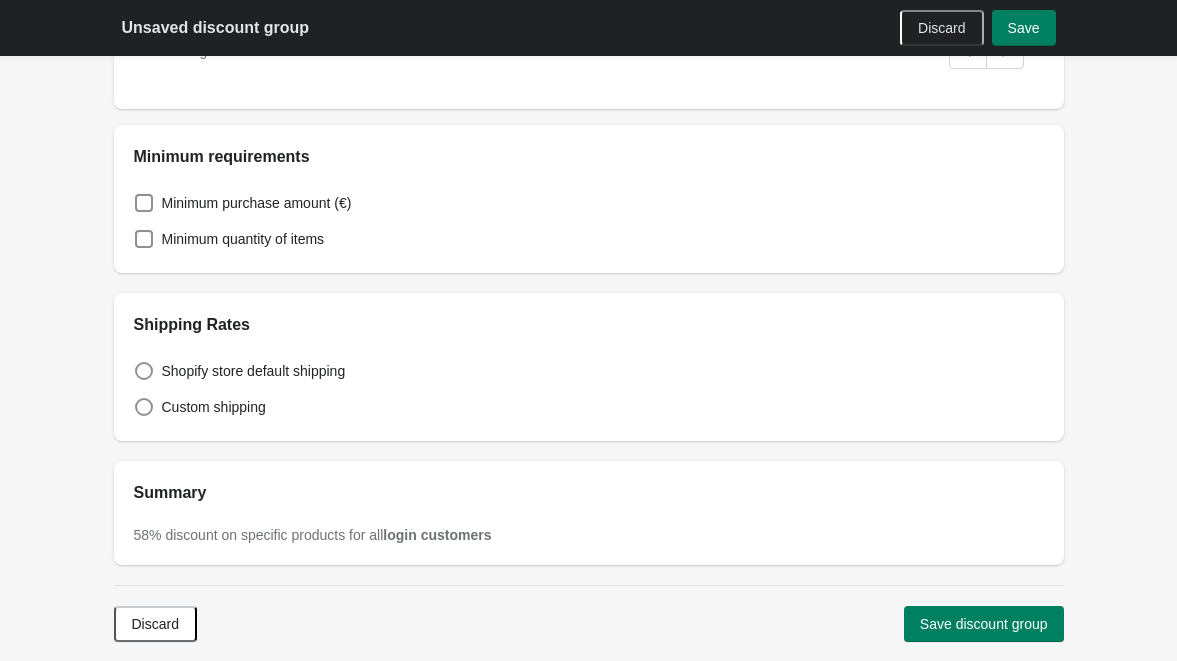 scroll, scrollTop: 1414, scrollLeft: 0, axis: vertical 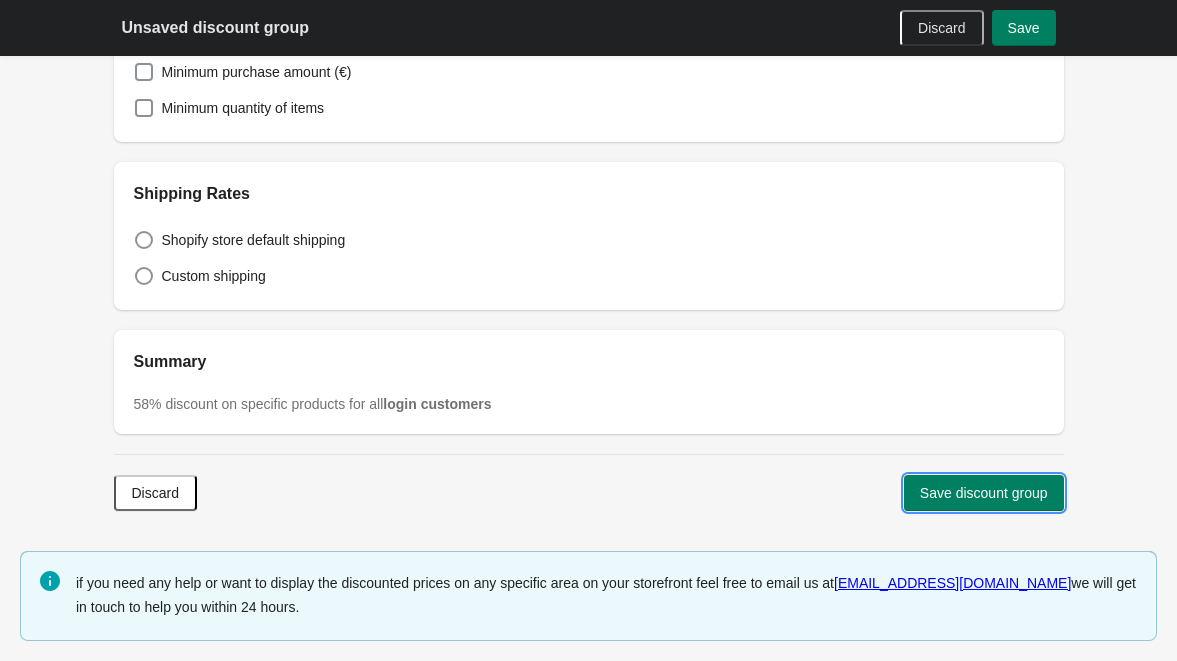 click on "Save discount group" at bounding box center [984, 493] 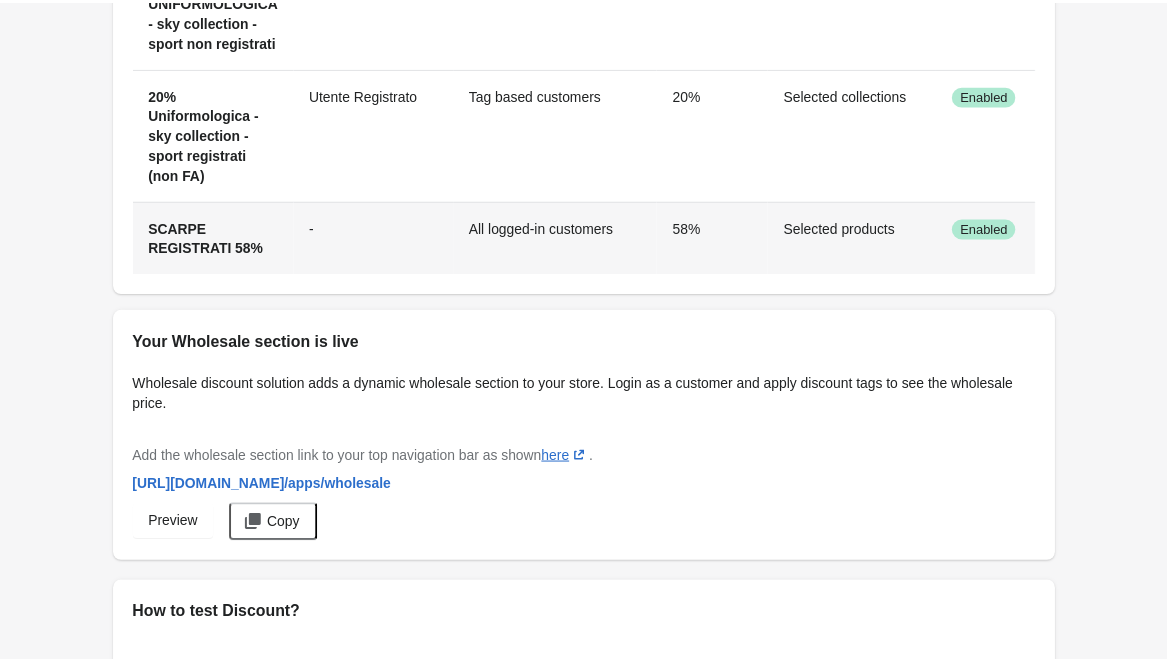 scroll, scrollTop: 1100, scrollLeft: 0, axis: vertical 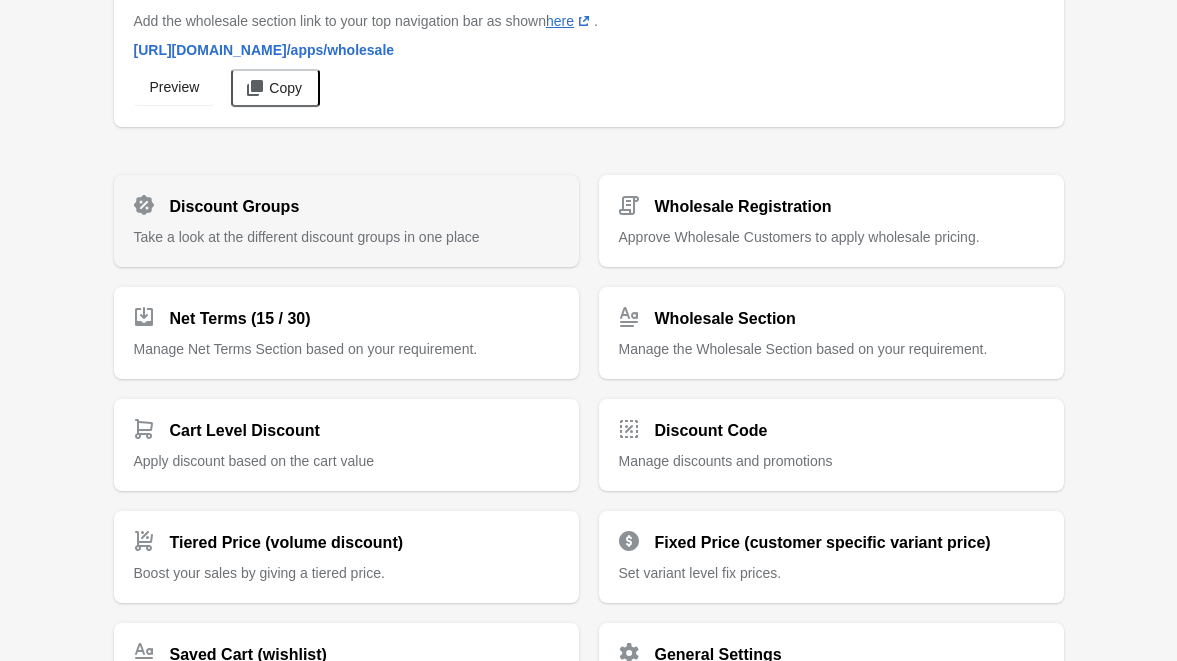 click on "Discount Groups Take a look at the different discount groups in one place" at bounding box center [346, 221] 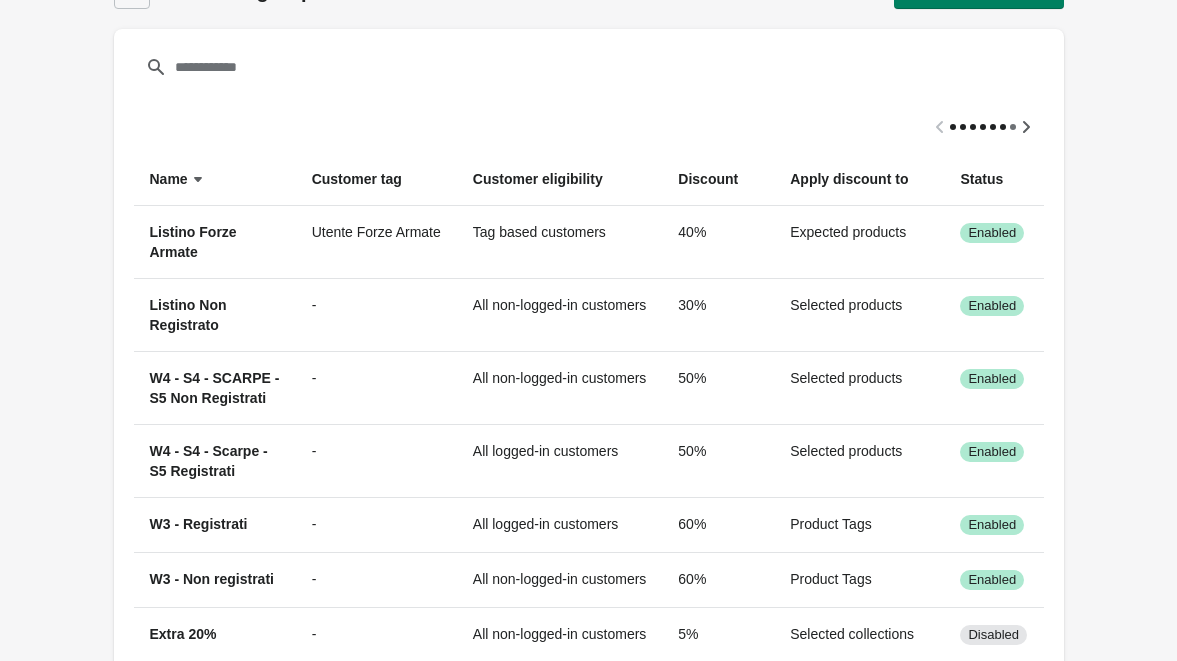 scroll, scrollTop: 0, scrollLeft: 0, axis: both 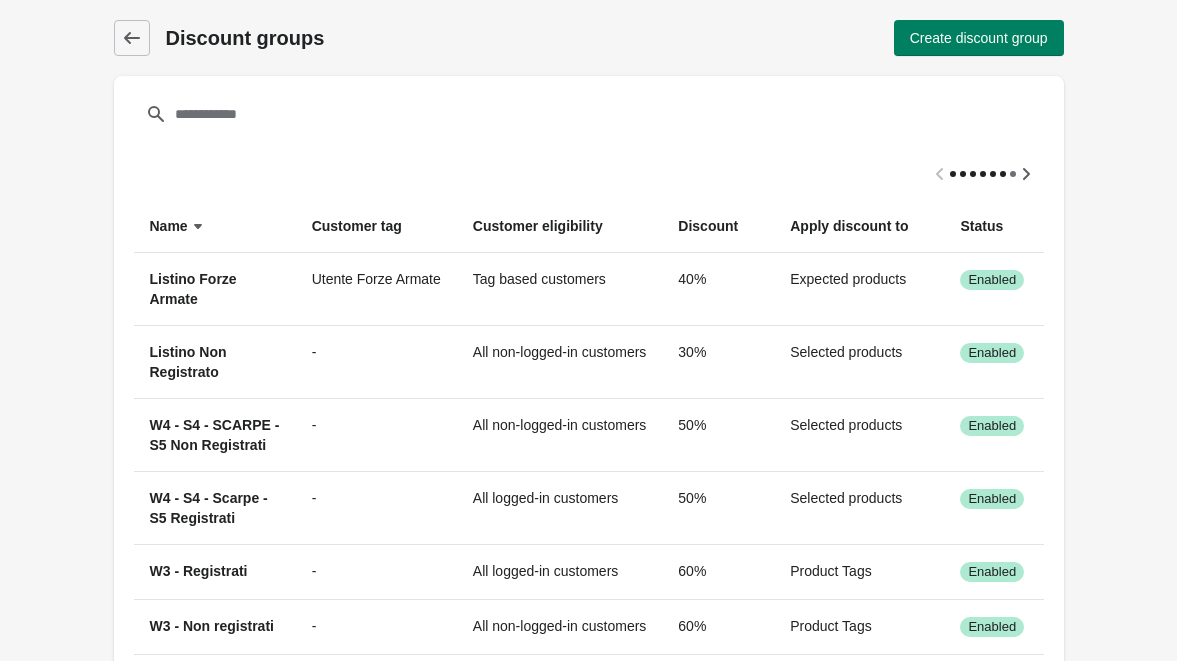 click on "Discount groups Discount groups Create discount group" at bounding box center [589, 38] 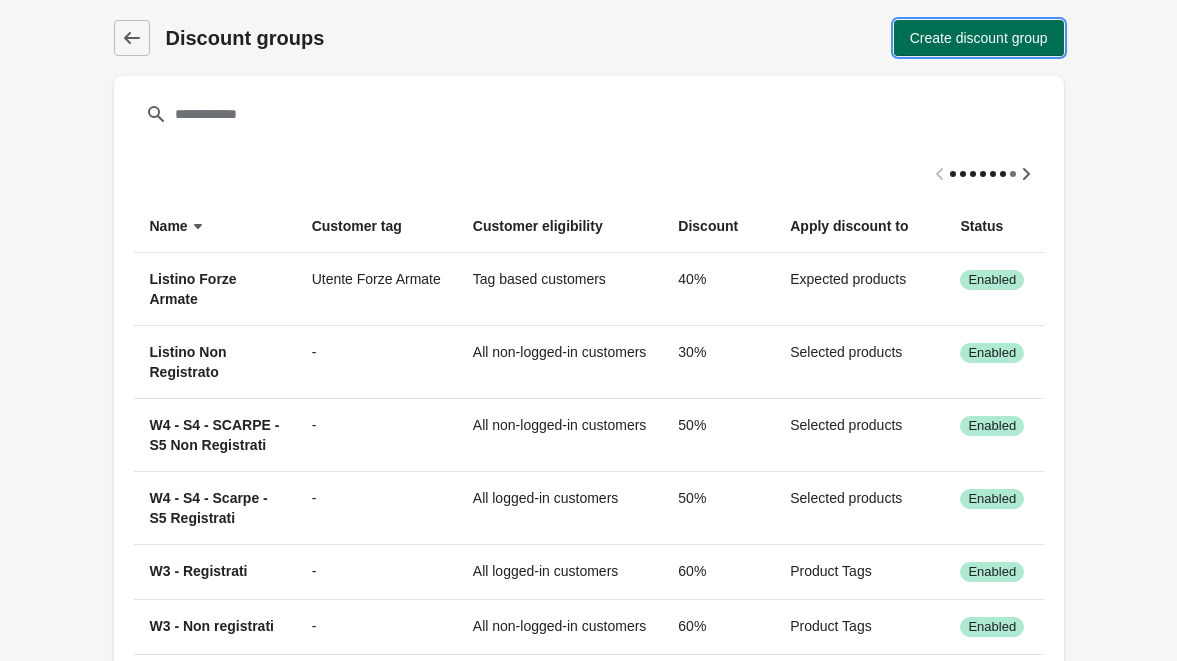 click on "Create discount group" at bounding box center (979, 38) 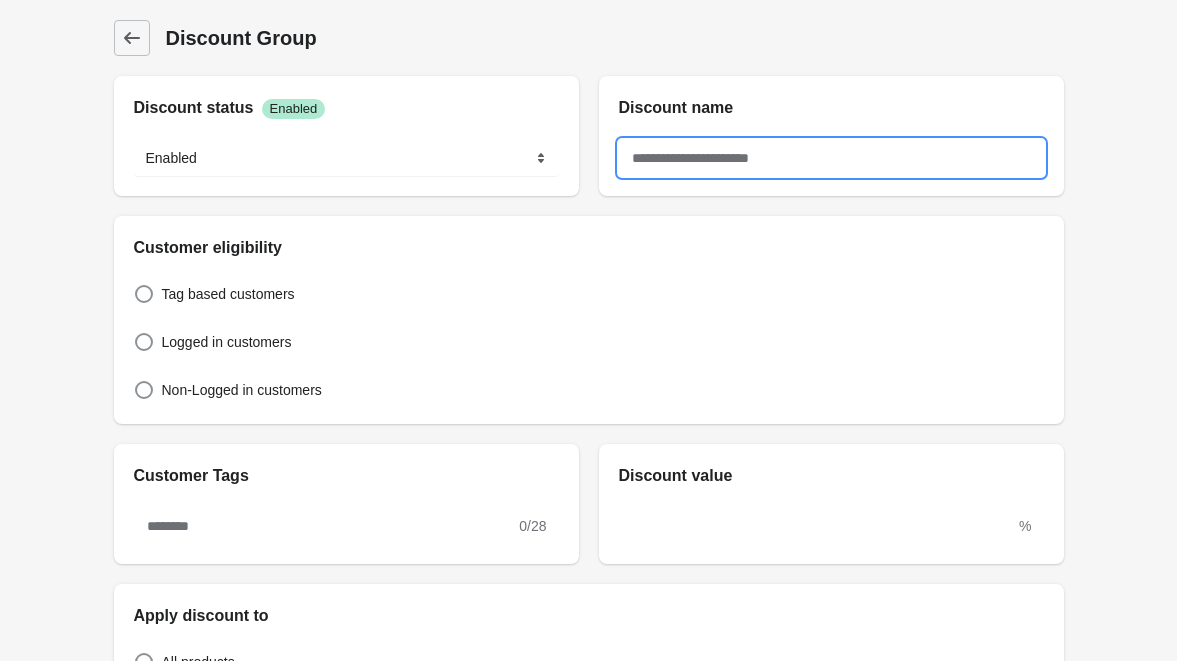 click at bounding box center [831, 158] 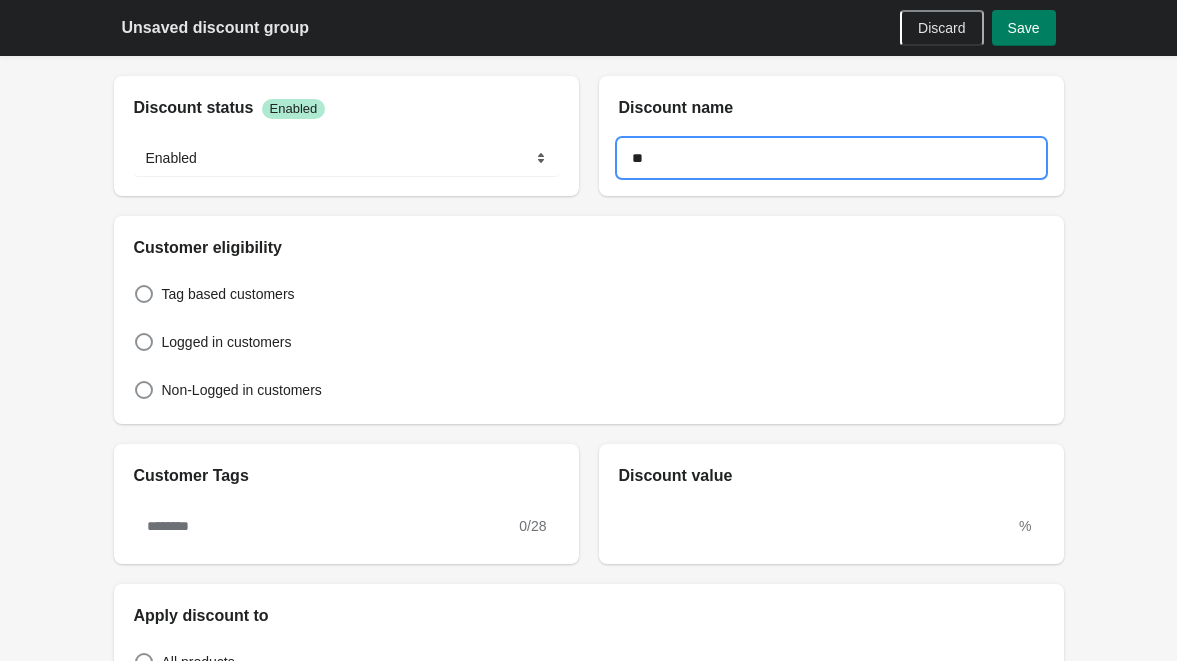 type on "*" 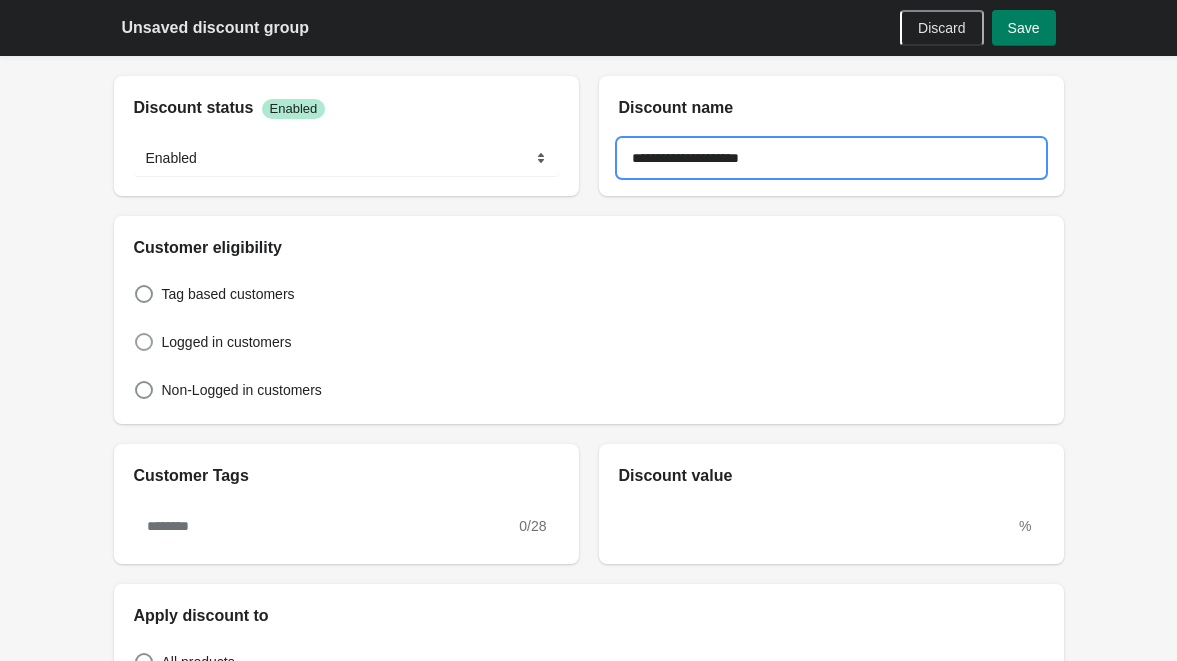 type on "**********" 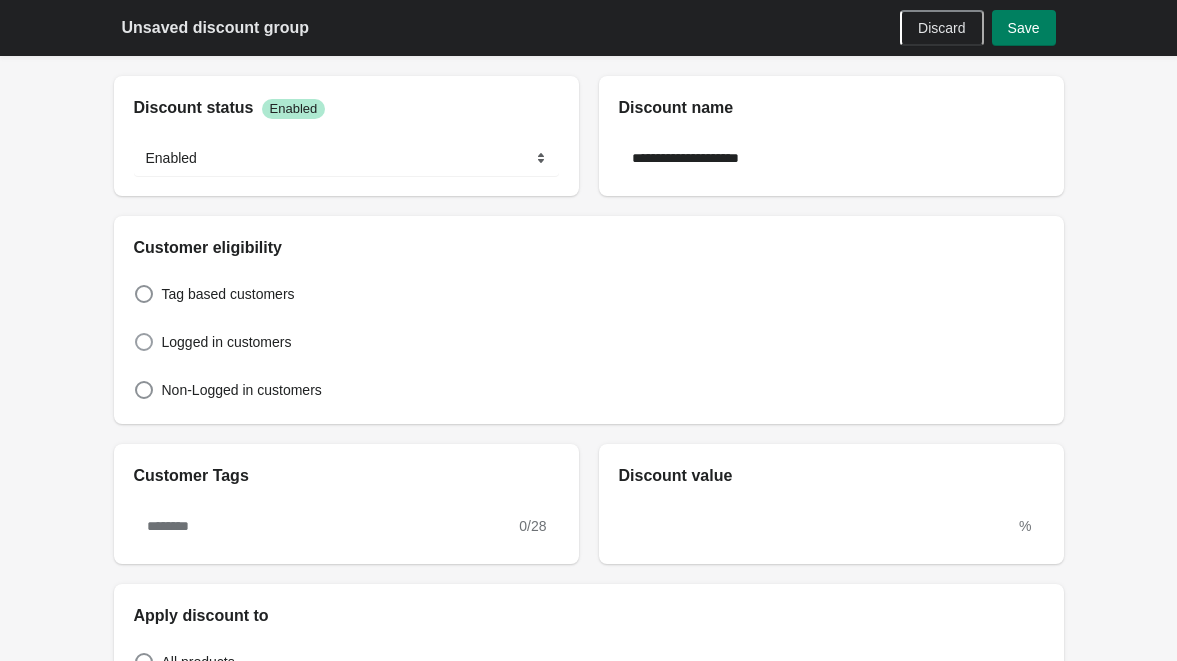 click at bounding box center (144, 342) 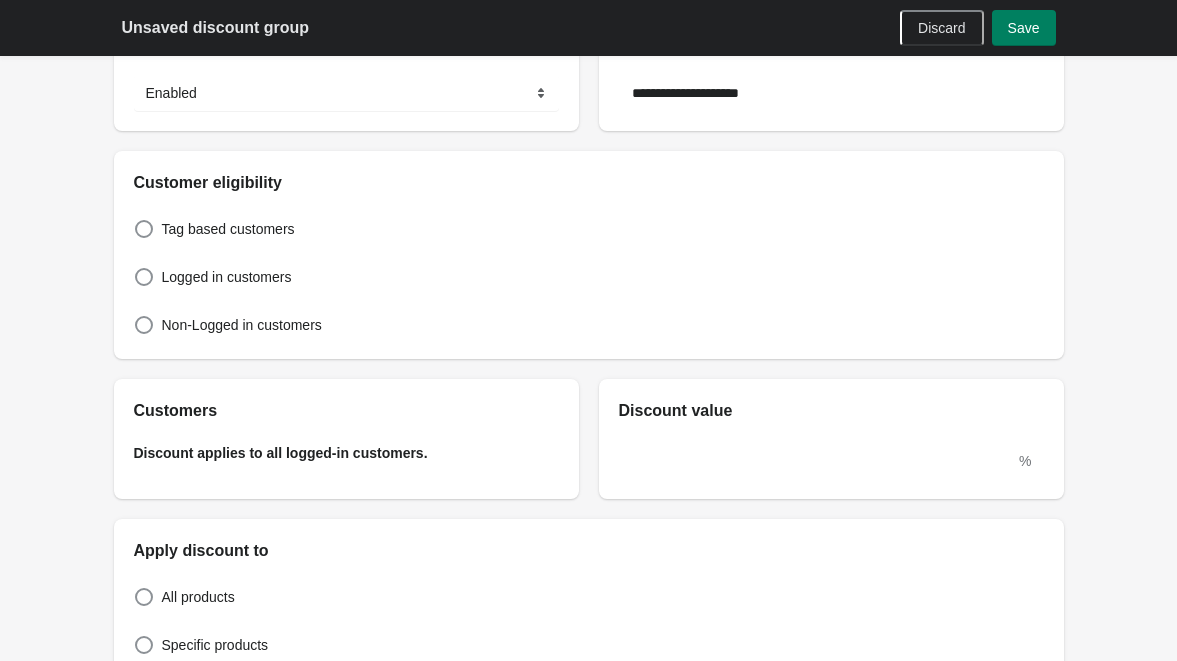 scroll, scrollTop: 100, scrollLeft: 0, axis: vertical 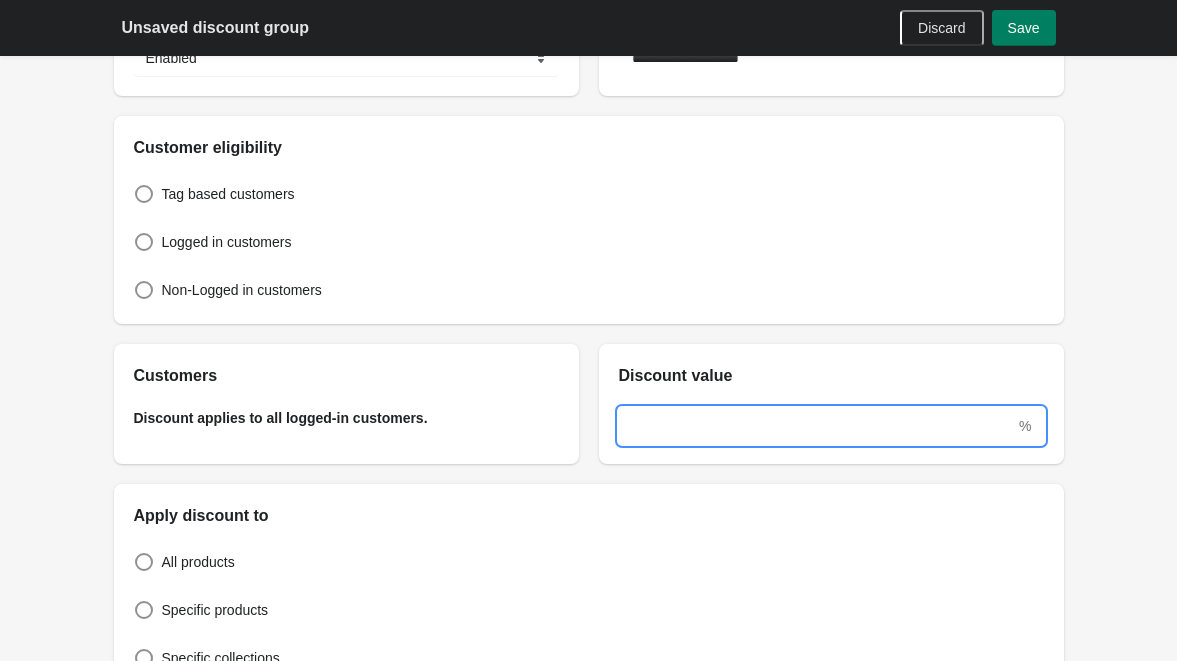 click at bounding box center (817, 426) 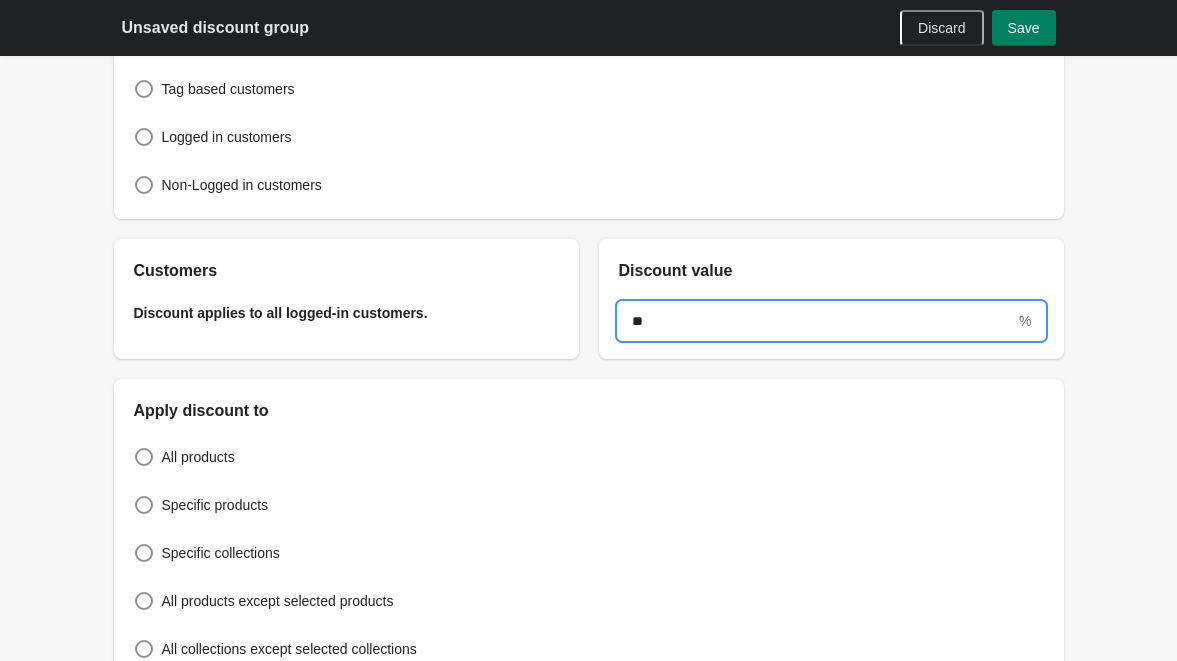 scroll, scrollTop: 300, scrollLeft: 0, axis: vertical 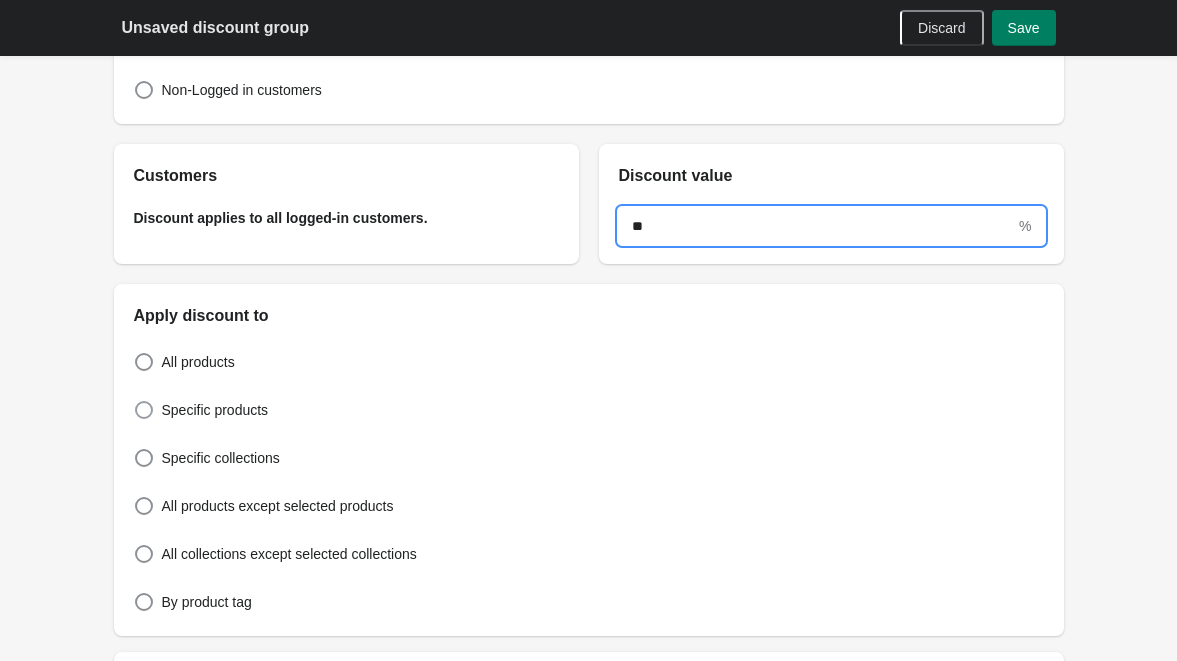 type on "**" 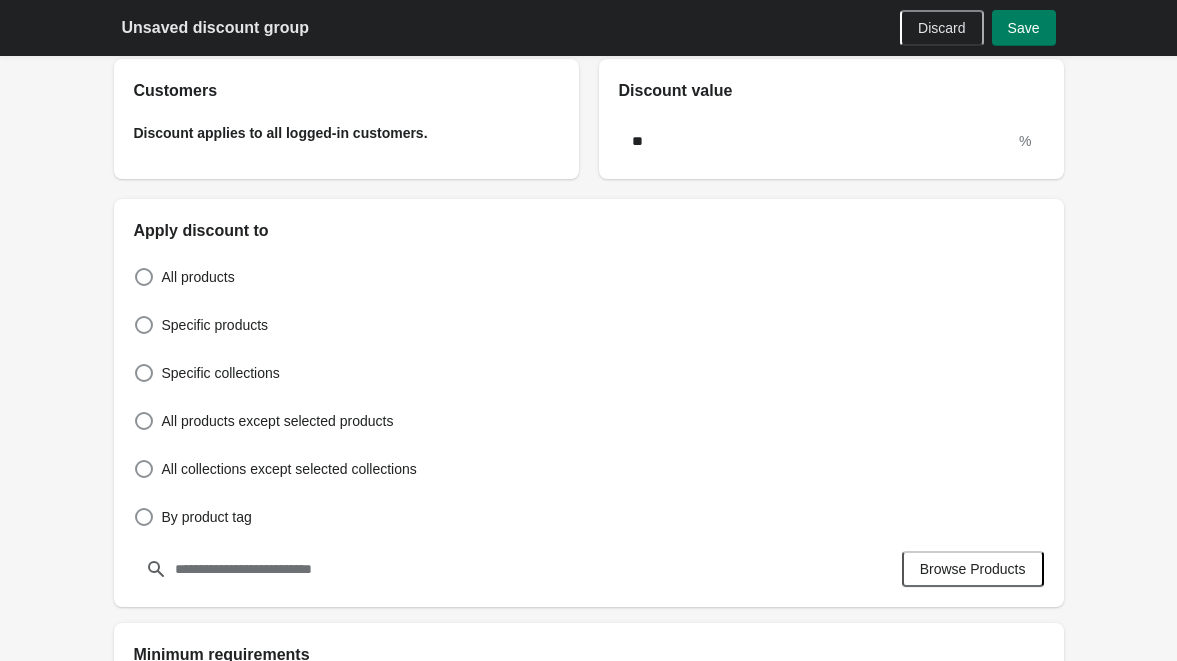 scroll, scrollTop: 500, scrollLeft: 0, axis: vertical 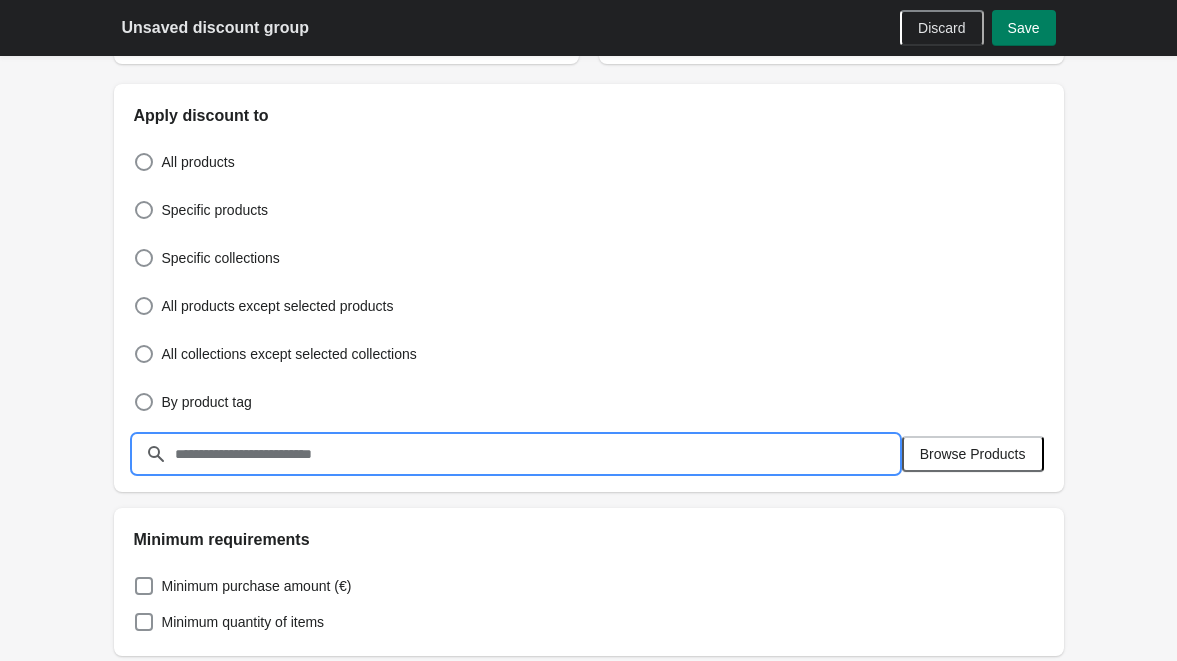 click at bounding box center [536, 454] 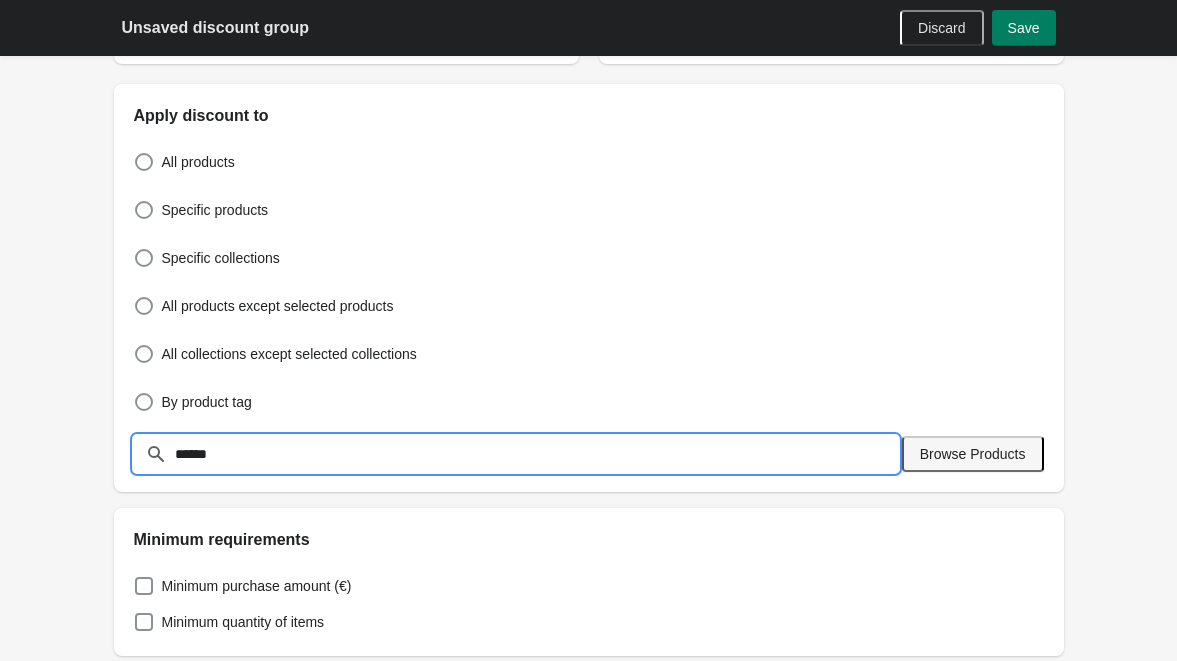 type on "******" 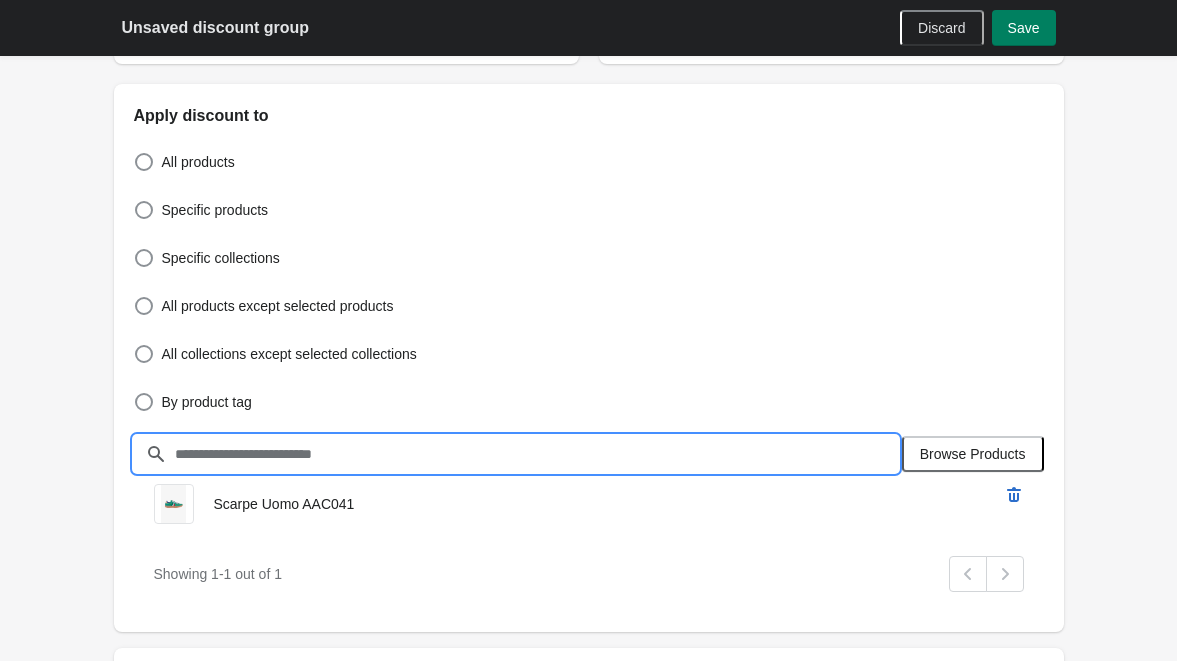 click at bounding box center (536, 454) 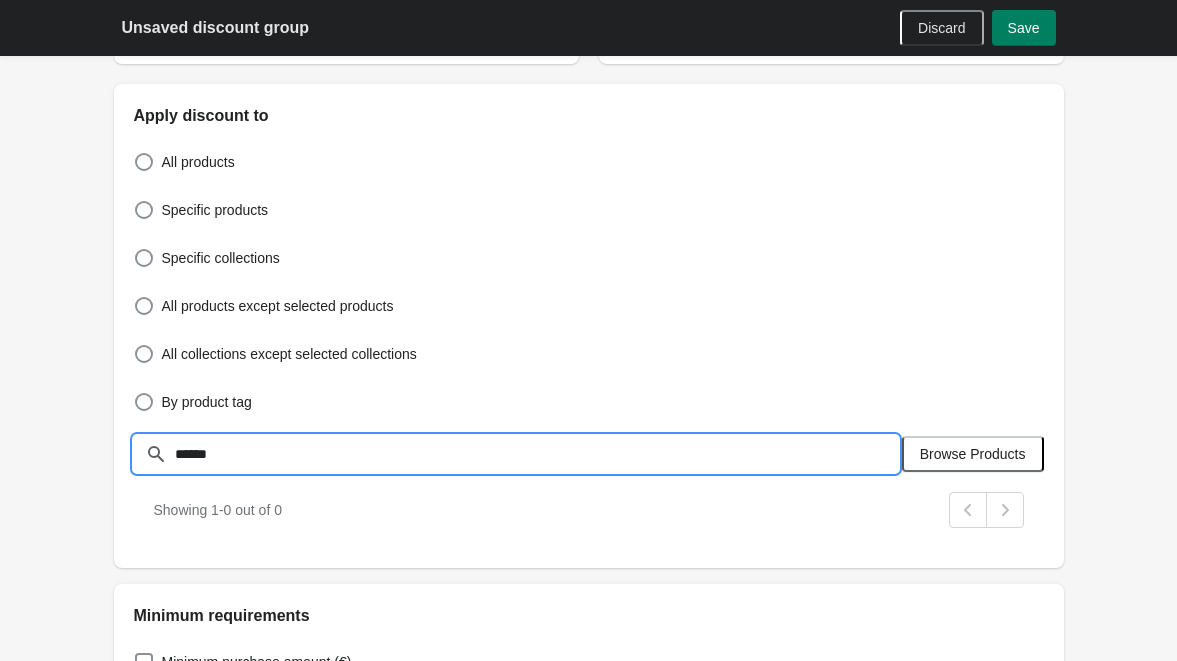 click on "******" at bounding box center (536, 454) 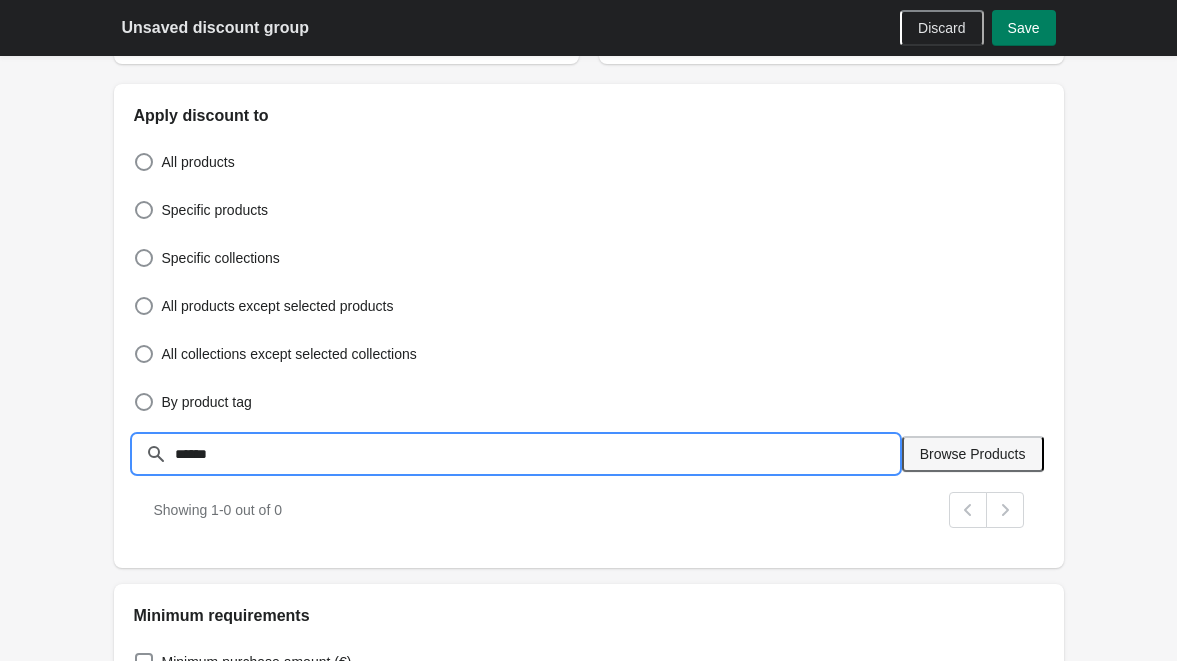 type on "******" 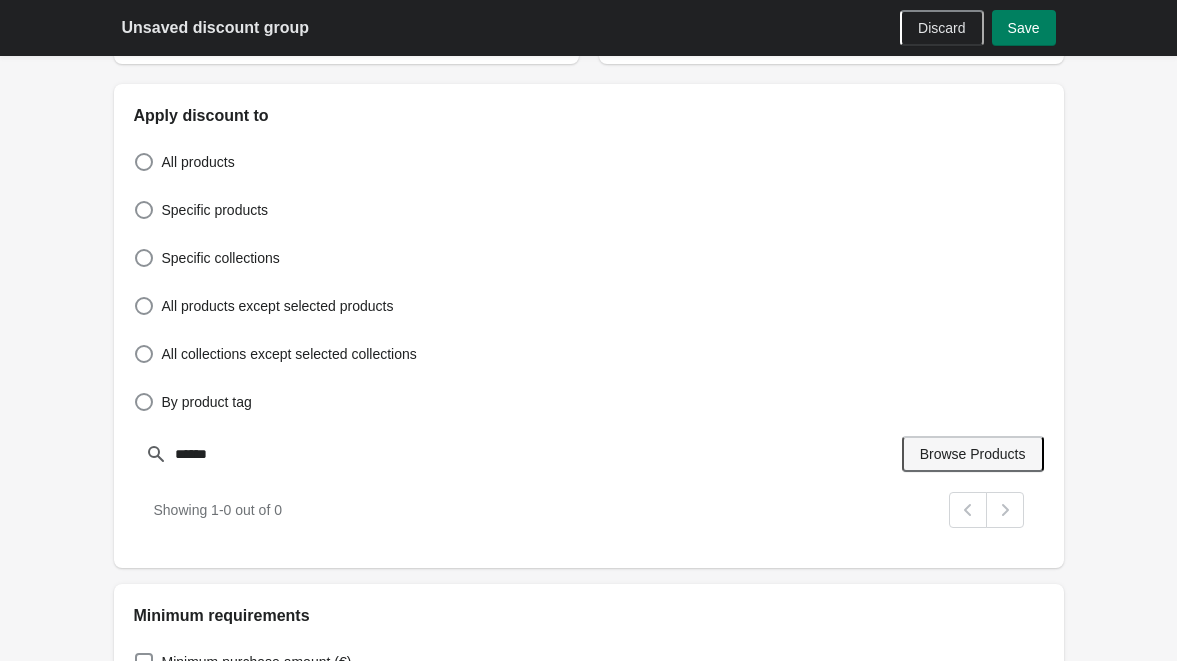 click on "Browse Products" at bounding box center (973, 454) 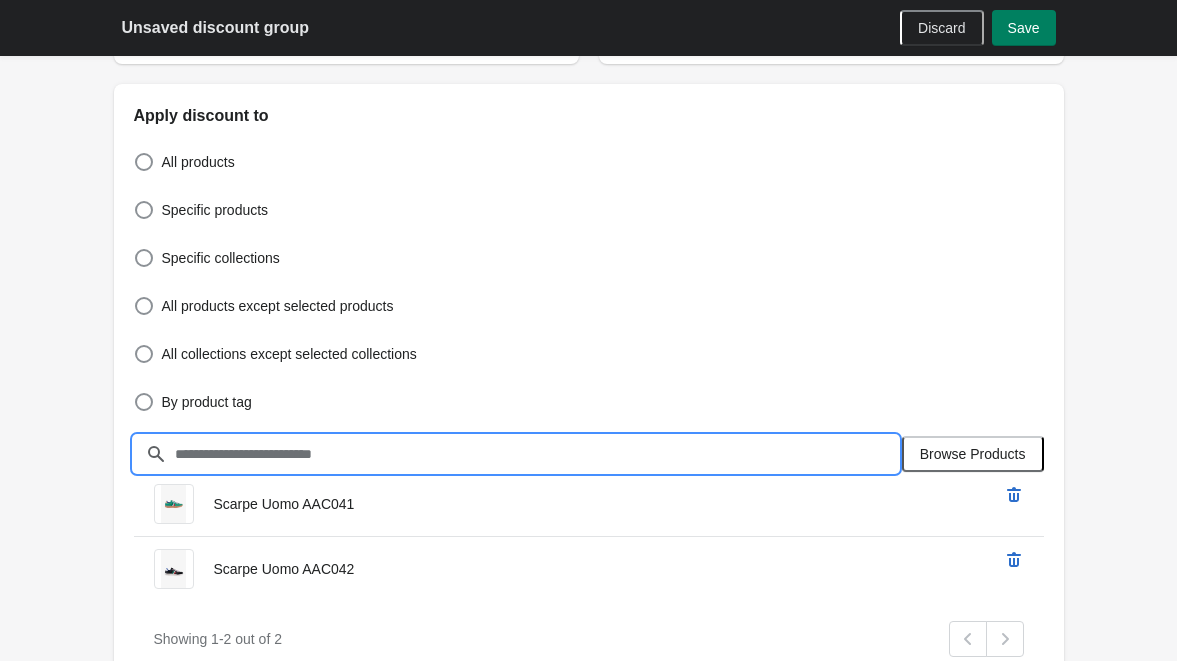click at bounding box center [536, 454] 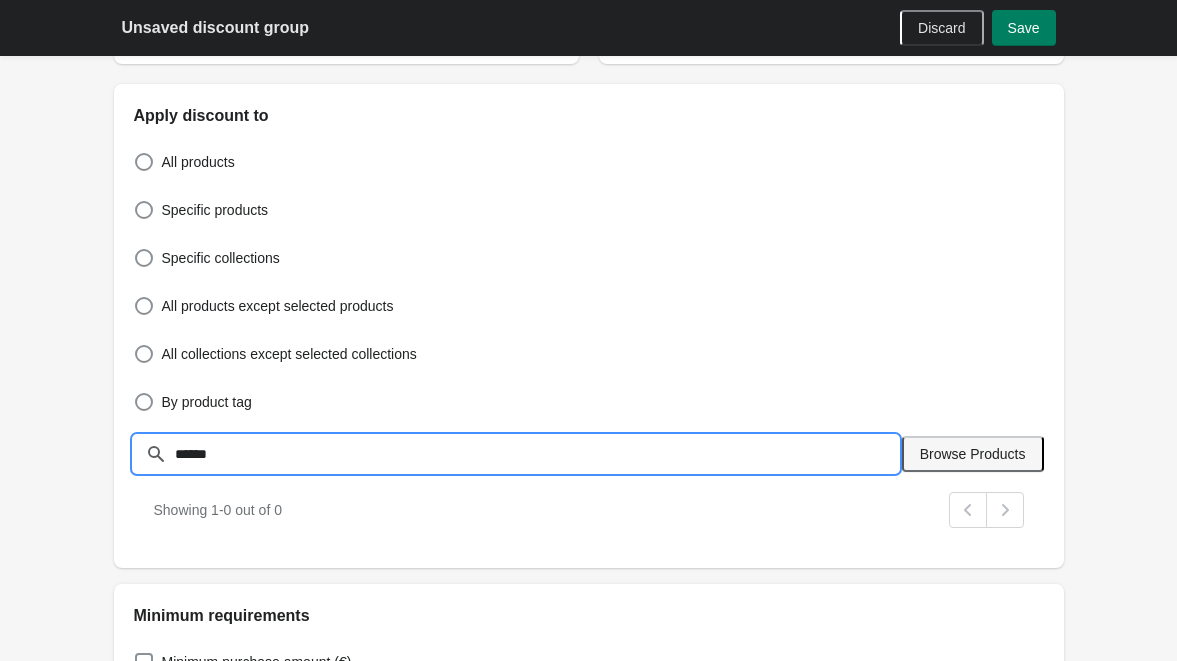 type on "******" 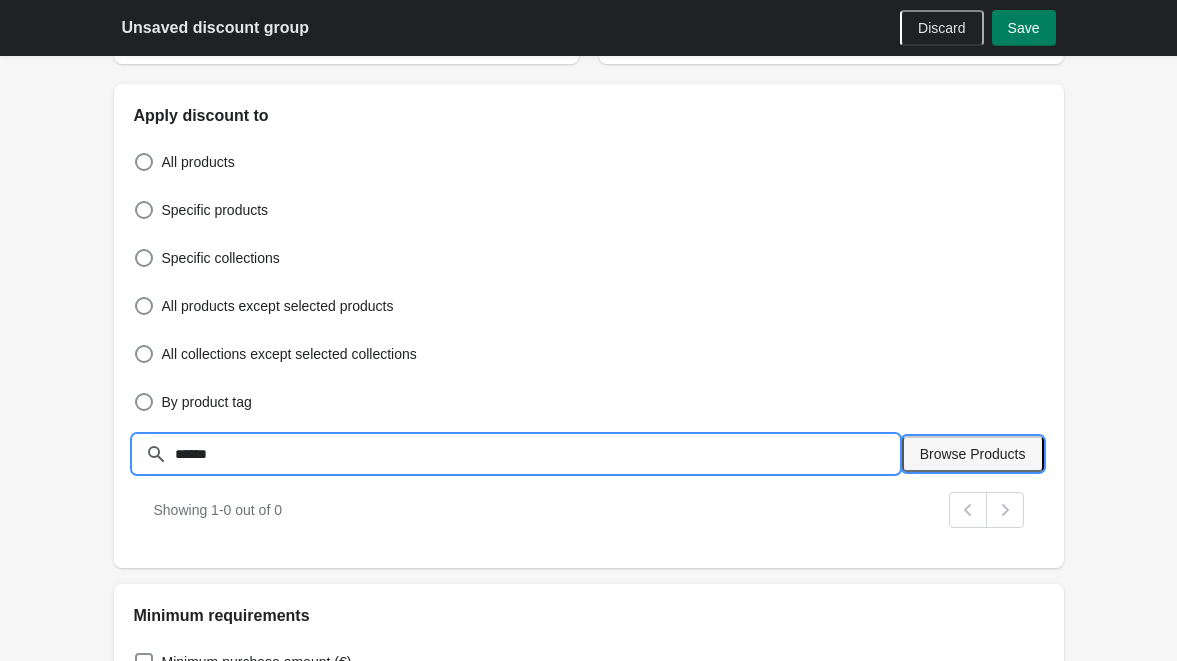 click on "Browse Products" at bounding box center [973, 454] 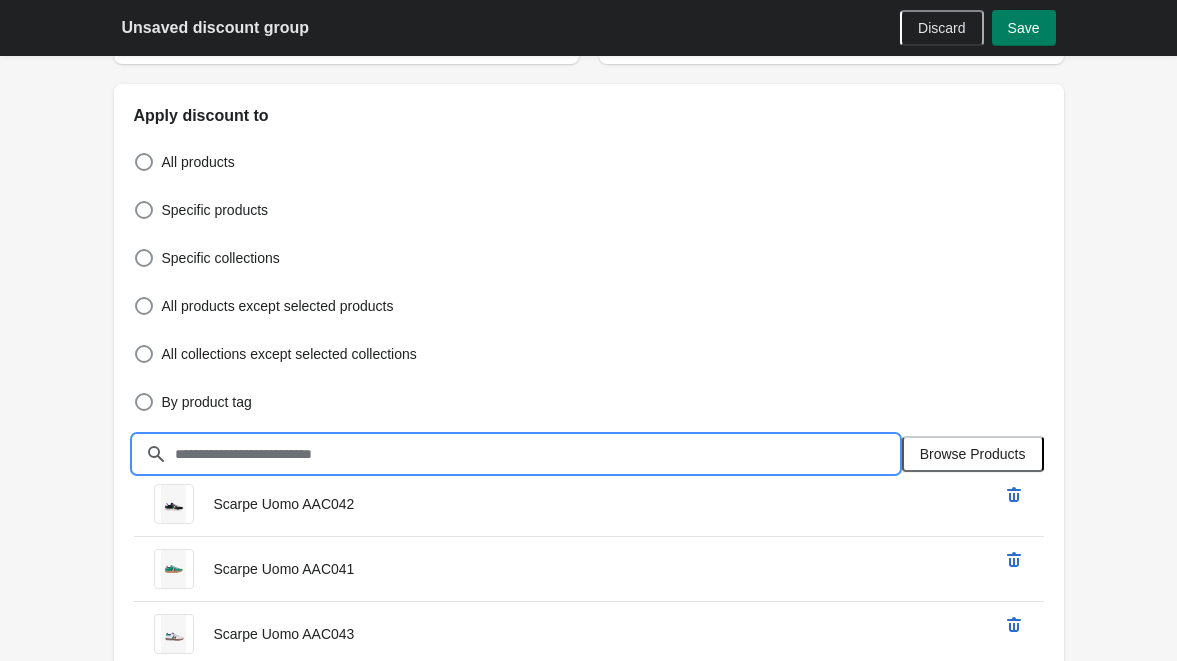 click at bounding box center [536, 454] 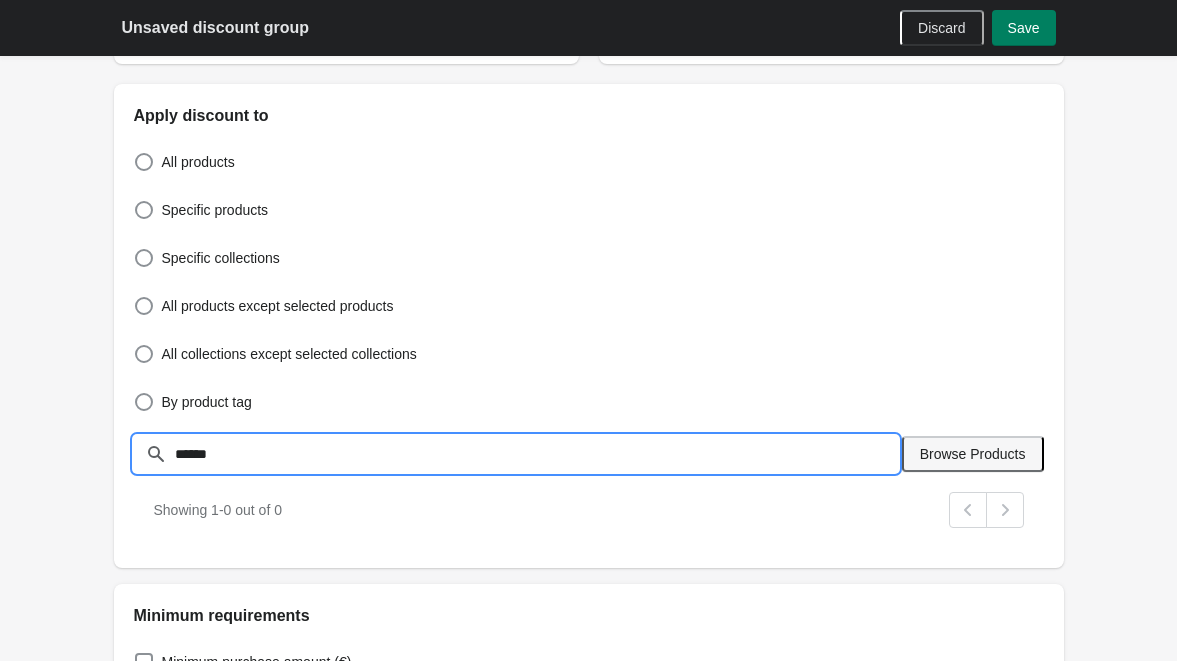 type on "******" 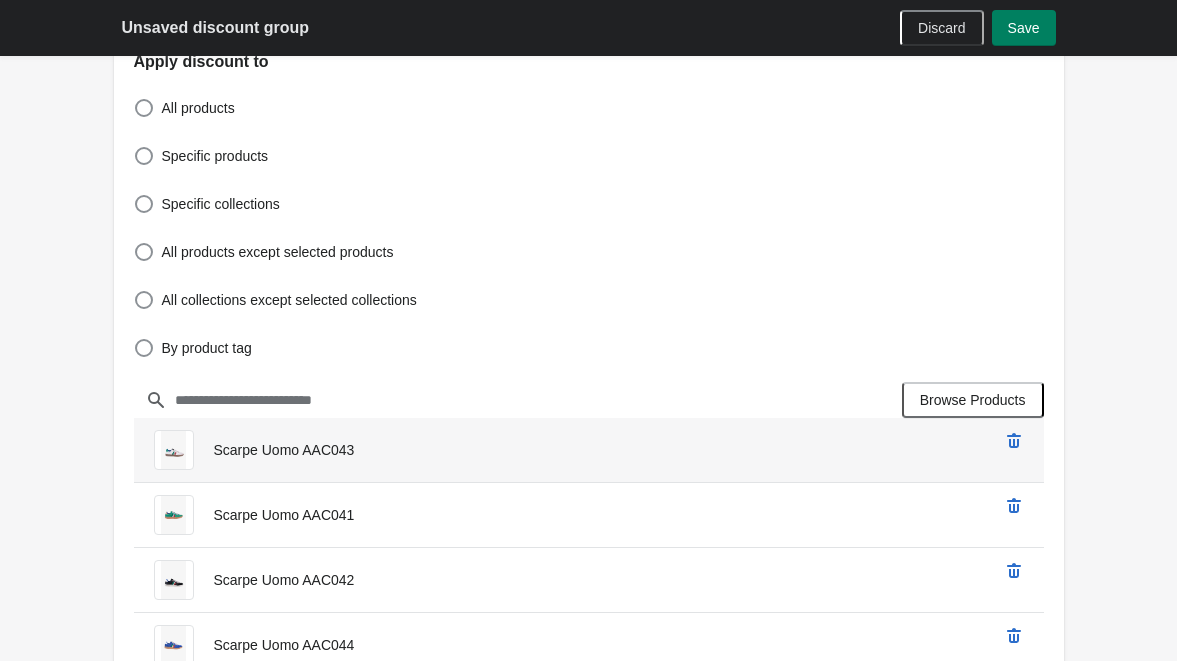 scroll, scrollTop: 600, scrollLeft: 0, axis: vertical 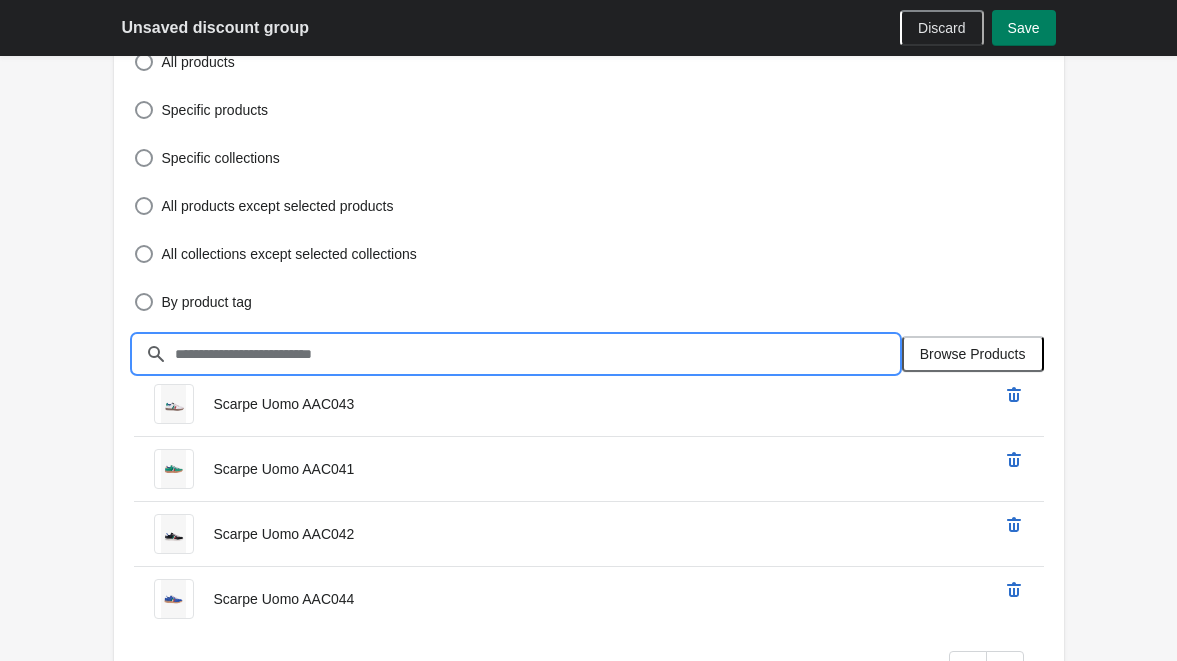 click at bounding box center (536, 354) 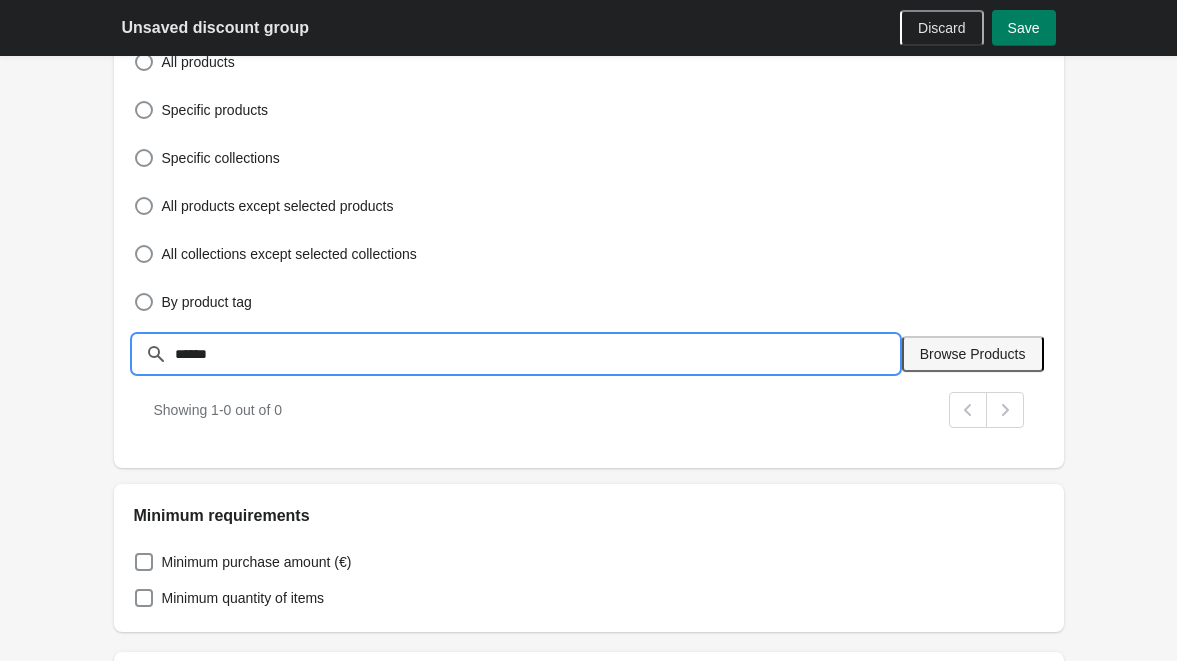 type on "******" 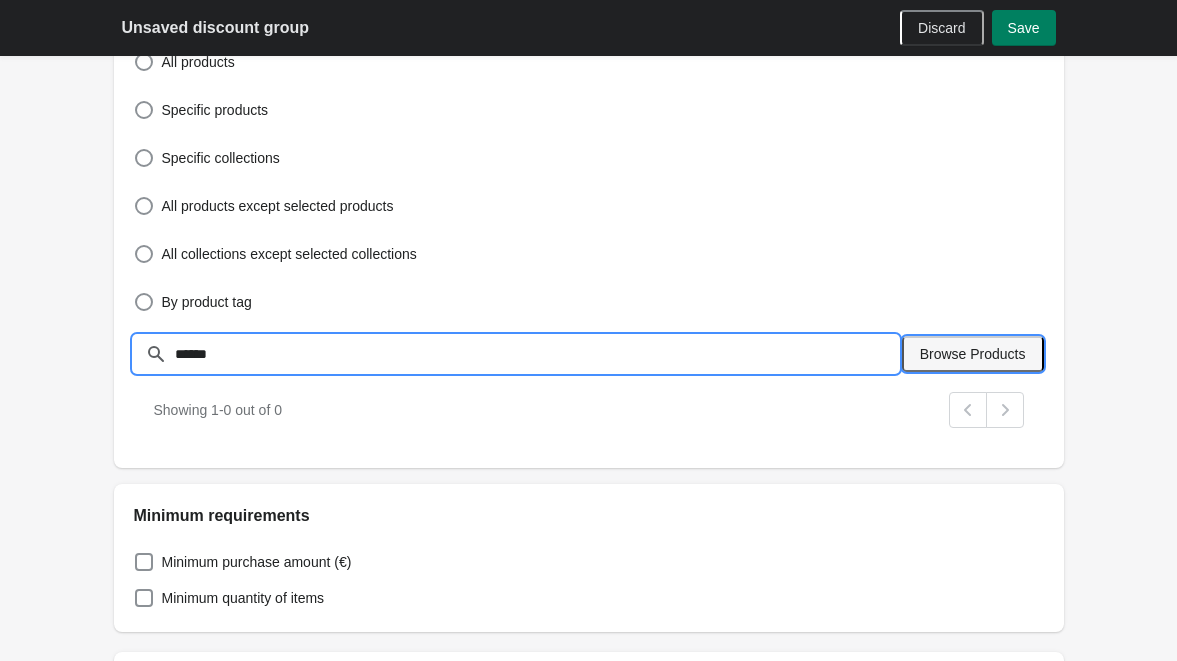 click on "Browse Products" at bounding box center [973, 354] 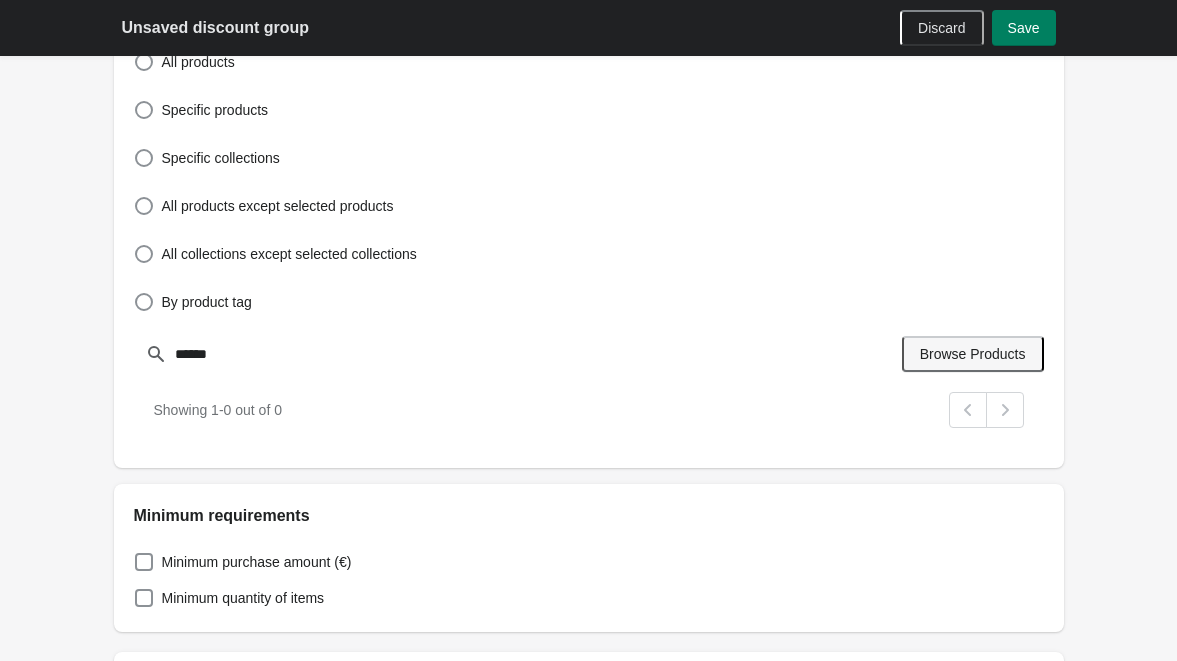 type 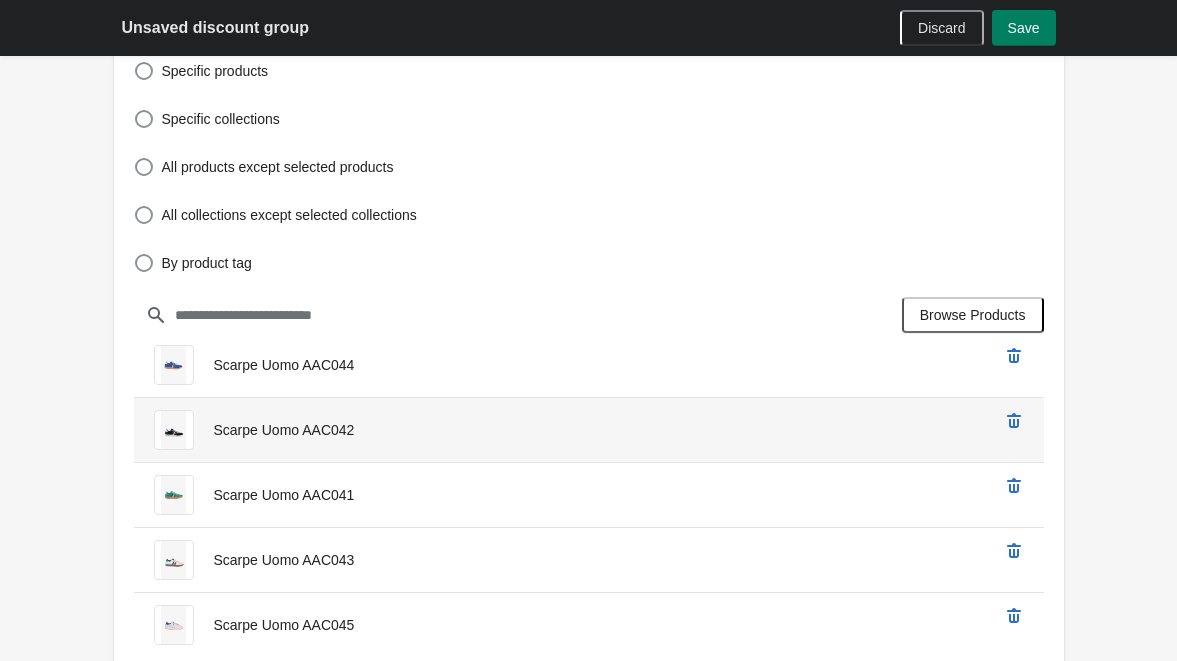 scroll, scrollTop: 700, scrollLeft: 0, axis: vertical 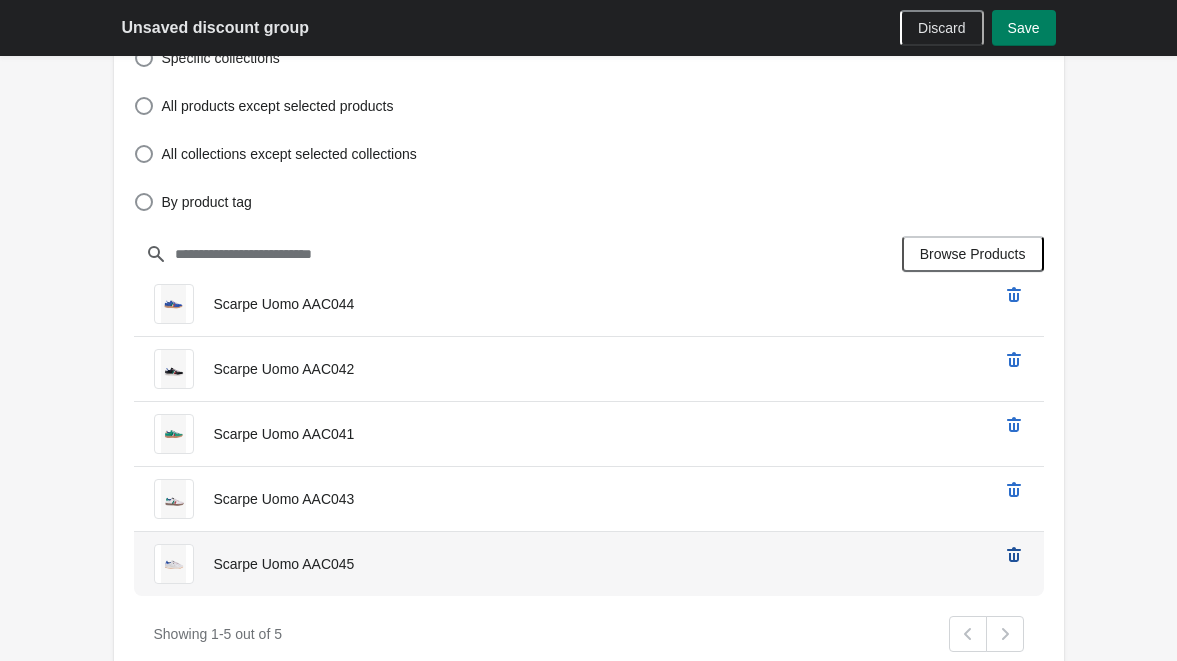 click 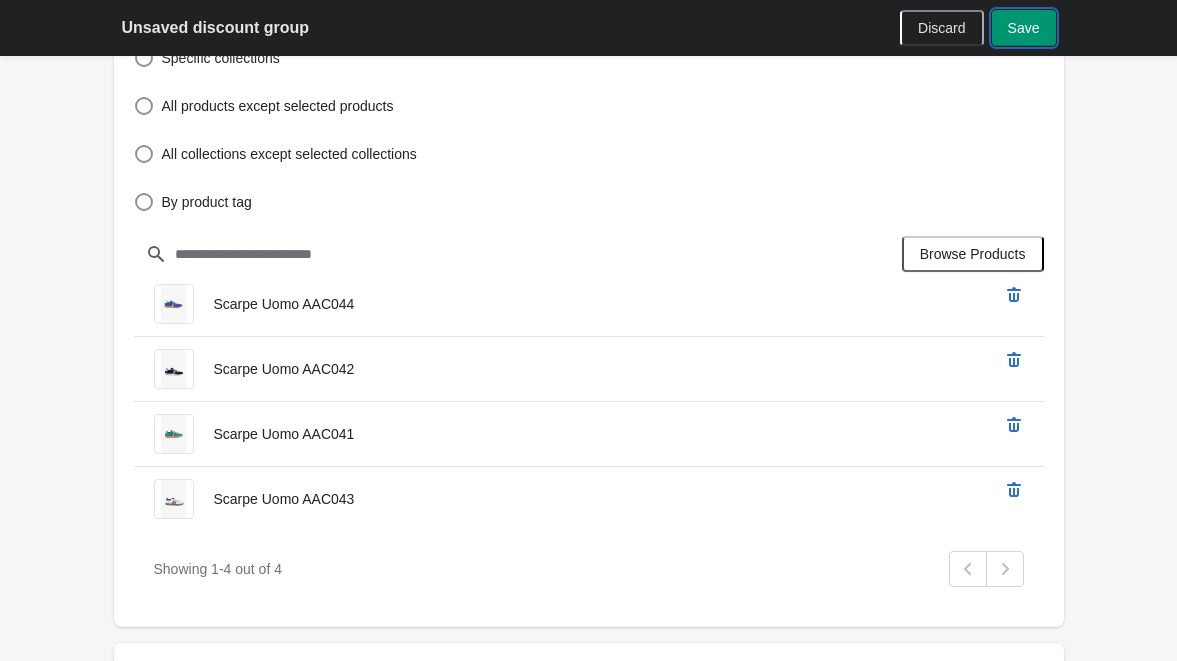 click on "Save" at bounding box center (1024, 28) 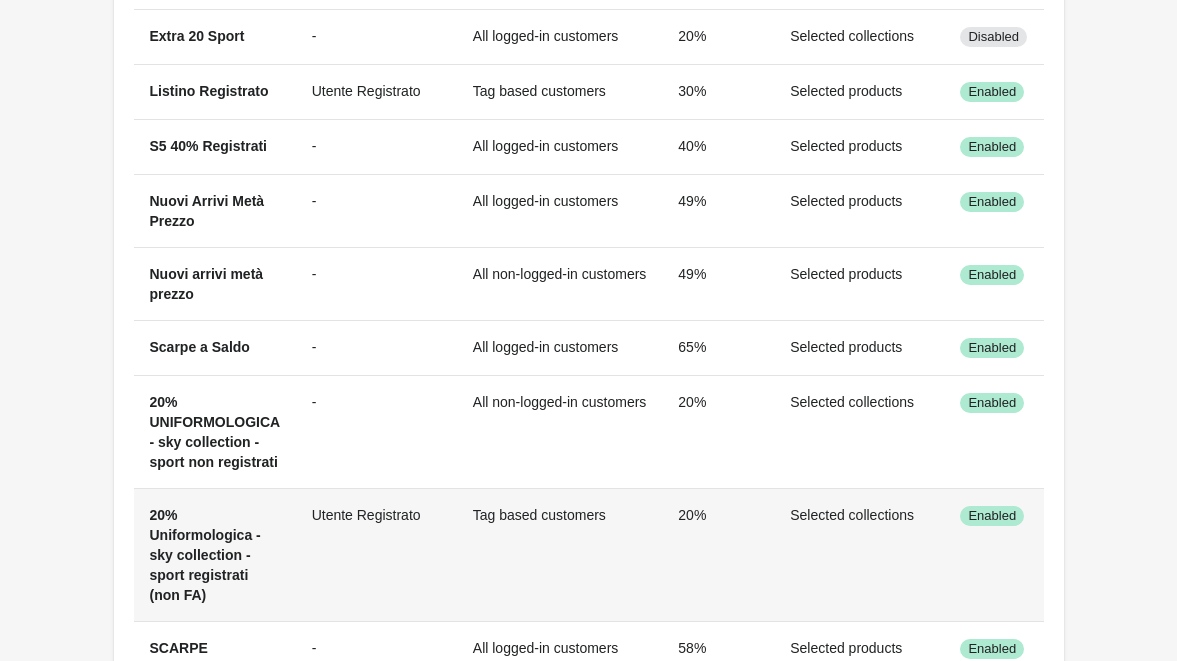 scroll, scrollTop: 1000, scrollLeft: 0, axis: vertical 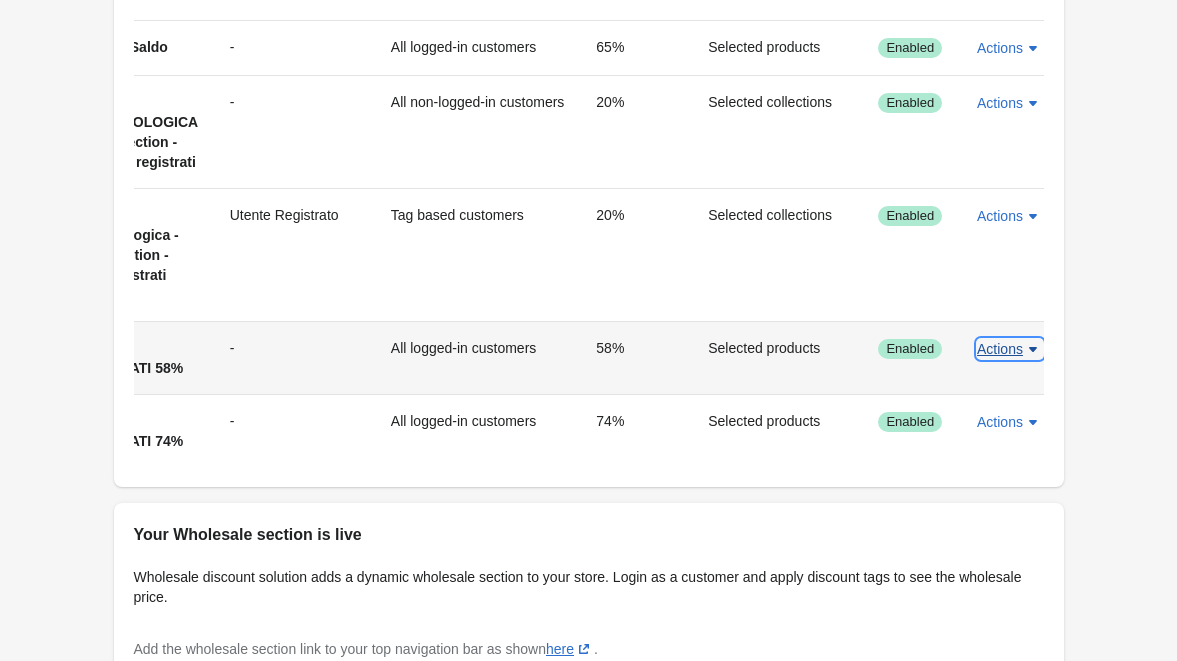 click on "Actions" at bounding box center [1000, 349] 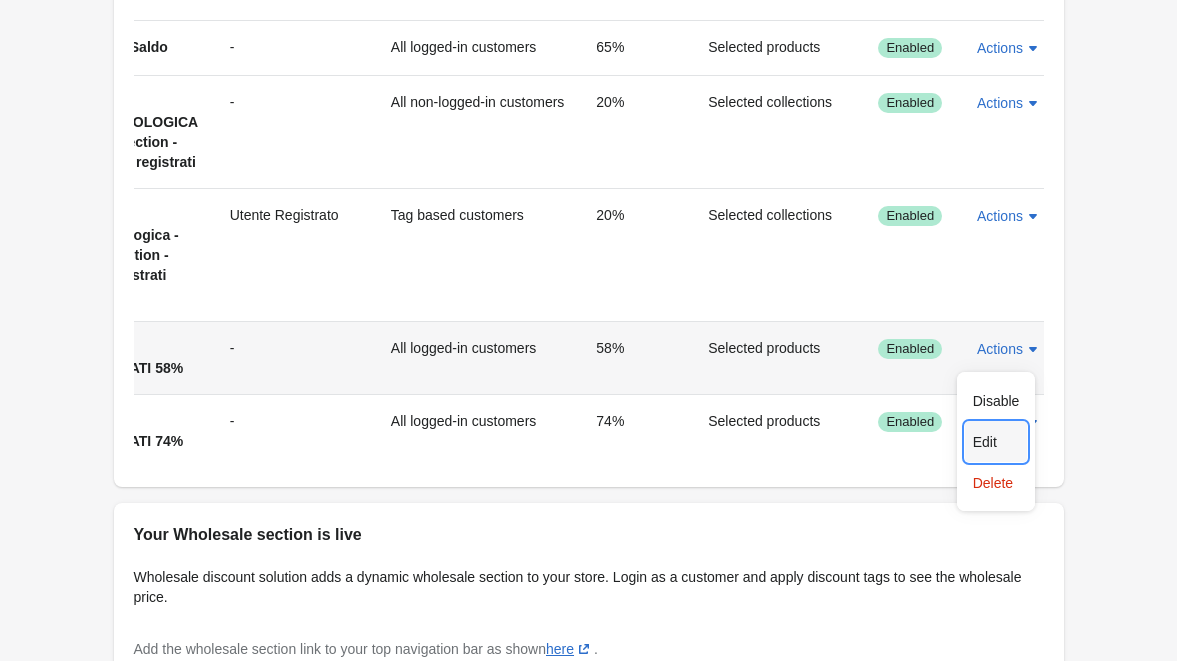 click on "Edit" at bounding box center (996, 442) 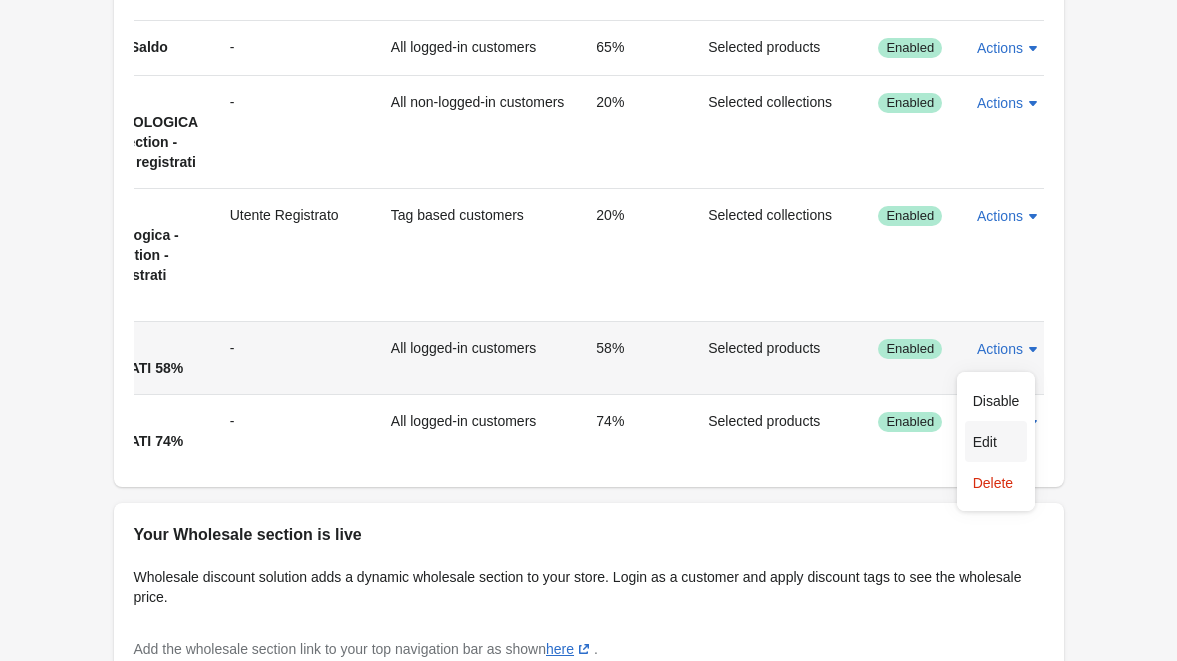 scroll, scrollTop: 217, scrollLeft: 0, axis: vertical 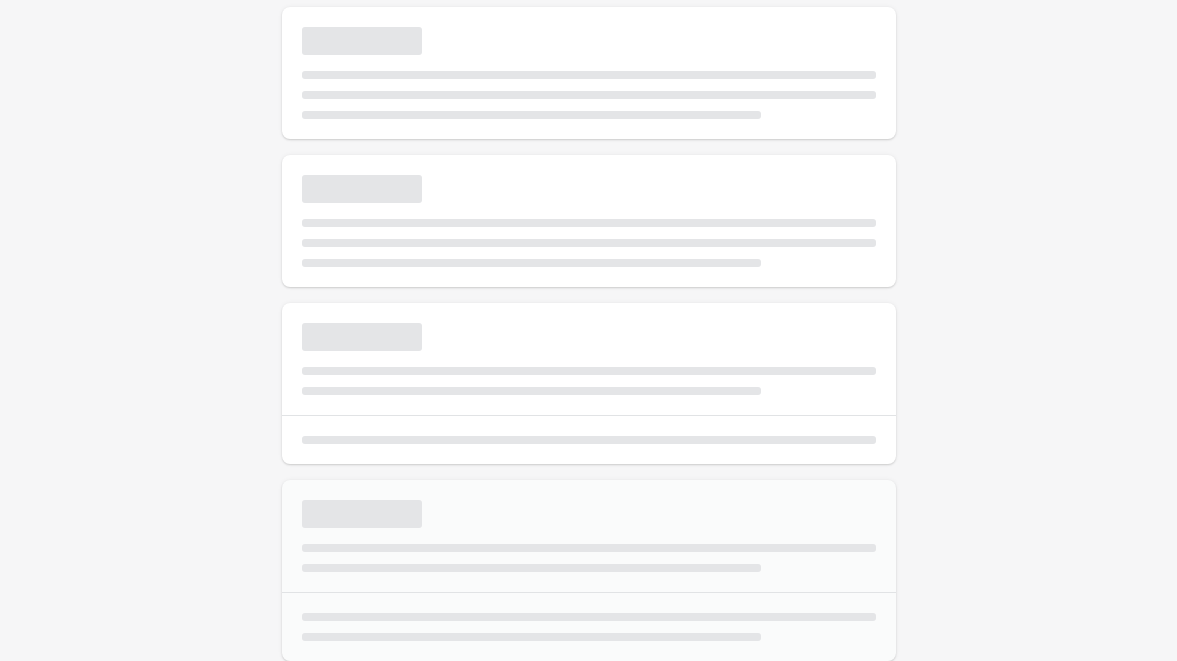 select on "*" 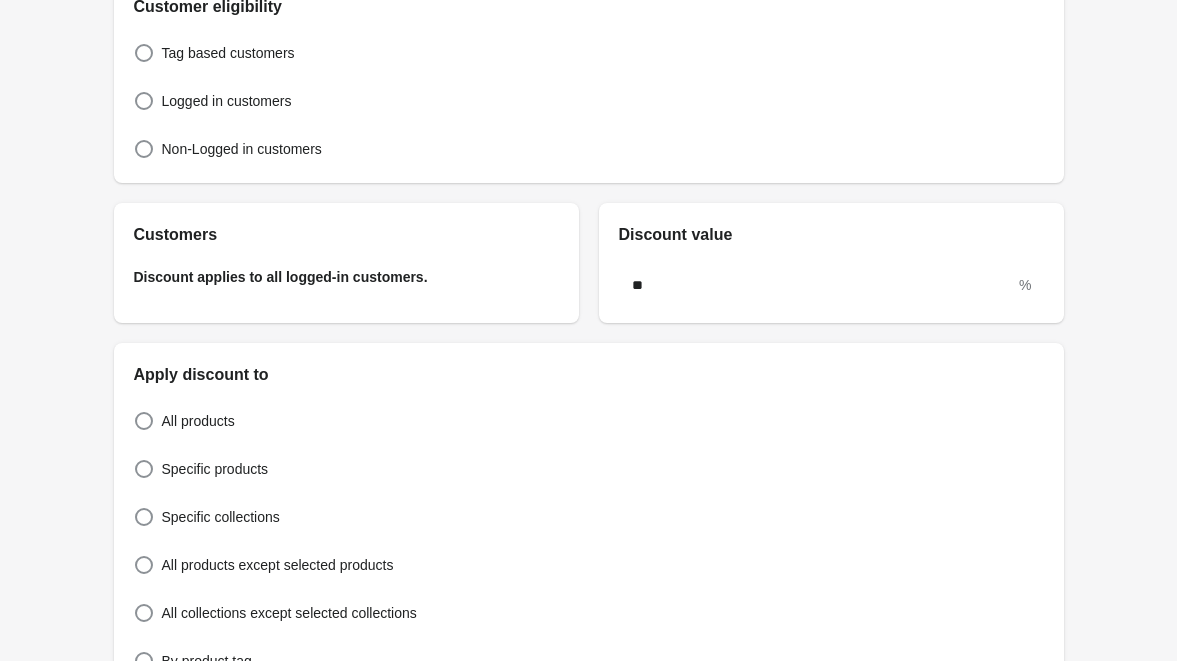 scroll, scrollTop: 200, scrollLeft: 0, axis: vertical 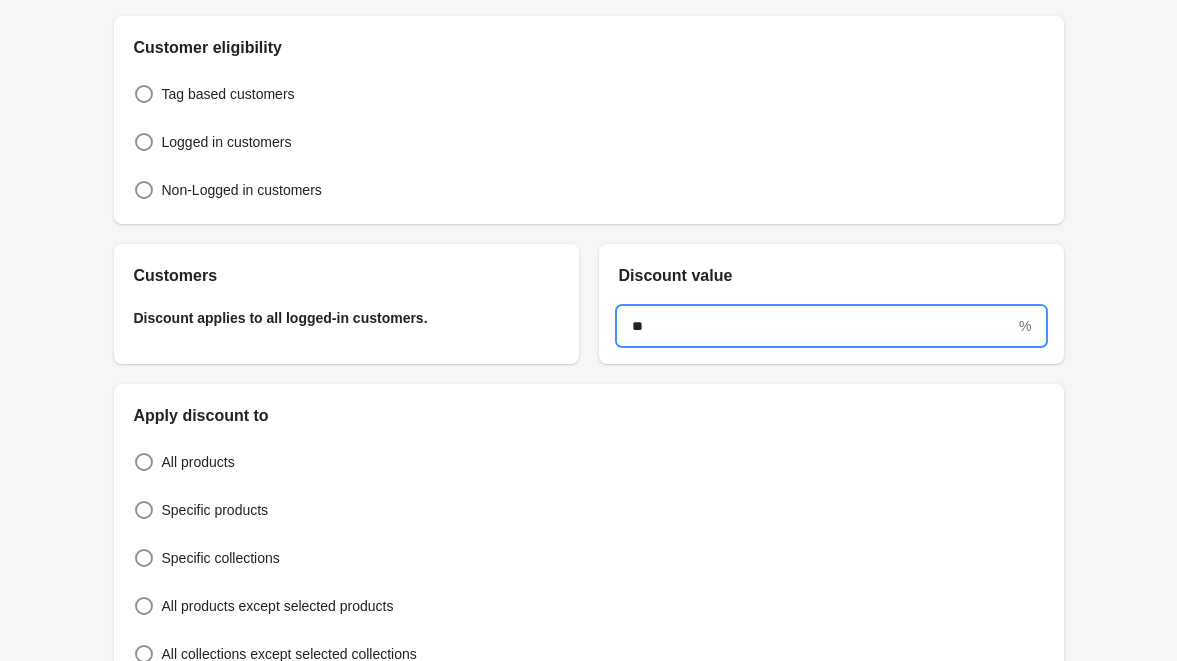 click on "**" at bounding box center [817, 326] 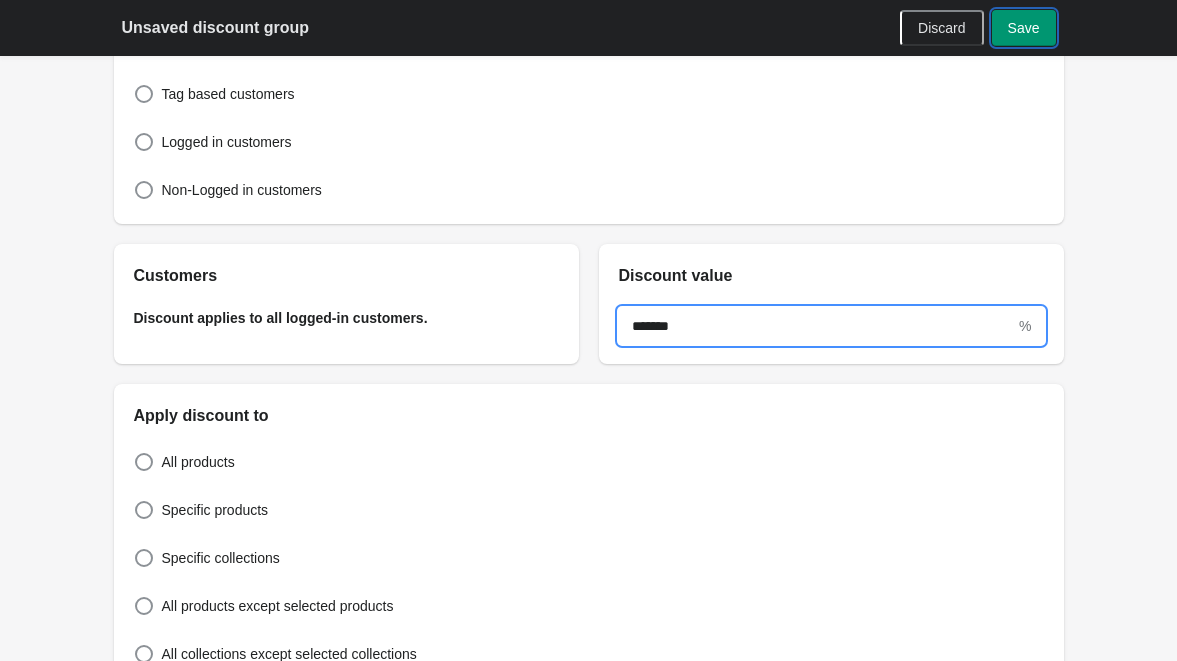 click on "Save" at bounding box center [1024, 28] 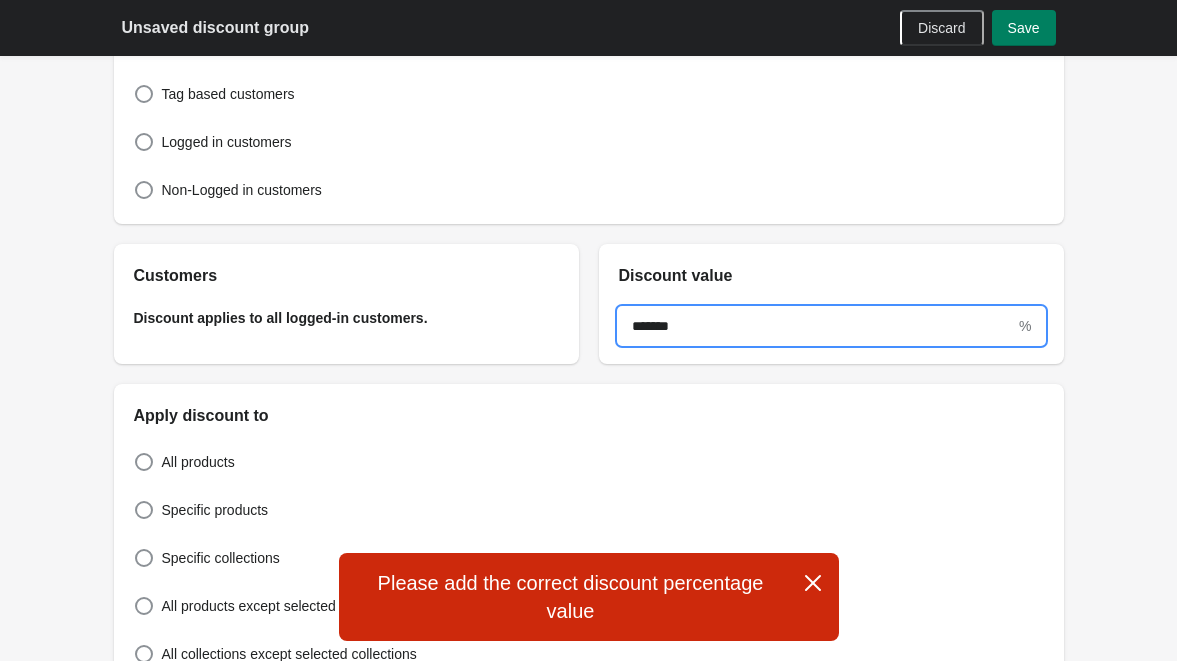 drag, startPoint x: 737, startPoint y: 322, endPoint x: 650, endPoint y: 328, distance: 87.20665 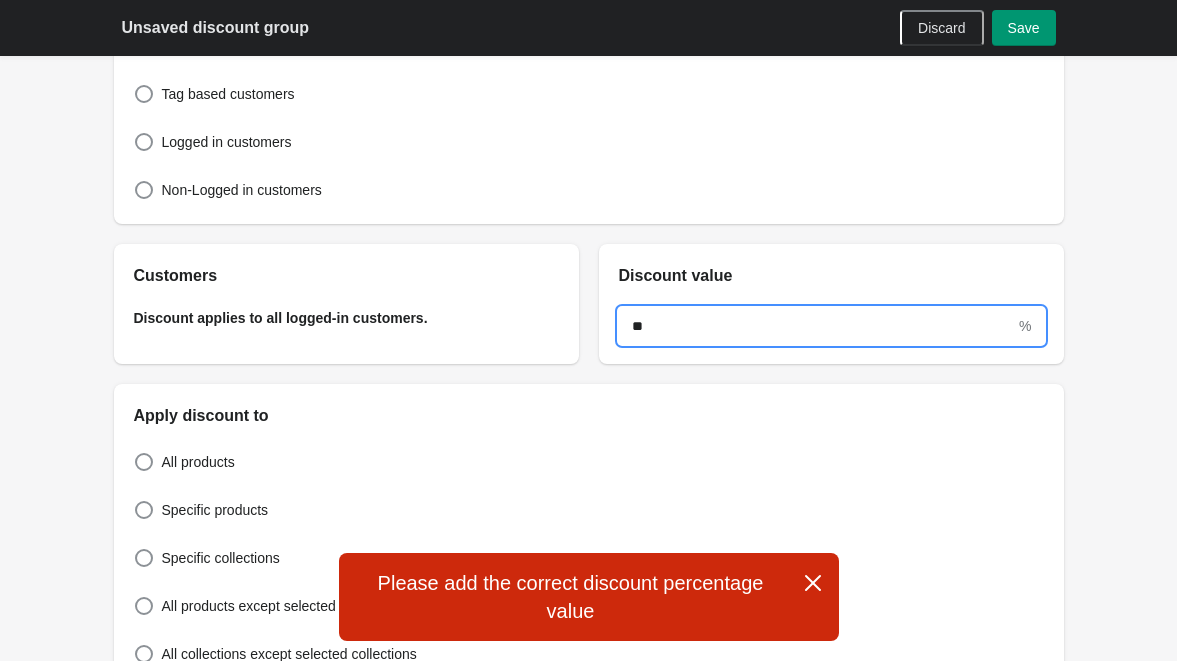 type on "**" 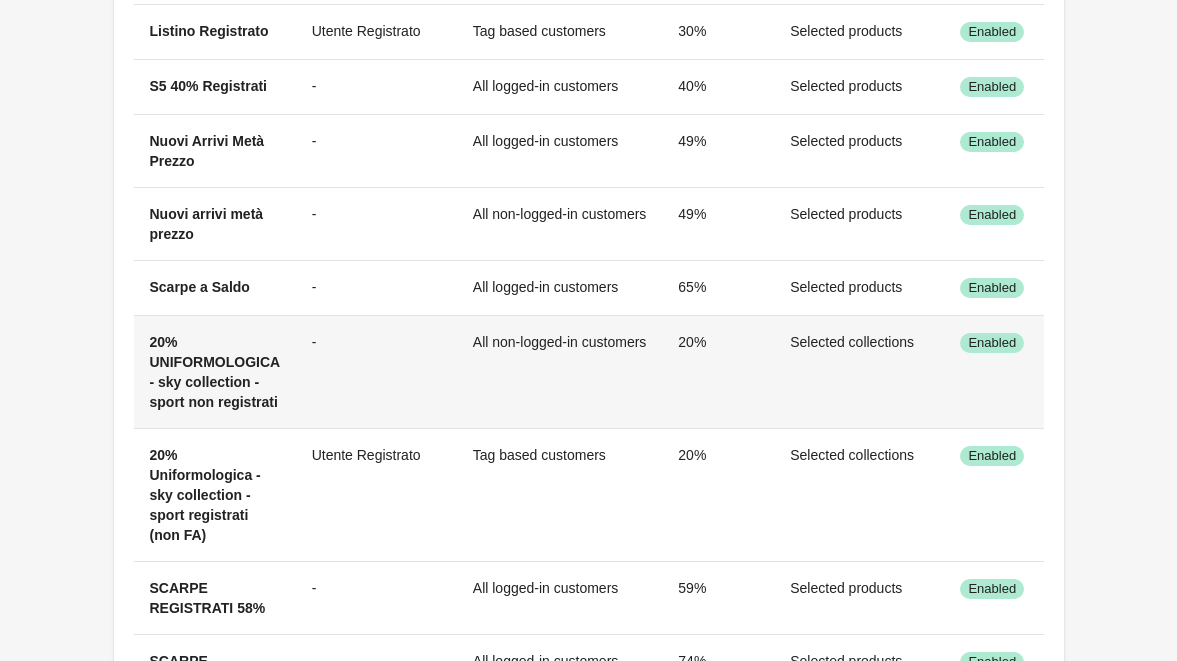 scroll, scrollTop: 852, scrollLeft: 0, axis: vertical 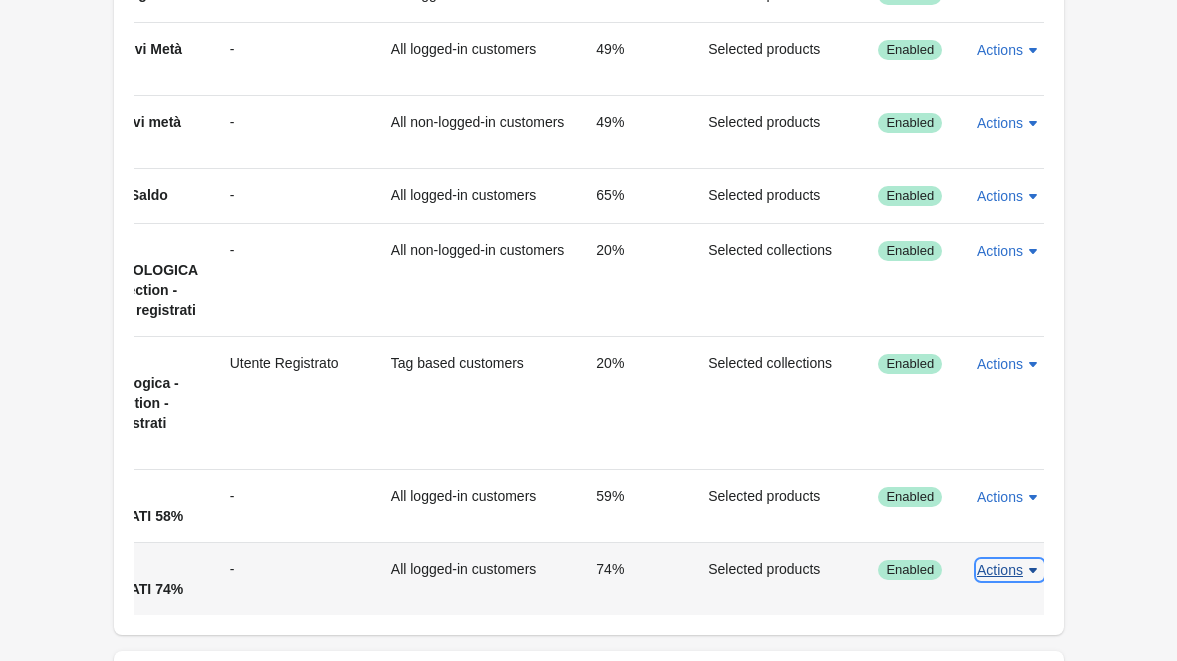 click on "Actions" at bounding box center [1010, 570] 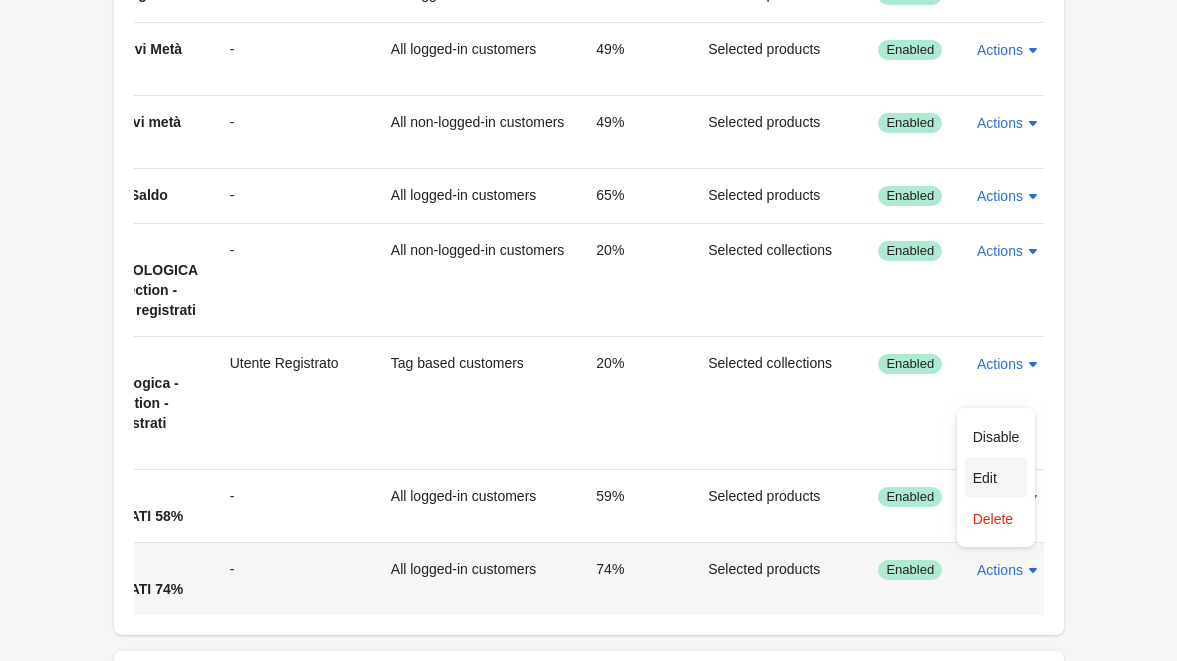 click on "Edit" at bounding box center (996, 478) 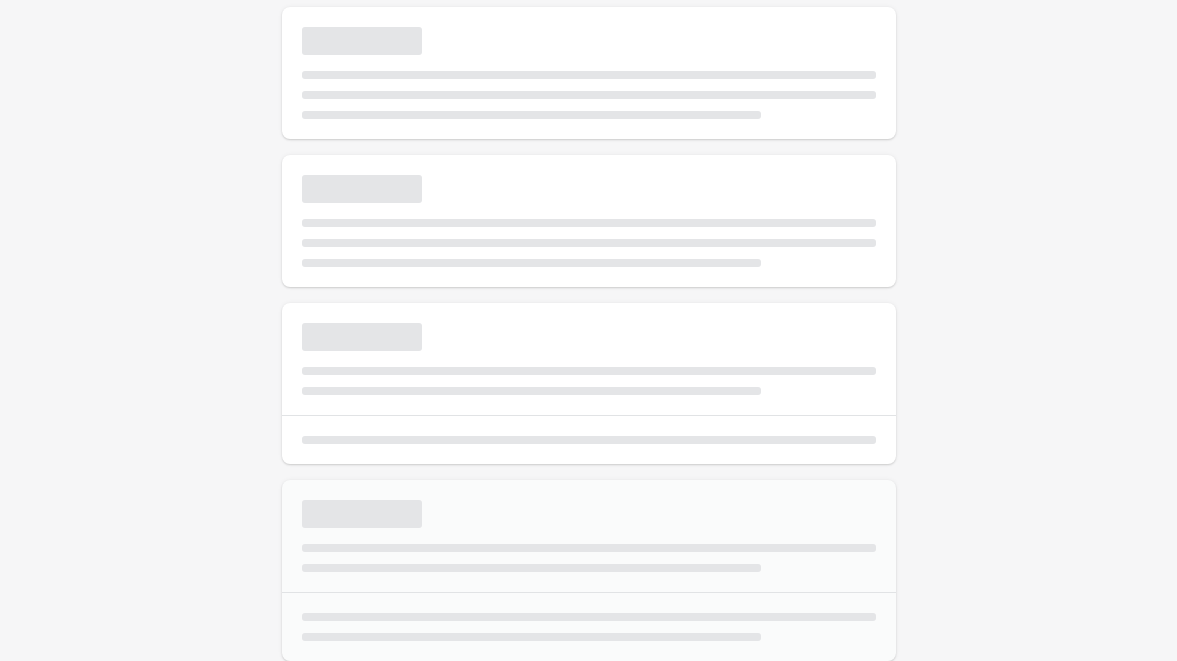 select on "*" 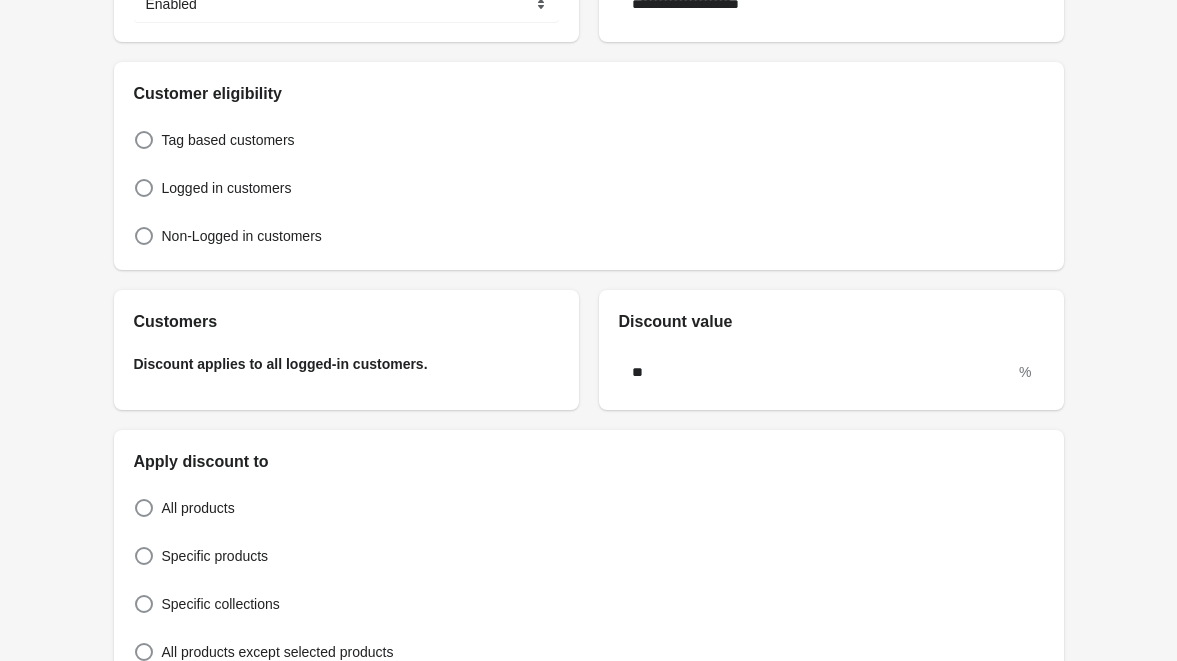 scroll, scrollTop: 0, scrollLeft: 0, axis: both 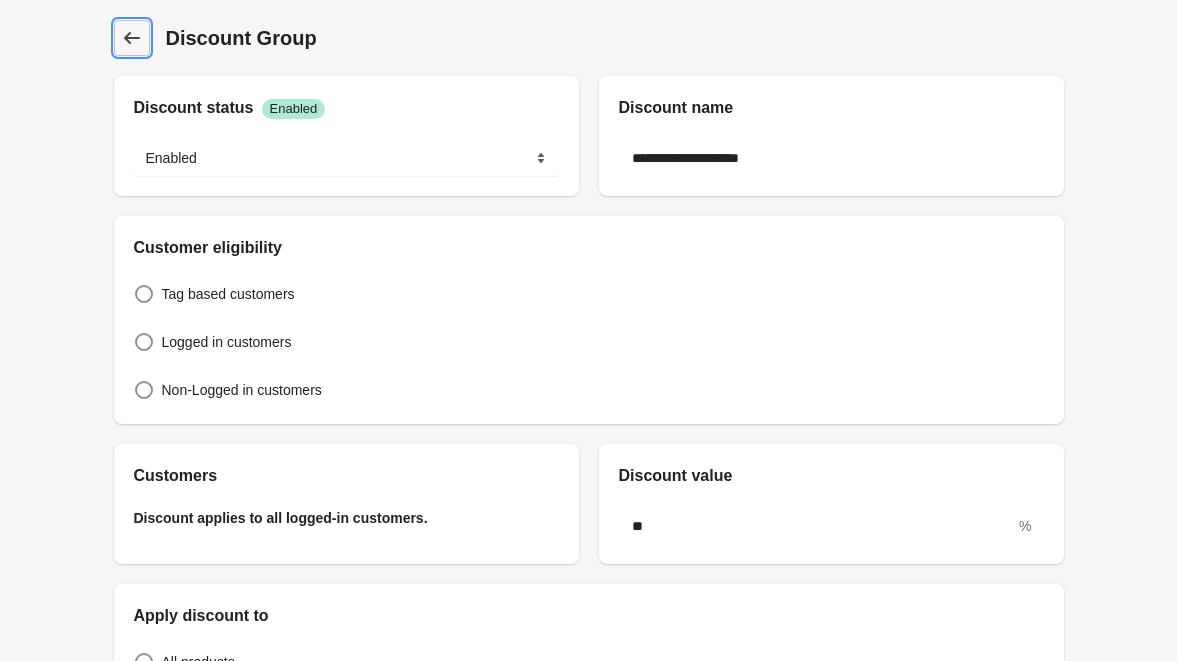 click on "Discount Group" at bounding box center (132, 38) 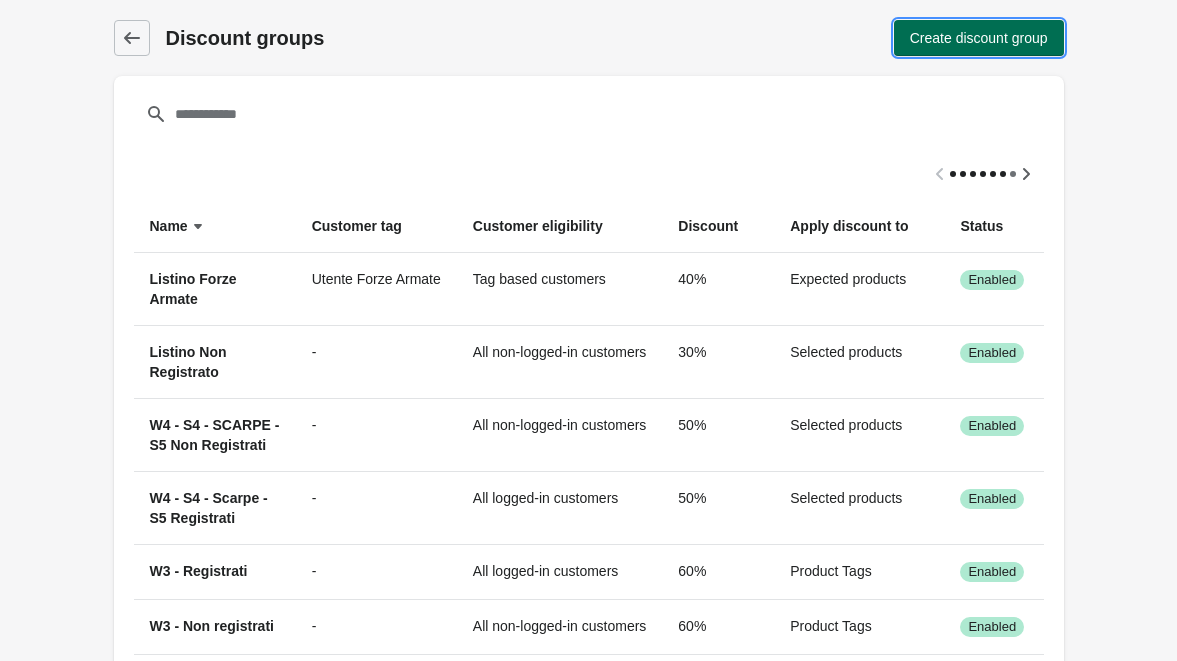 click on "Create discount group" at bounding box center (979, 38) 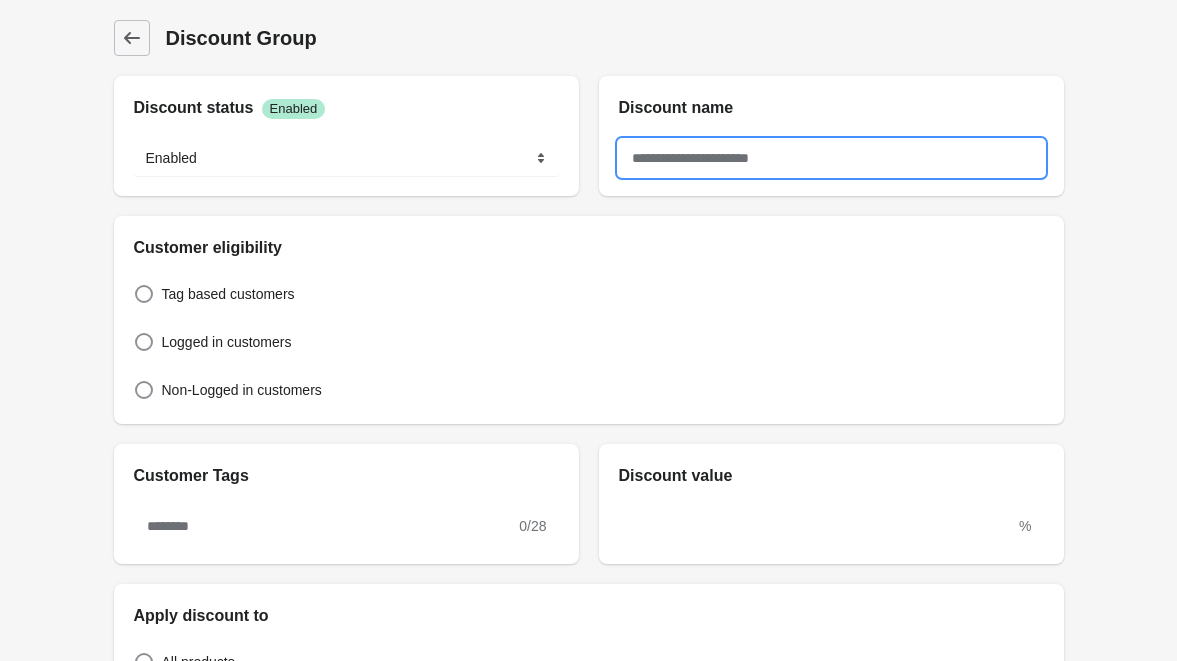 click at bounding box center [831, 158] 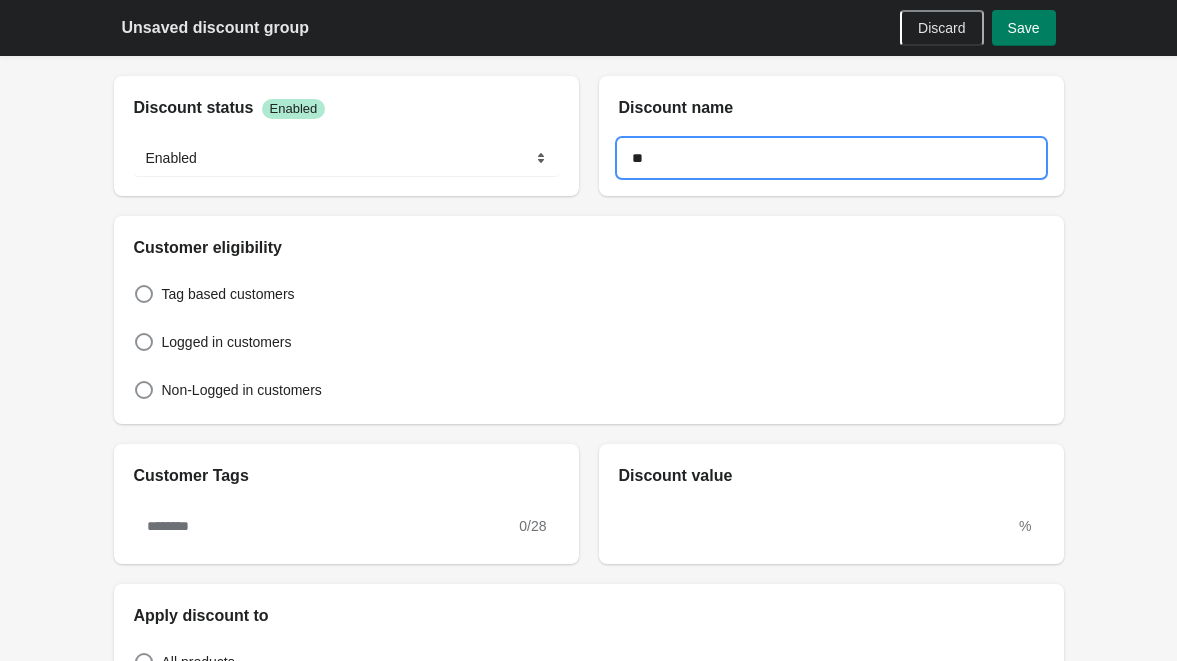 type on "*" 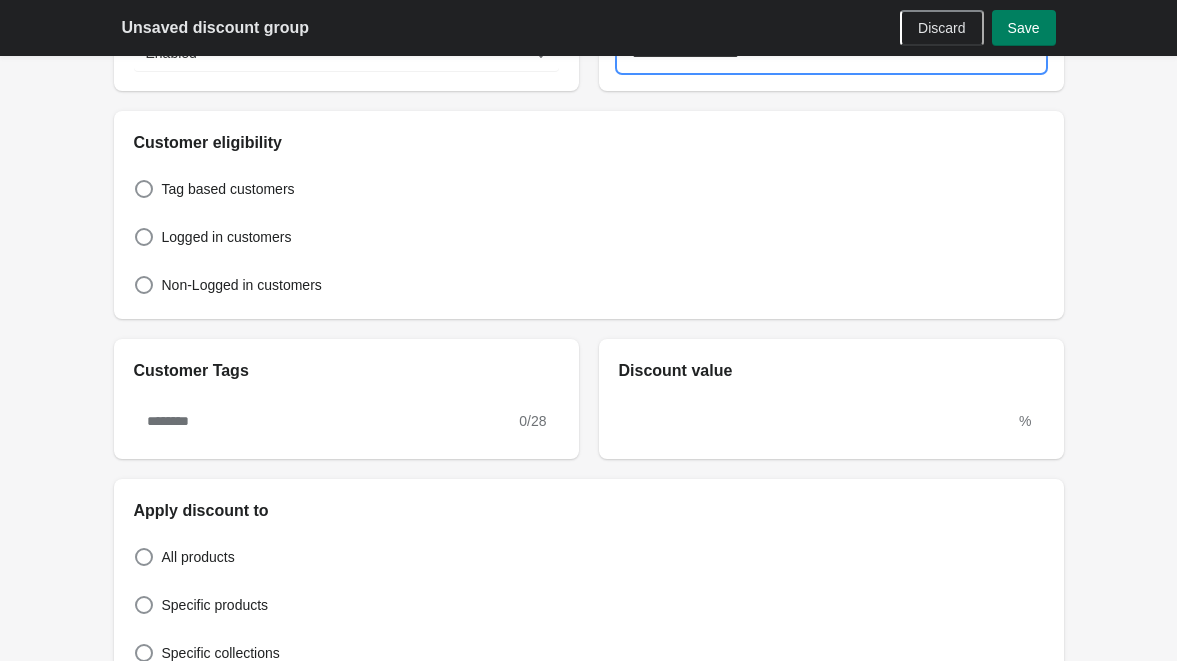 scroll, scrollTop: 100, scrollLeft: 0, axis: vertical 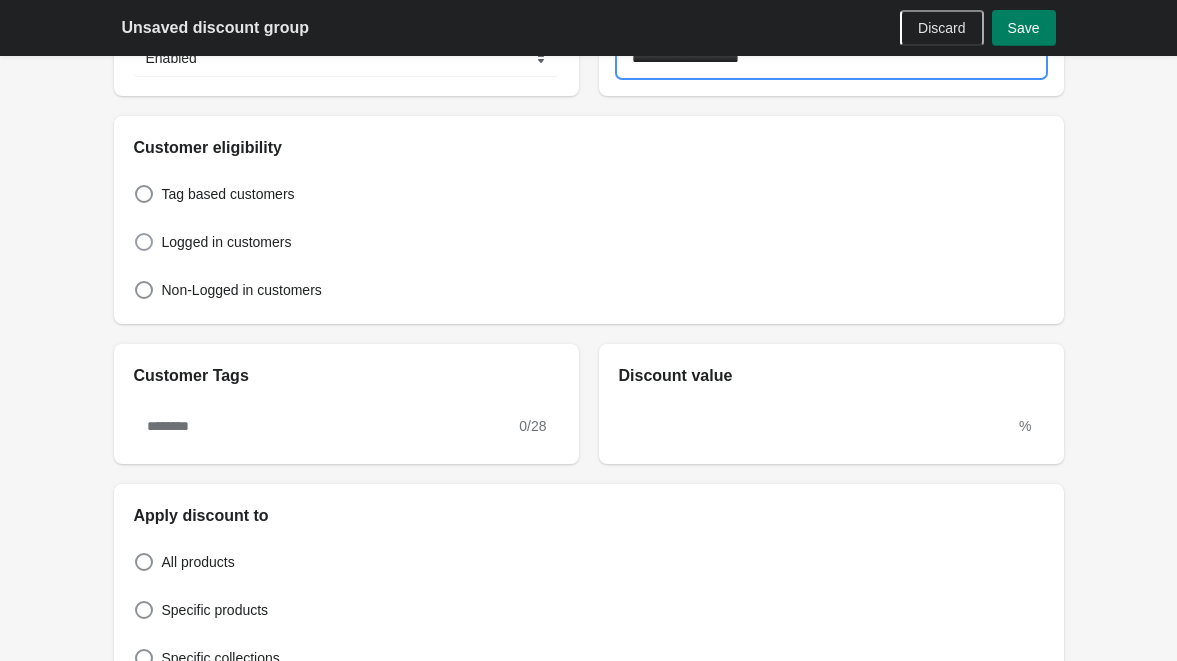 type on "**********" 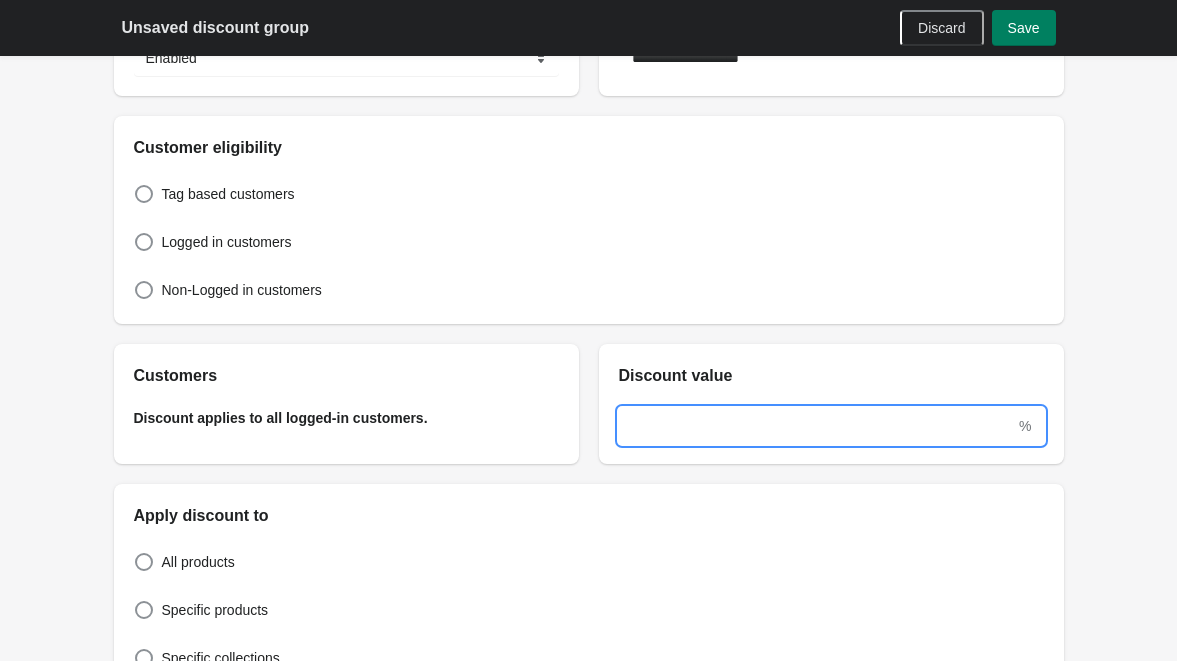 click at bounding box center (817, 426) 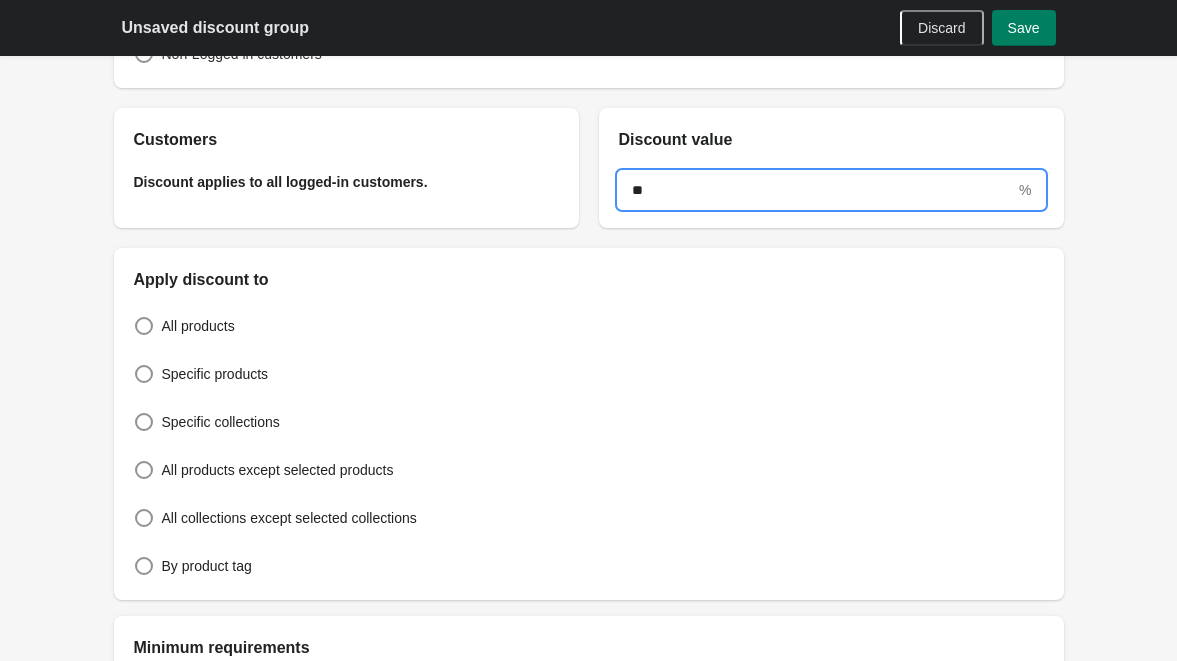 scroll, scrollTop: 400, scrollLeft: 0, axis: vertical 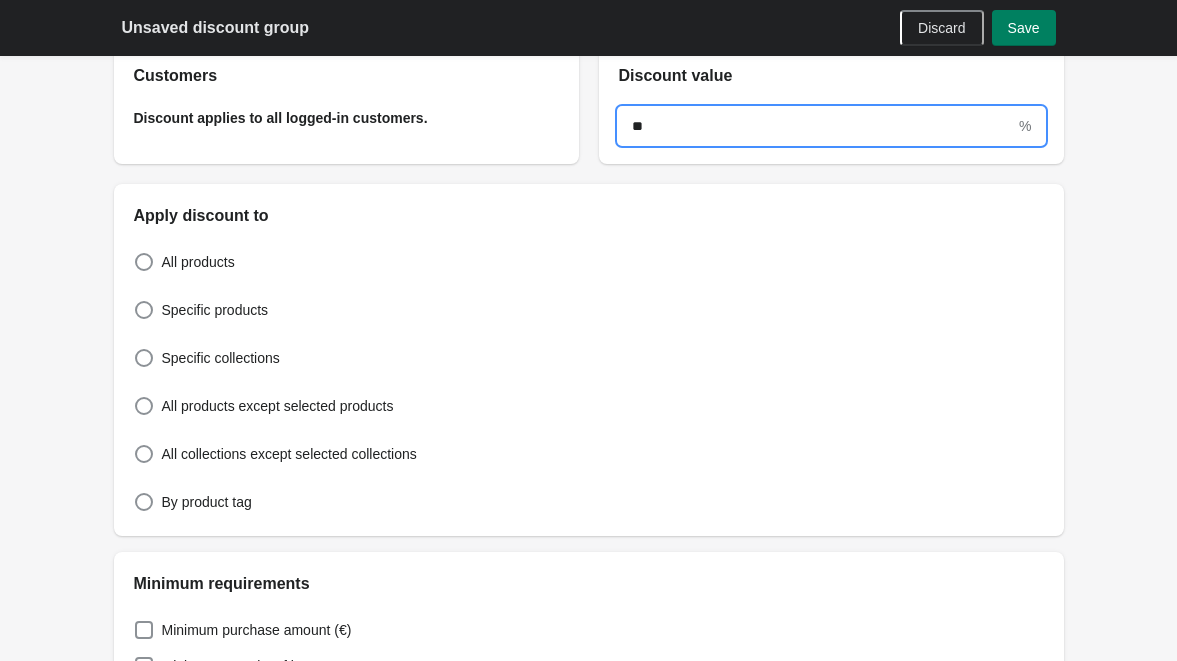 type on "**" 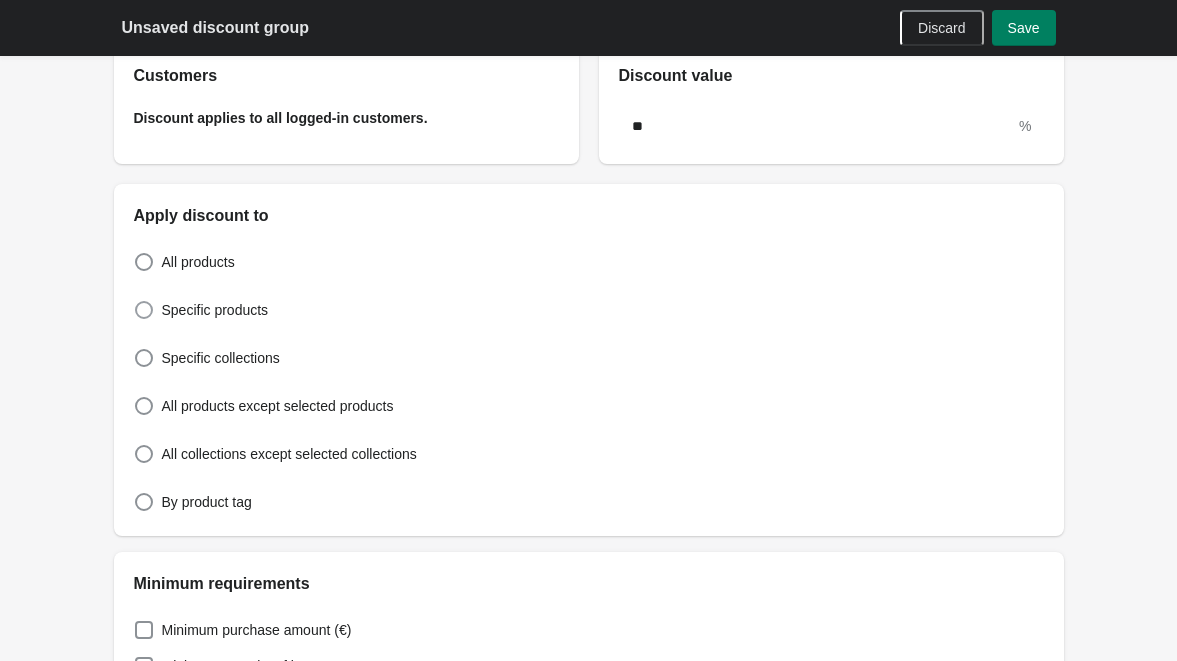 click at bounding box center [144, 310] 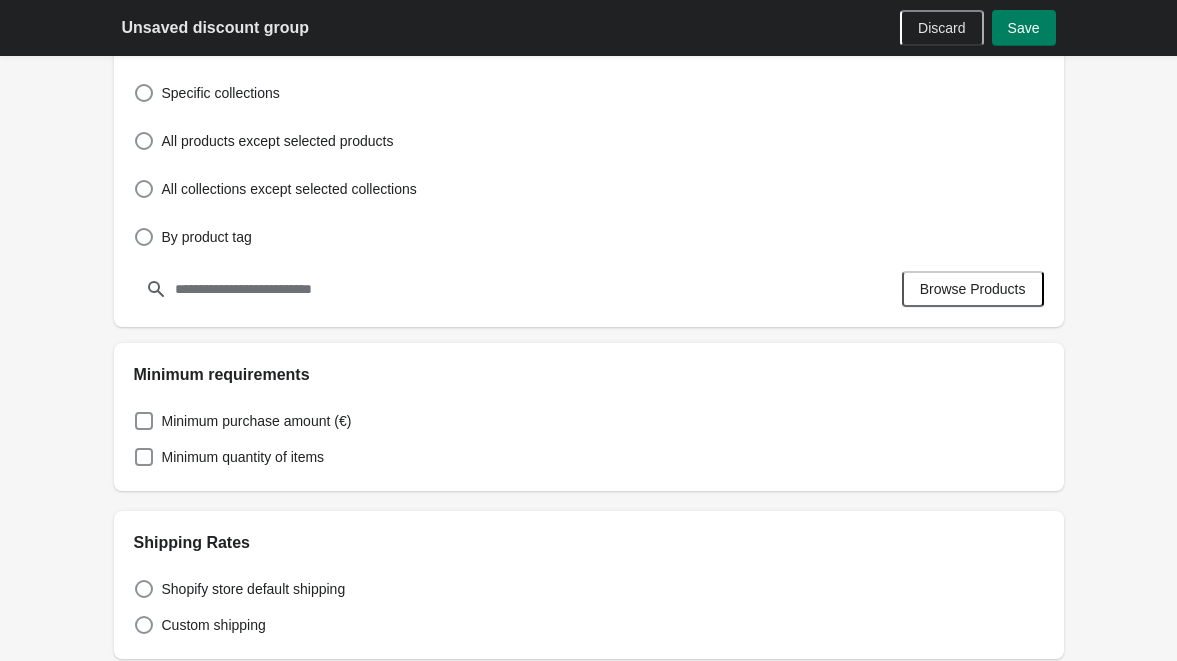 scroll, scrollTop: 700, scrollLeft: 0, axis: vertical 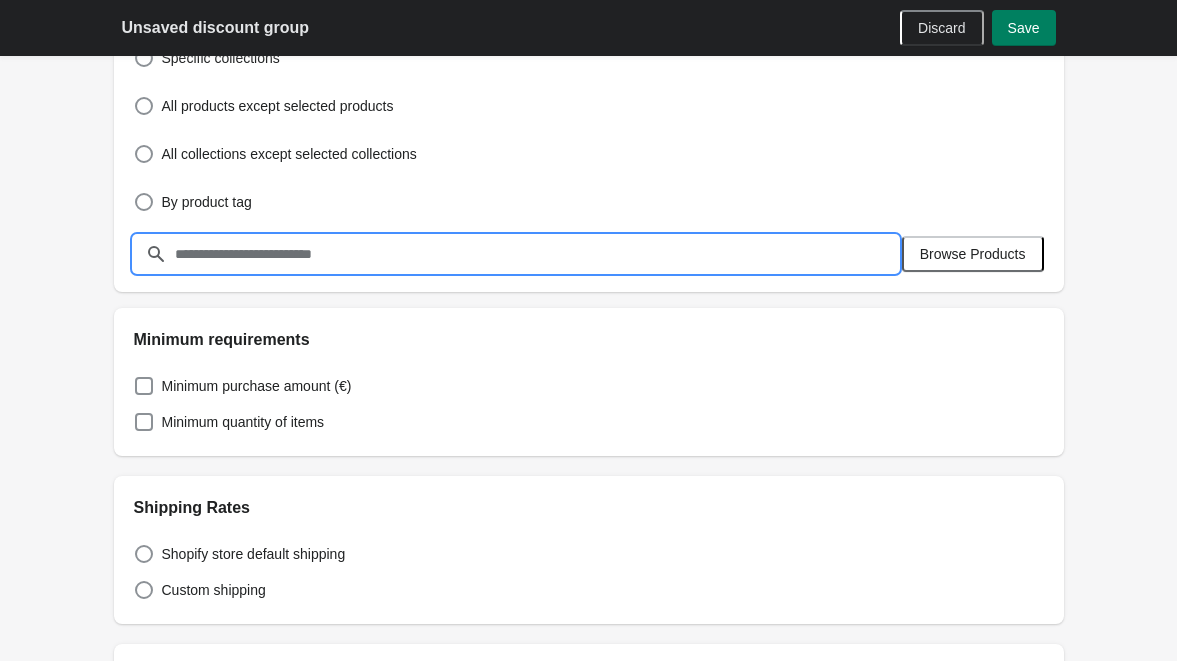 click at bounding box center [536, 254] 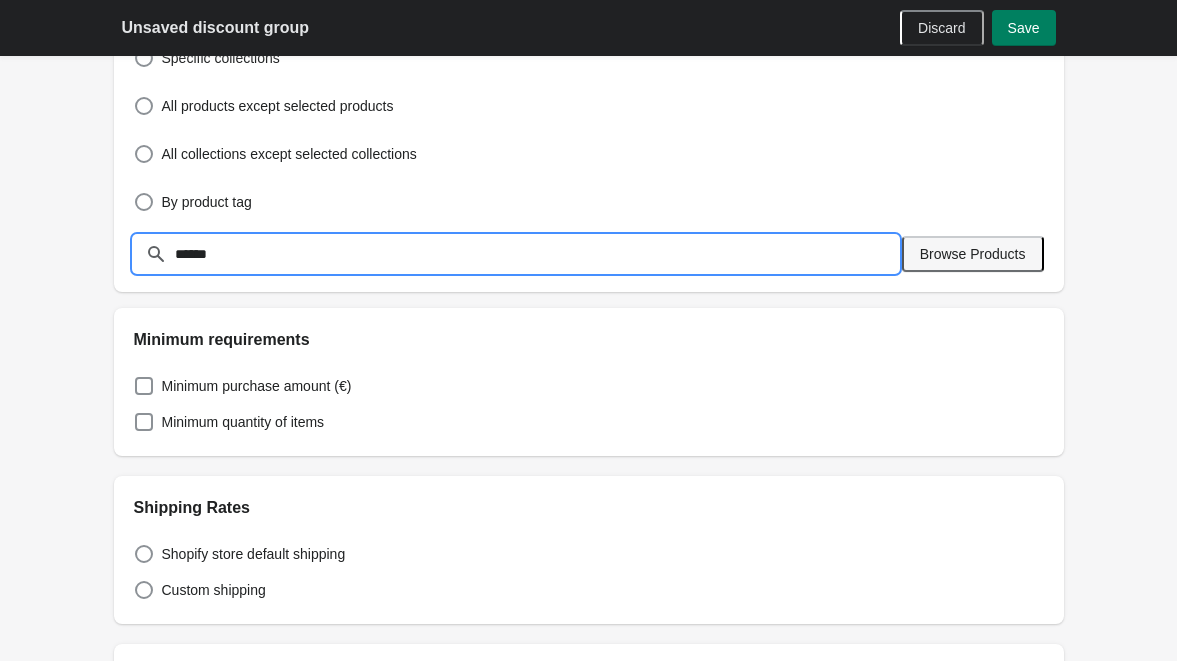 type on "******" 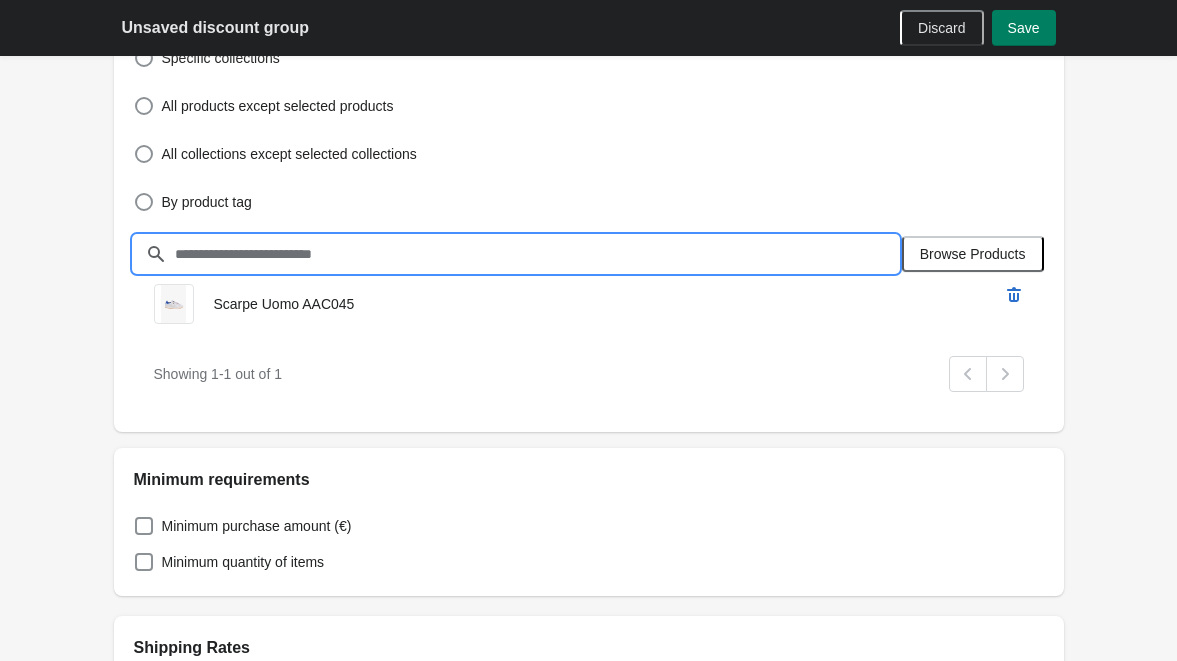 click at bounding box center [536, 254] 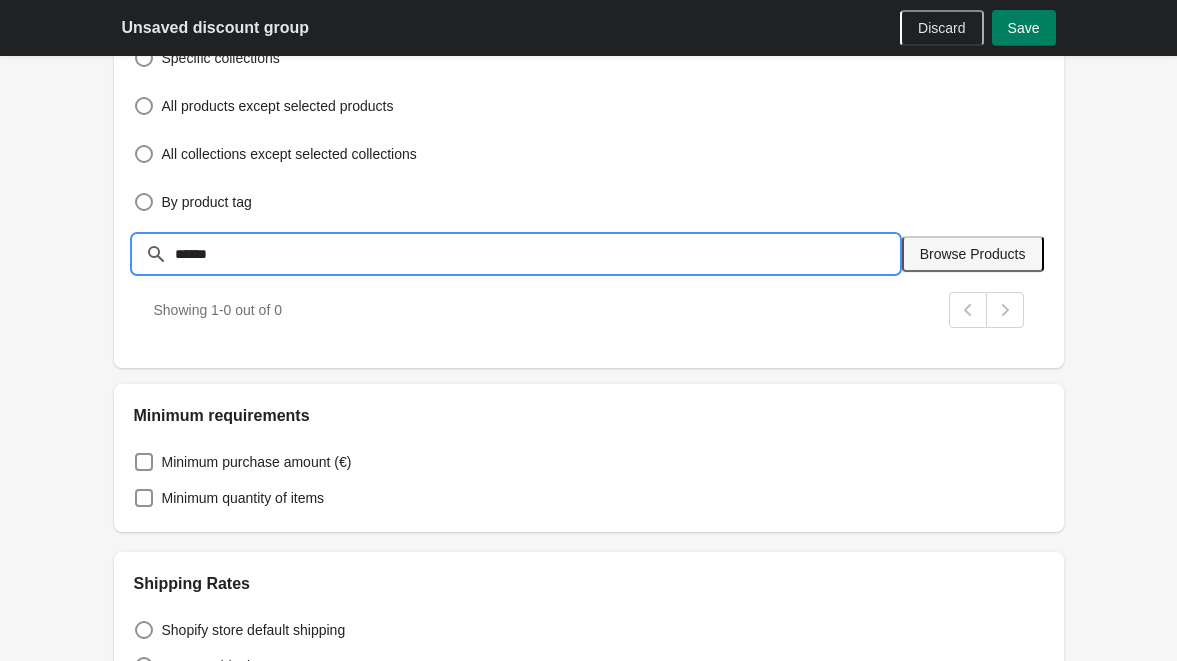 type on "******" 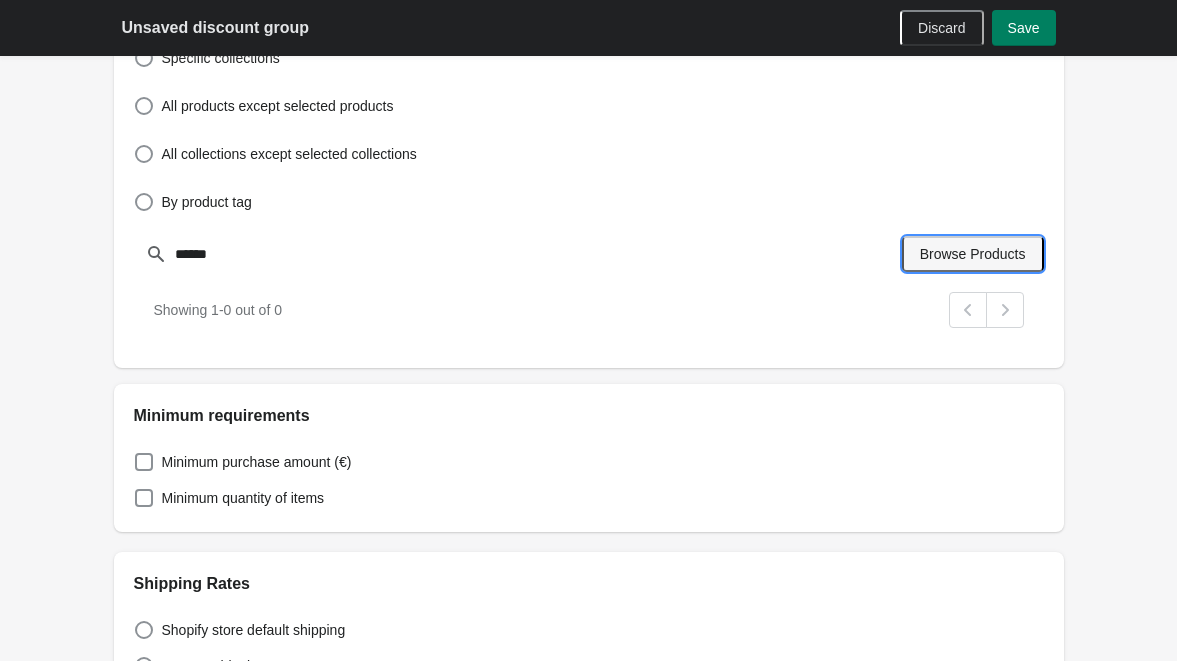 click on "Browse Products" at bounding box center (973, 254) 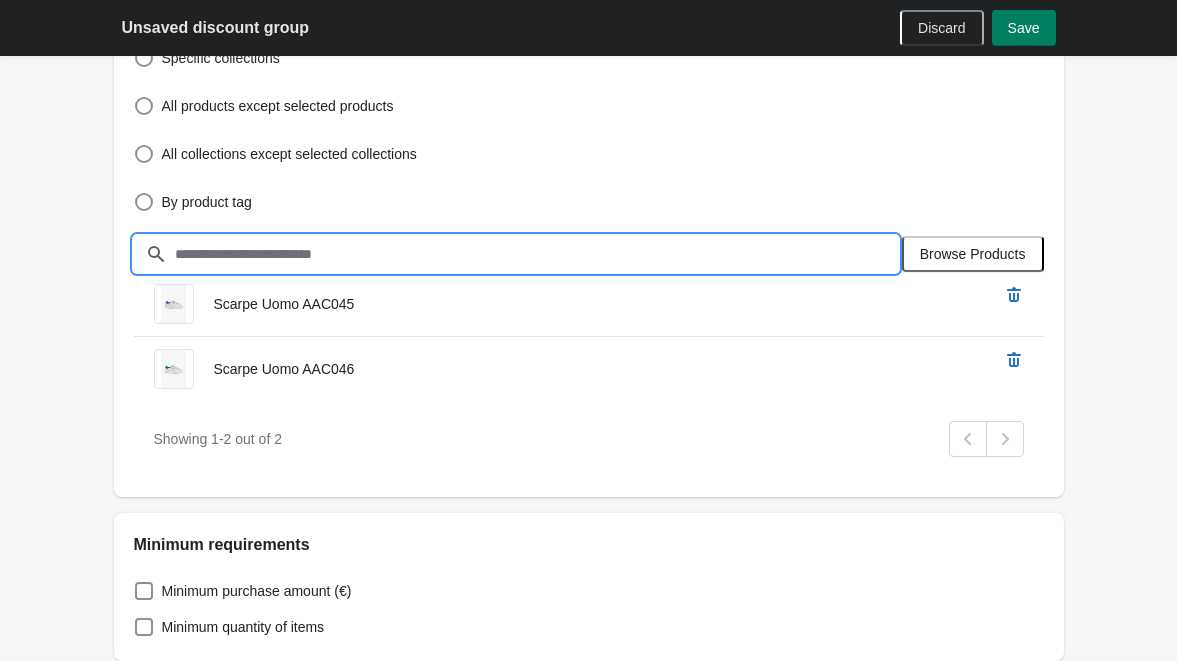 click at bounding box center [536, 254] 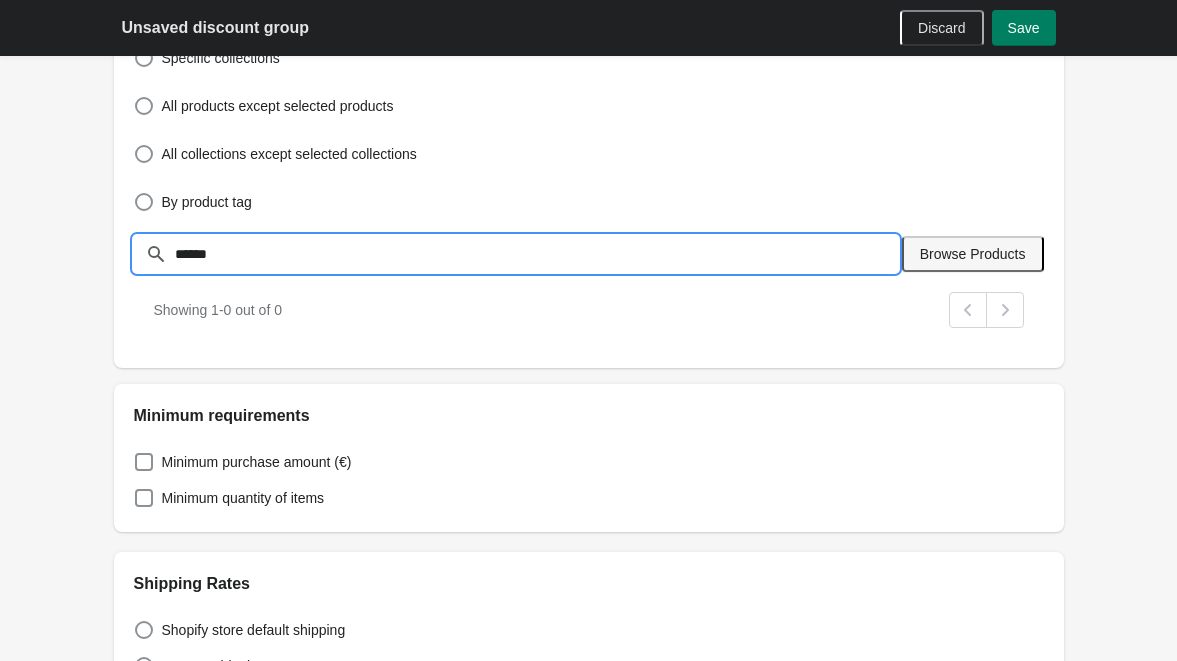 type on "******" 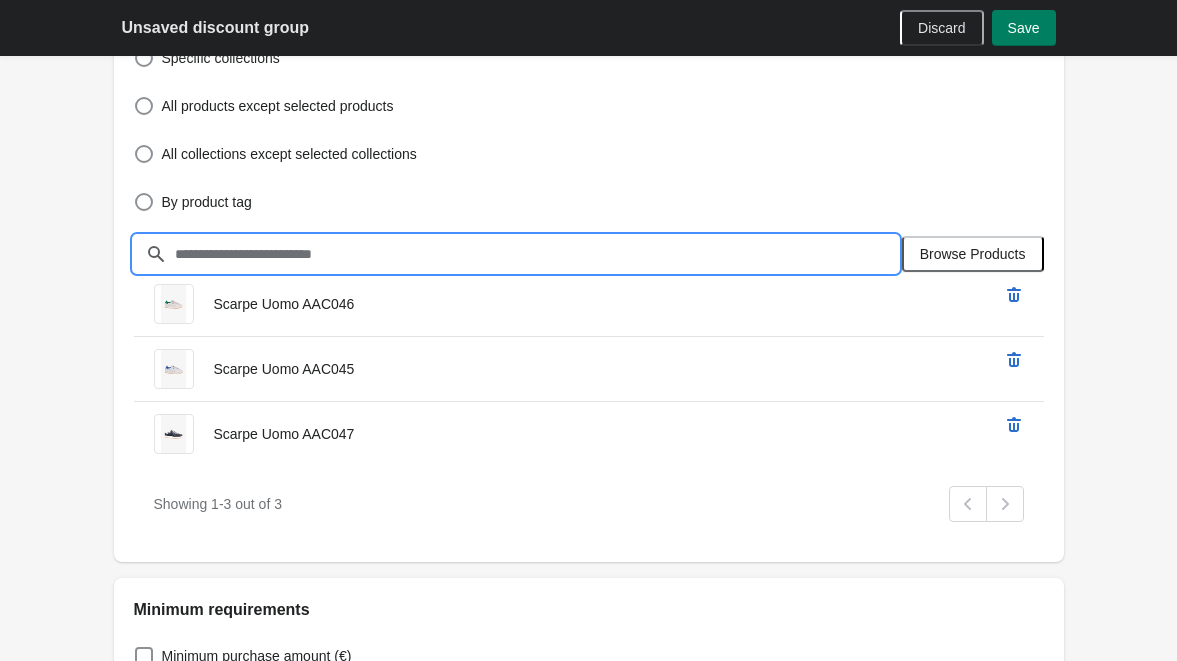 click at bounding box center (536, 254) 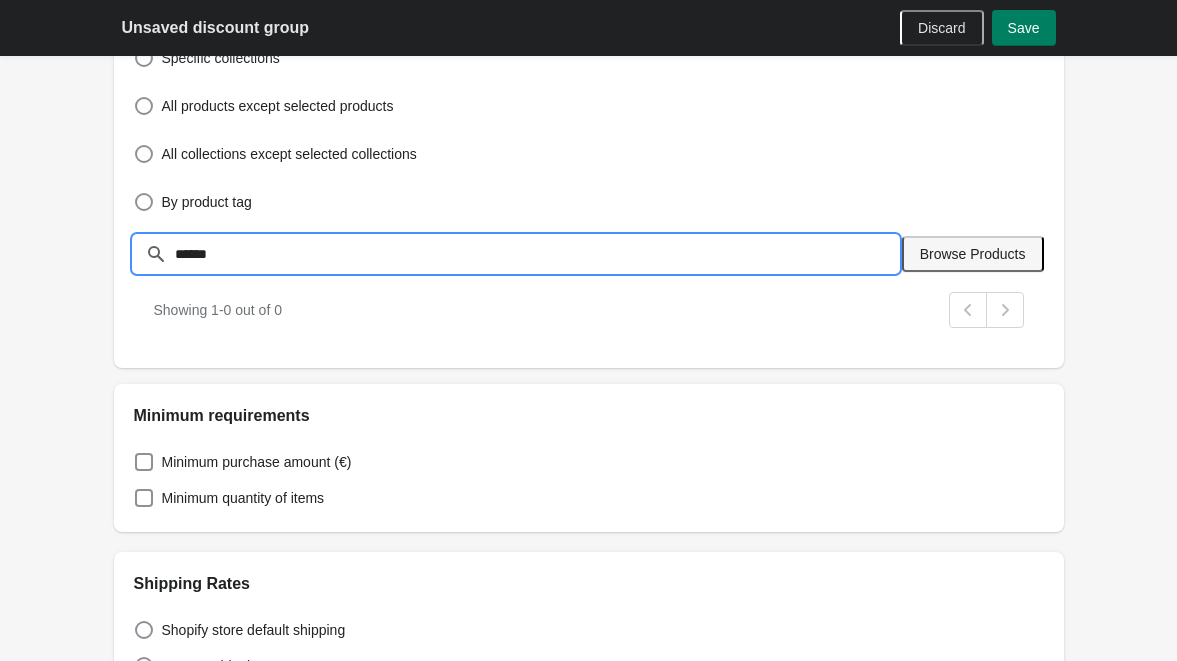 type on "******" 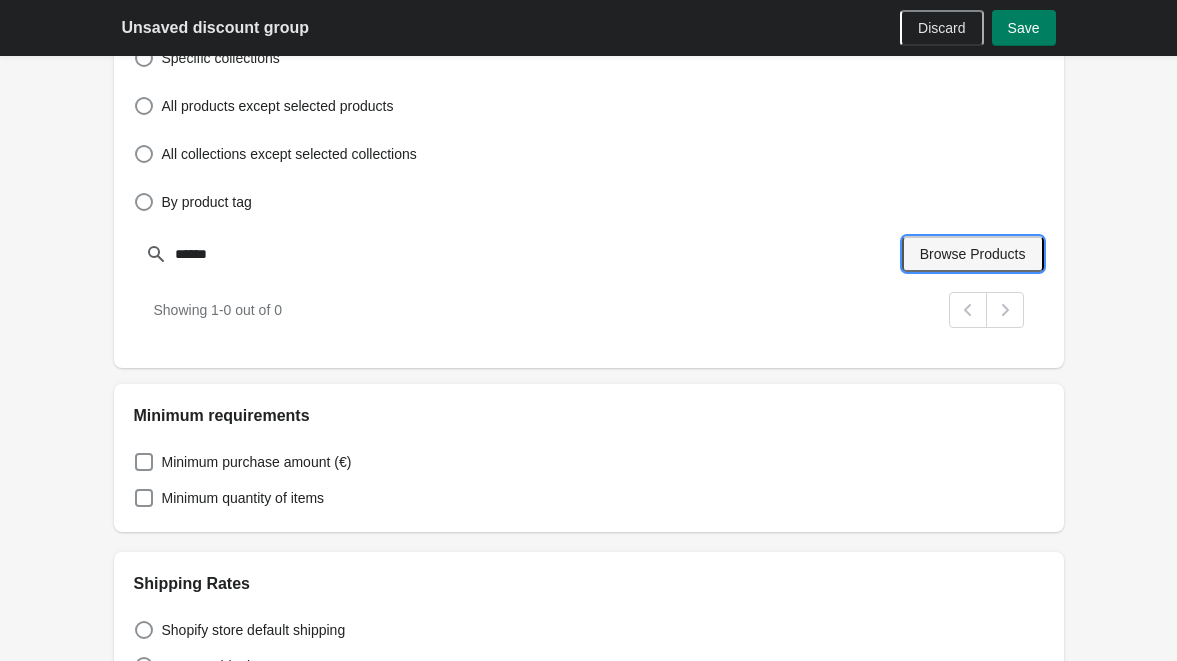 click on "Browse Products" at bounding box center [973, 254] 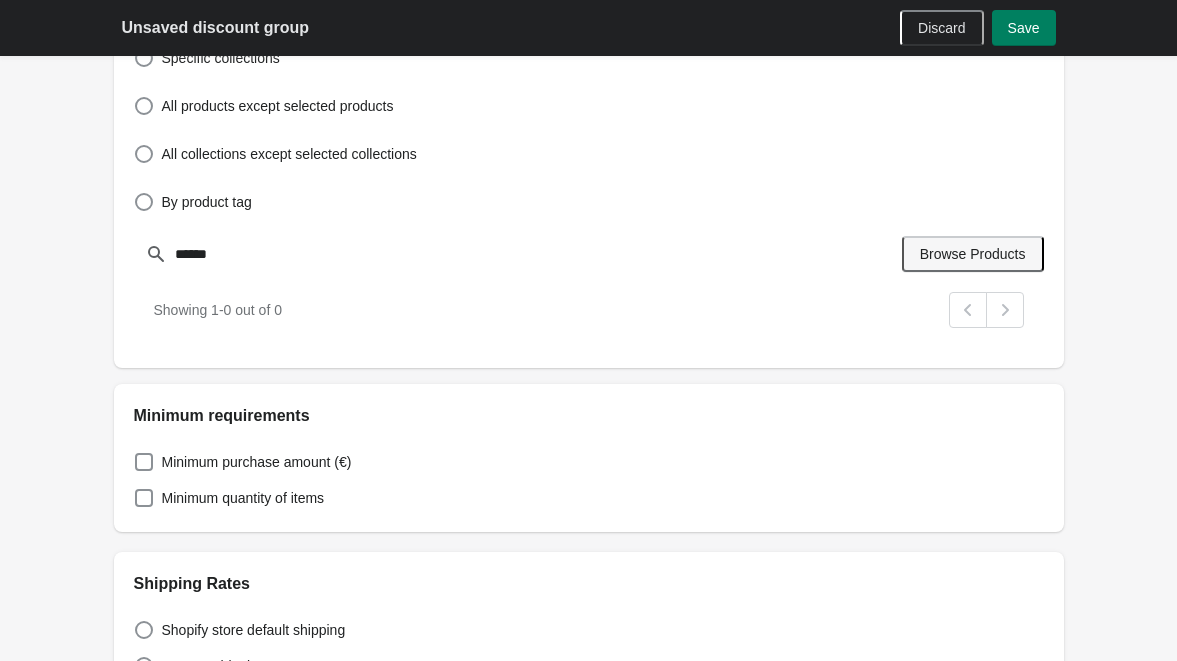 type 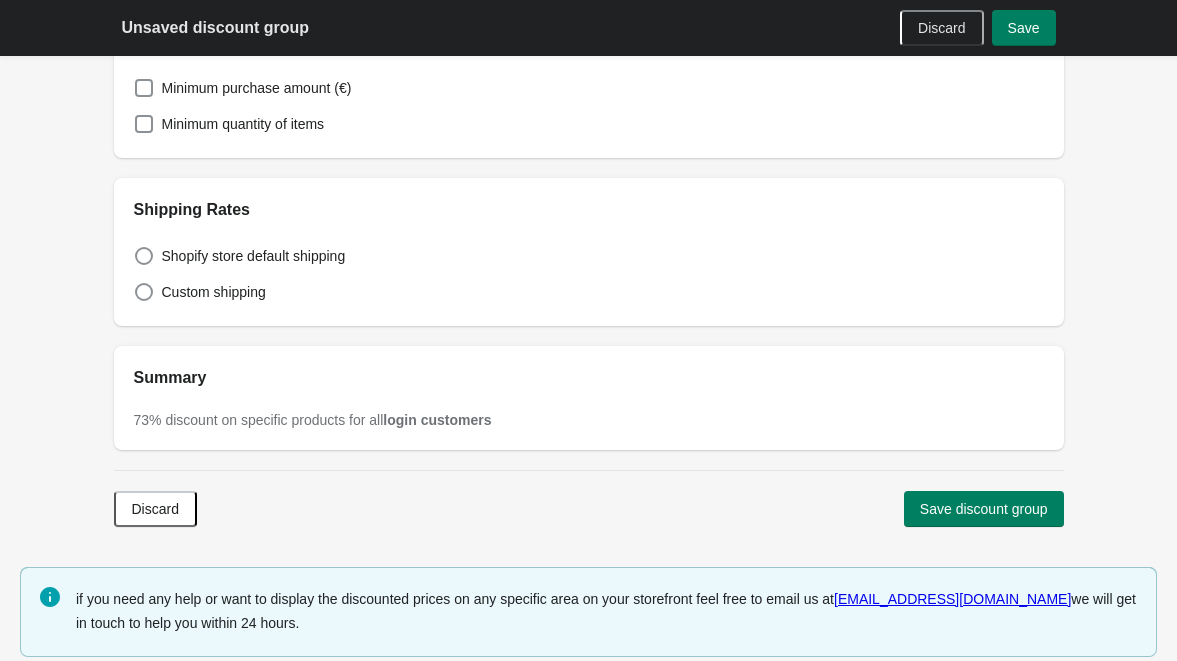scroll, scrollTop: 1349, scrollLeft: 0, axis: vertical 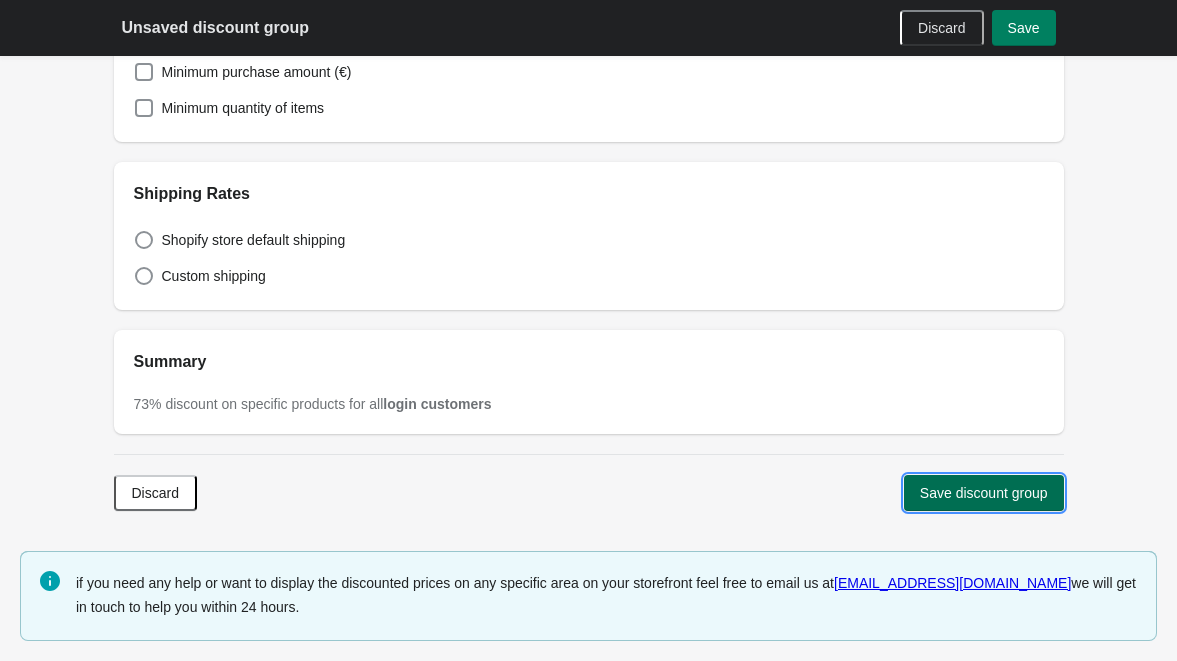 click on "Save discount group" at bounding box center (984, 493) 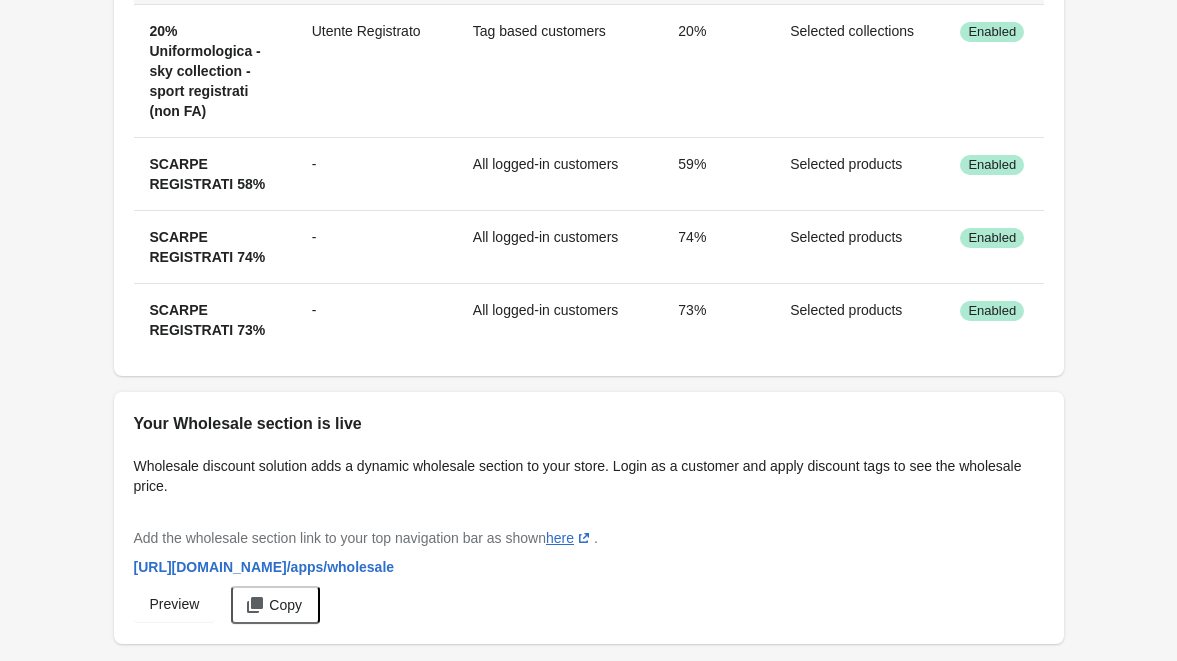 scroll, scrollTop: 1149, scrollLeft: 0, axis: vertical 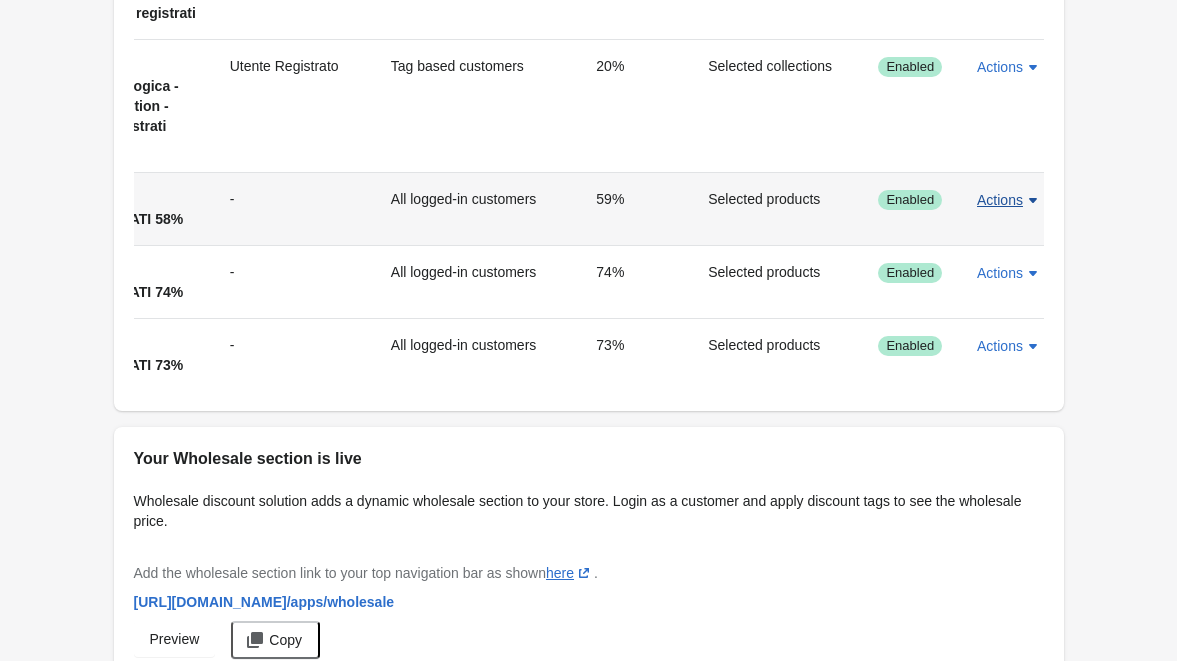 click on "Actions" at bounding box center [1000, 200] 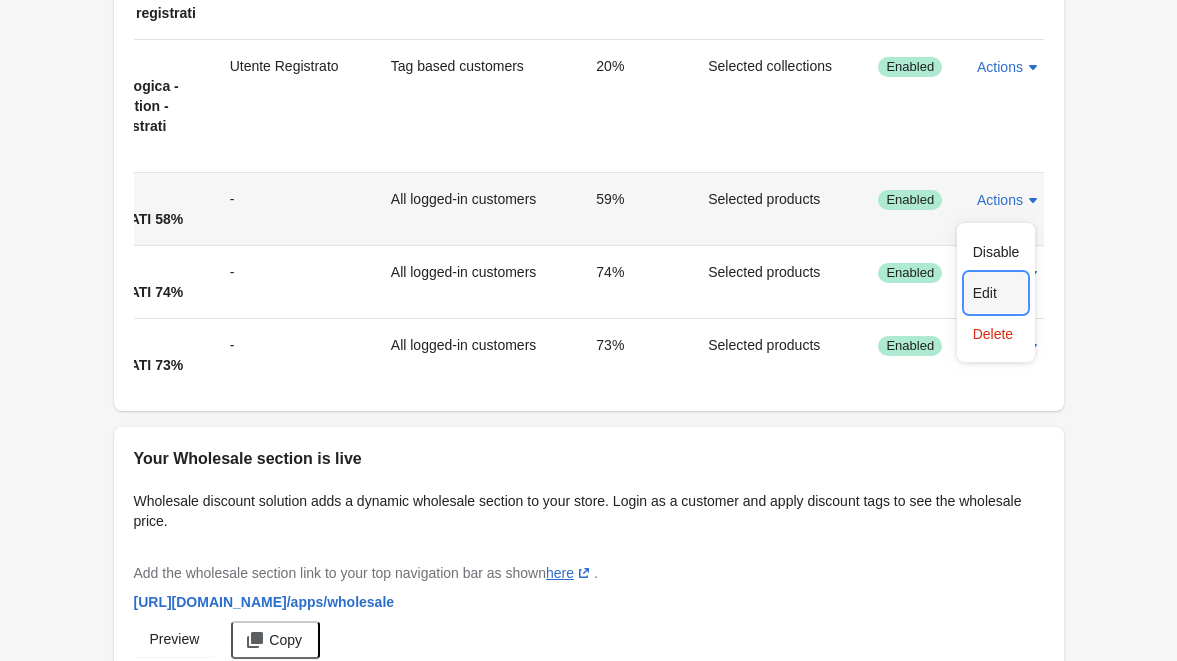 click on "Edit" at bounding box center (996, 293) 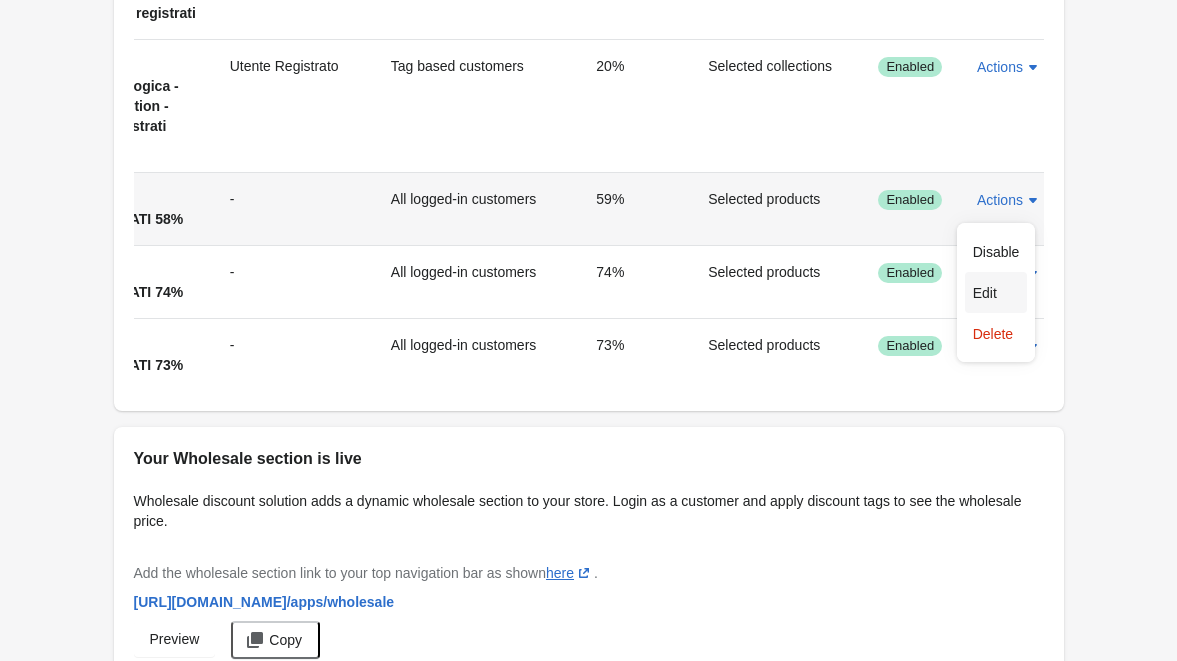 scroll, scrollTop: 217, scrollLeft: 0, axis: vertical 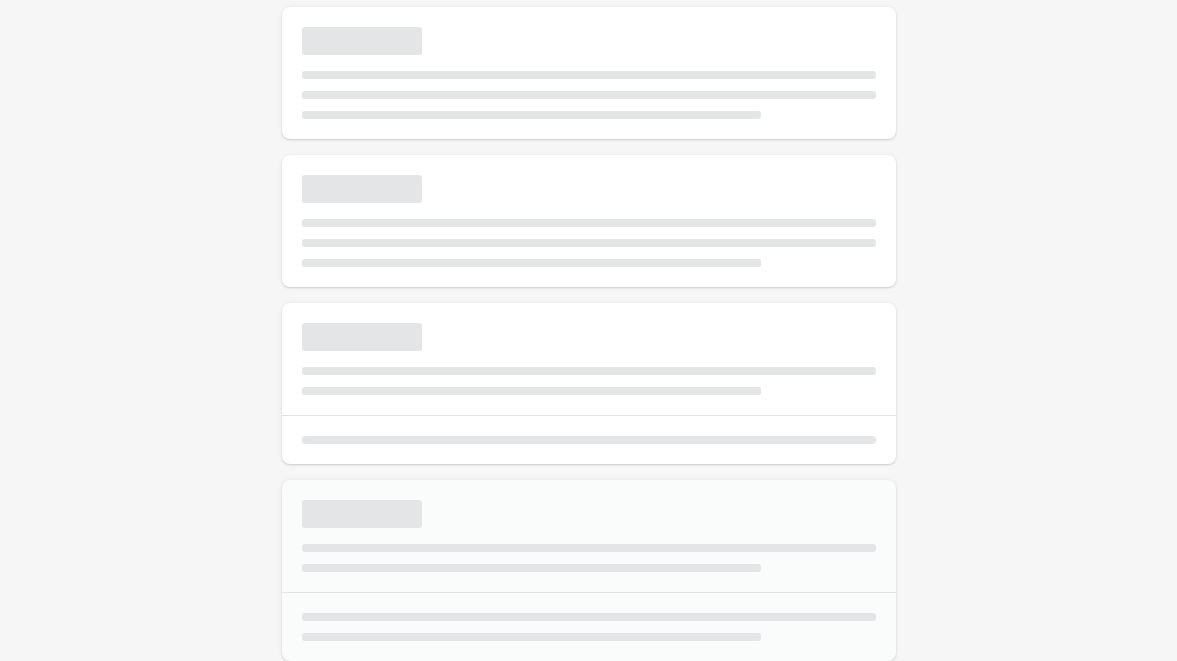 select on "*" 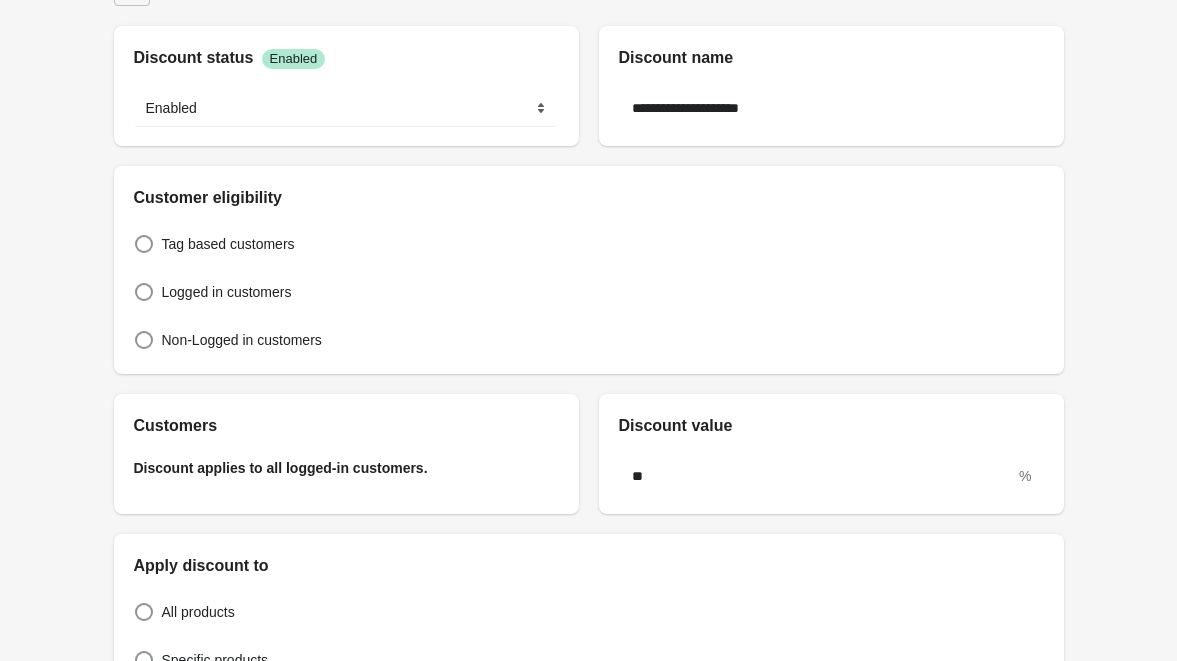 scroll, scrollTop: 0, scrollLeft: 0, axis: both 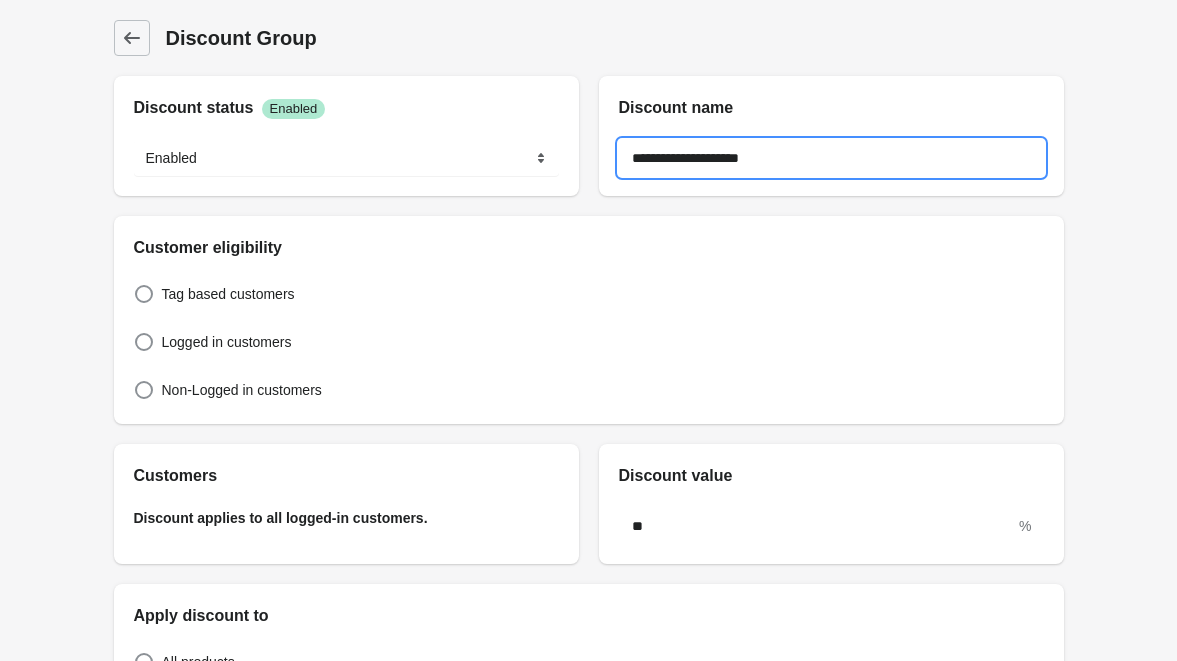 click on "**********" at bounding box center (831, 158) 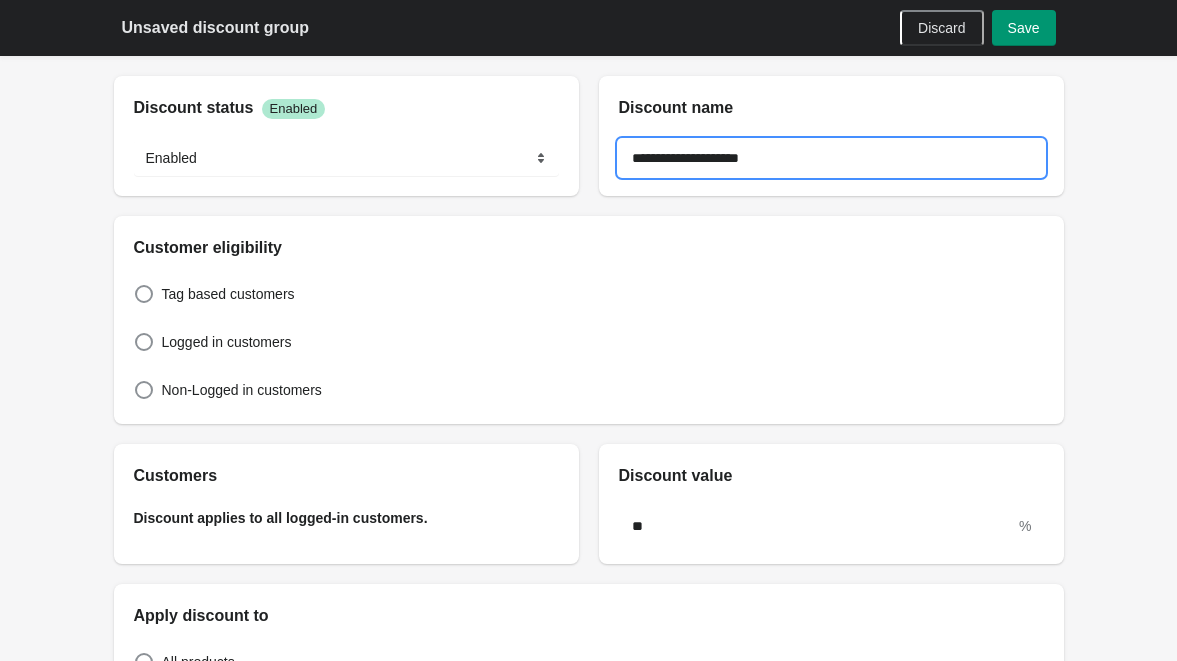 type on "**********" 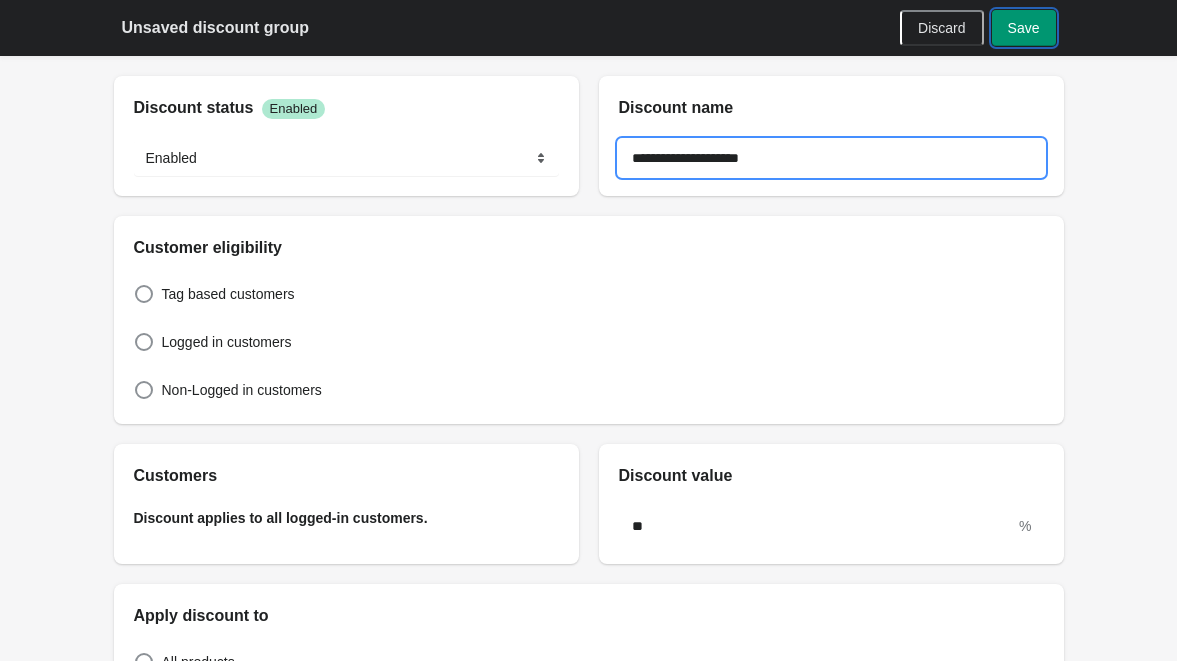click on "Save" at bounding box center (1024, 28) 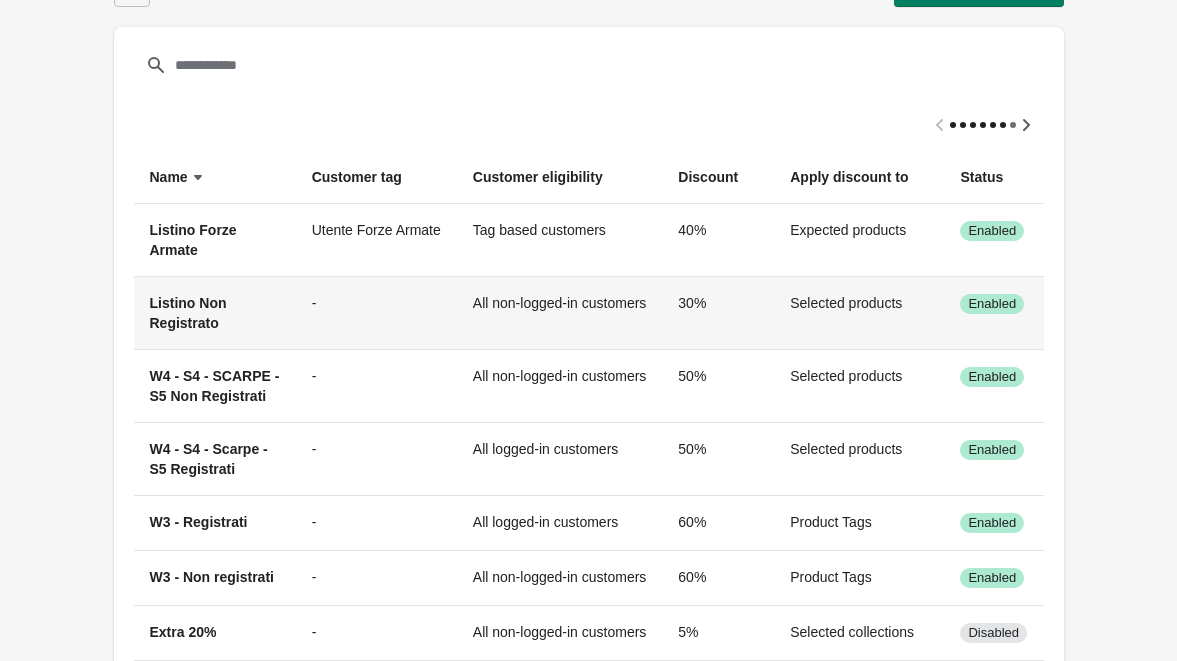 scroll, scrollTop: 0, scrollLeft: 0, axis: both 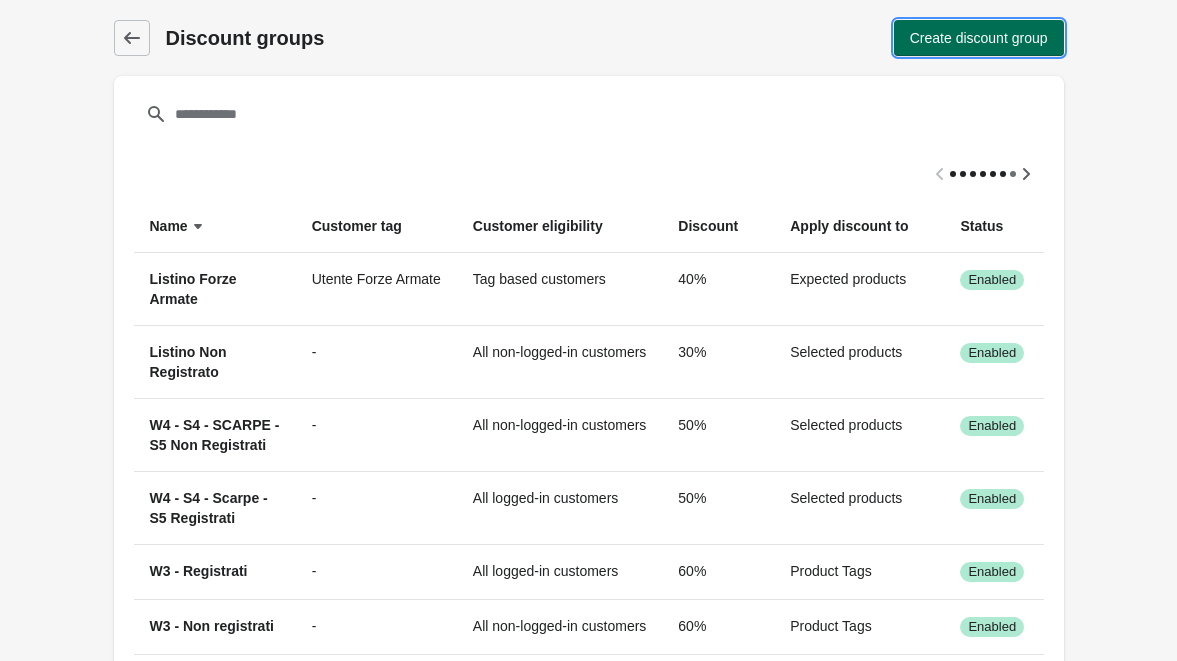 click on "Create discount group" at bounding box center [979, 38] 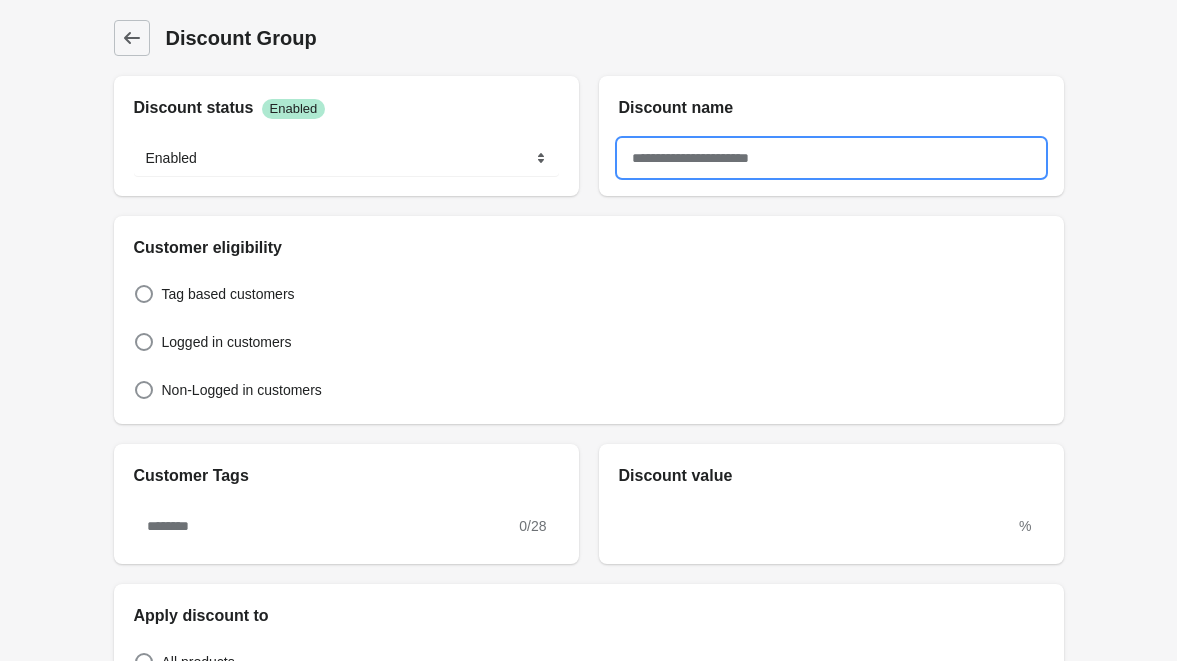 click at bounding box center [831, 158] 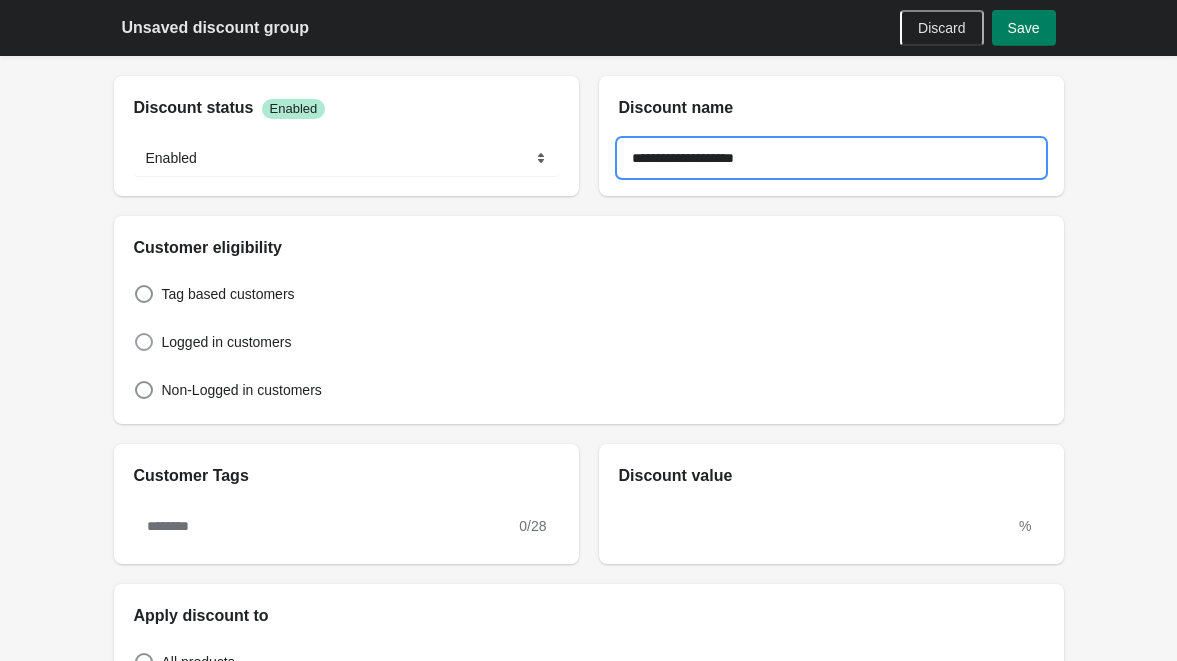 type on "**********" 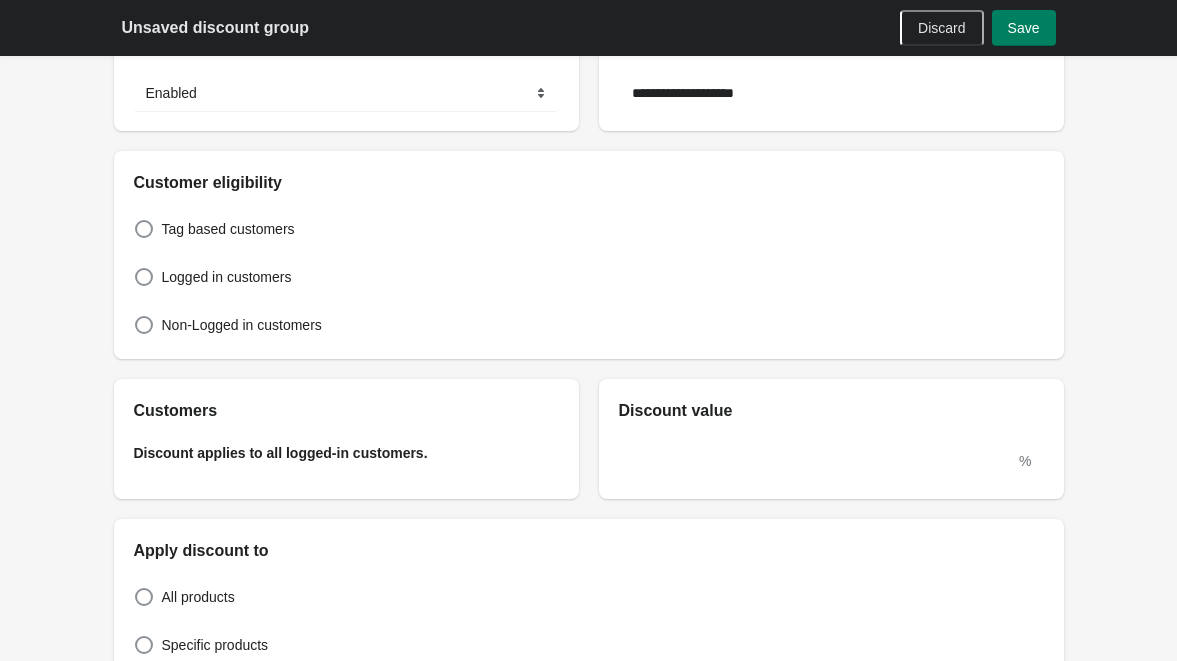 scroll, scrollTop: 100, scrollLeft: 0, axis: vertical 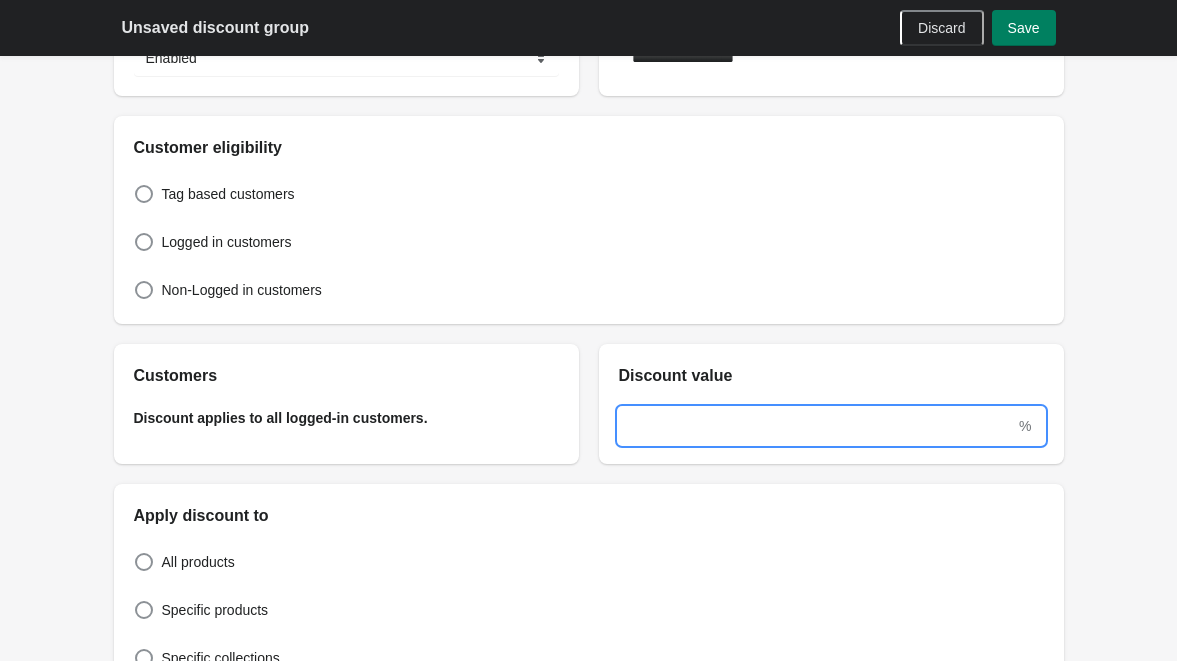 click at bounding box center [817, 426] 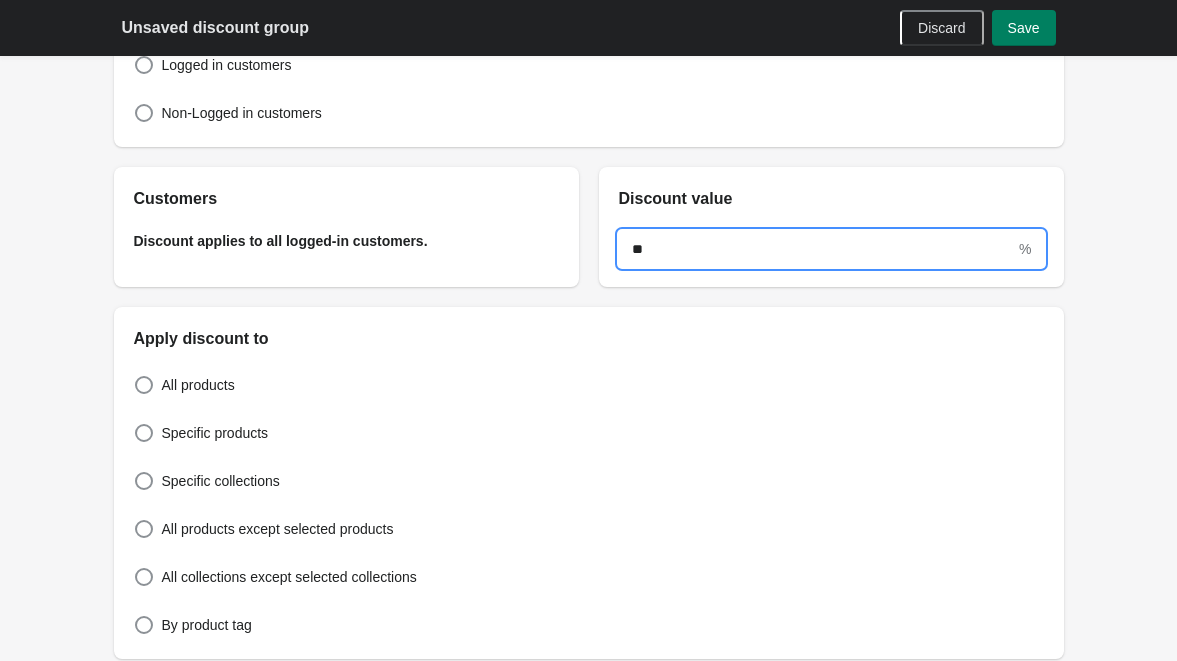 scroll, scrollTop: 500, scrollLeft: 0, axis: vertical 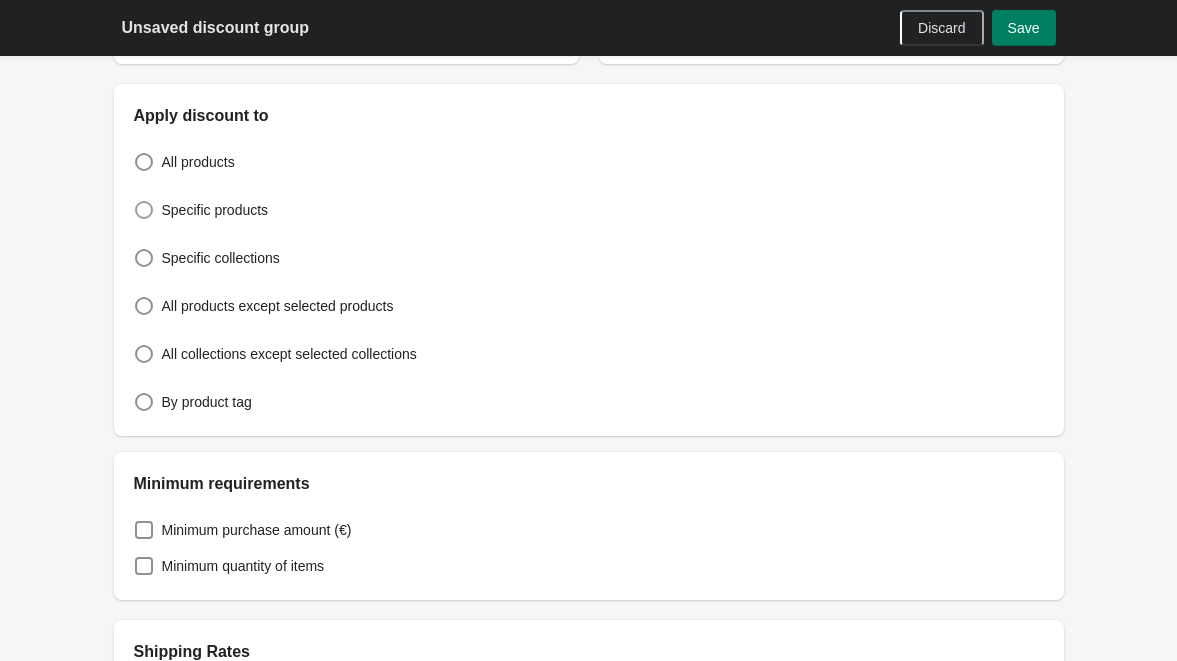 type on "**" 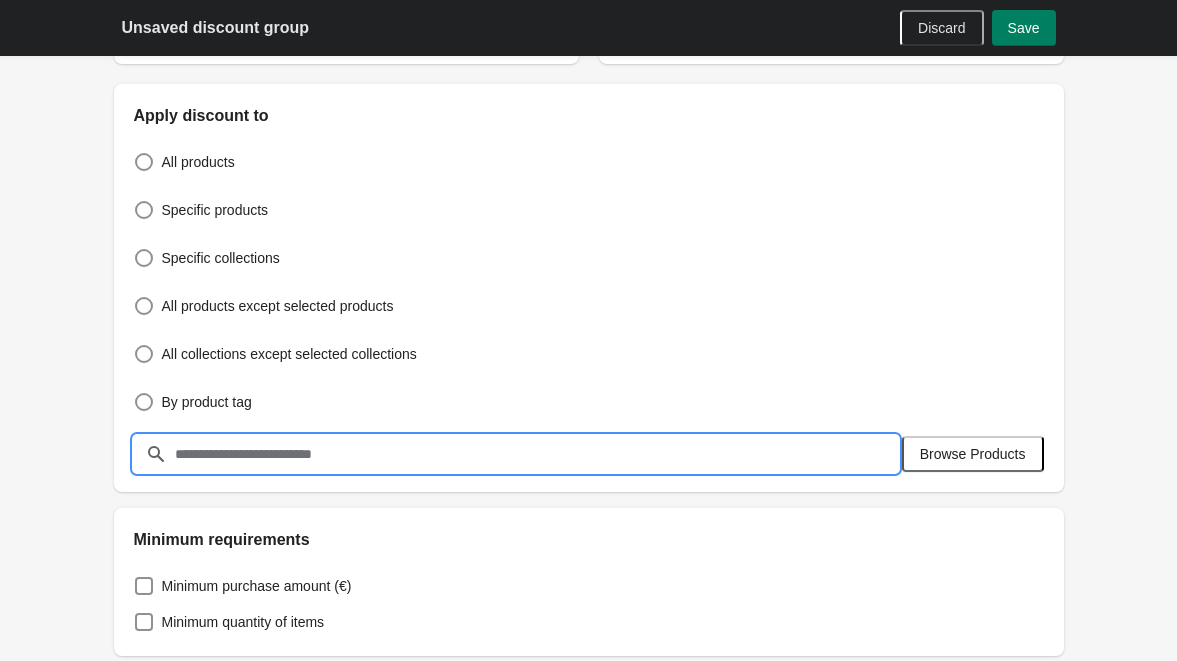 click at bounding box center (536, 454) 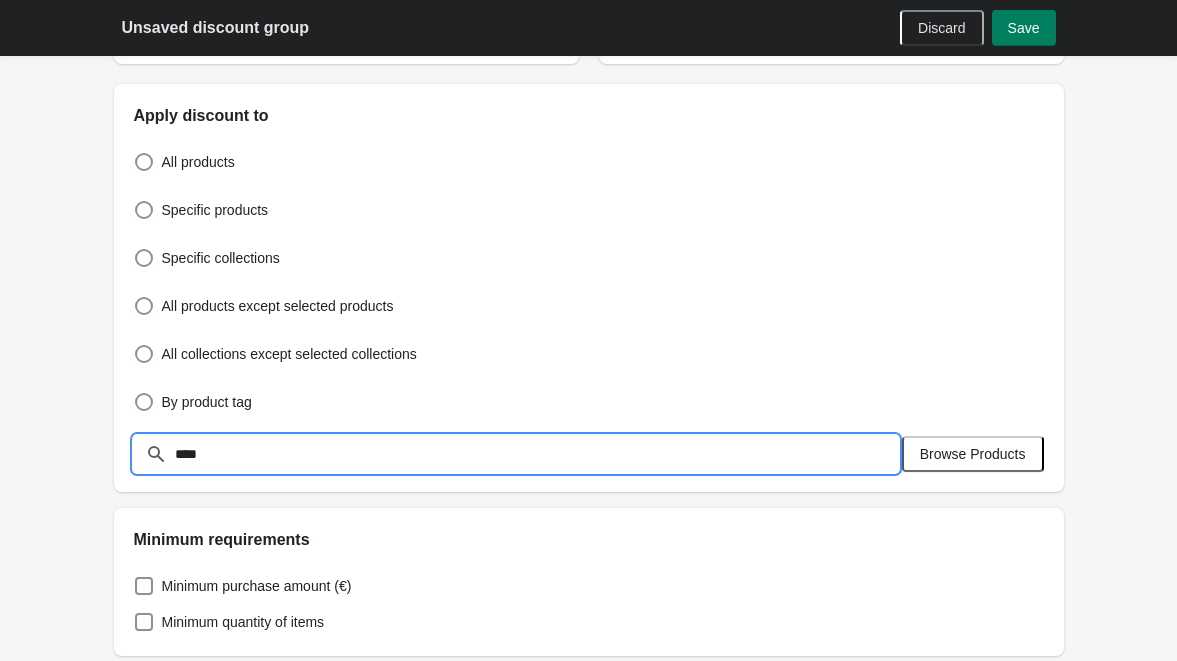 type on "*****" 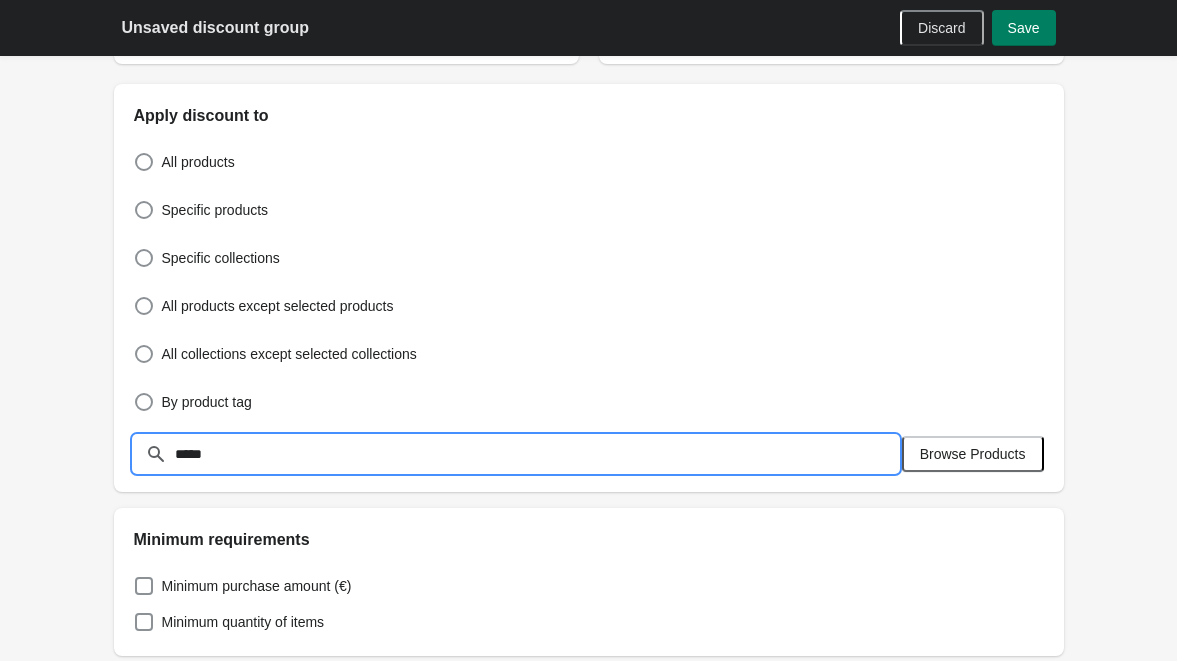drag, startPoint x: 299, startPoint y: 460, endPoint x: -131, endPoint y: 462, distance: 430.00464 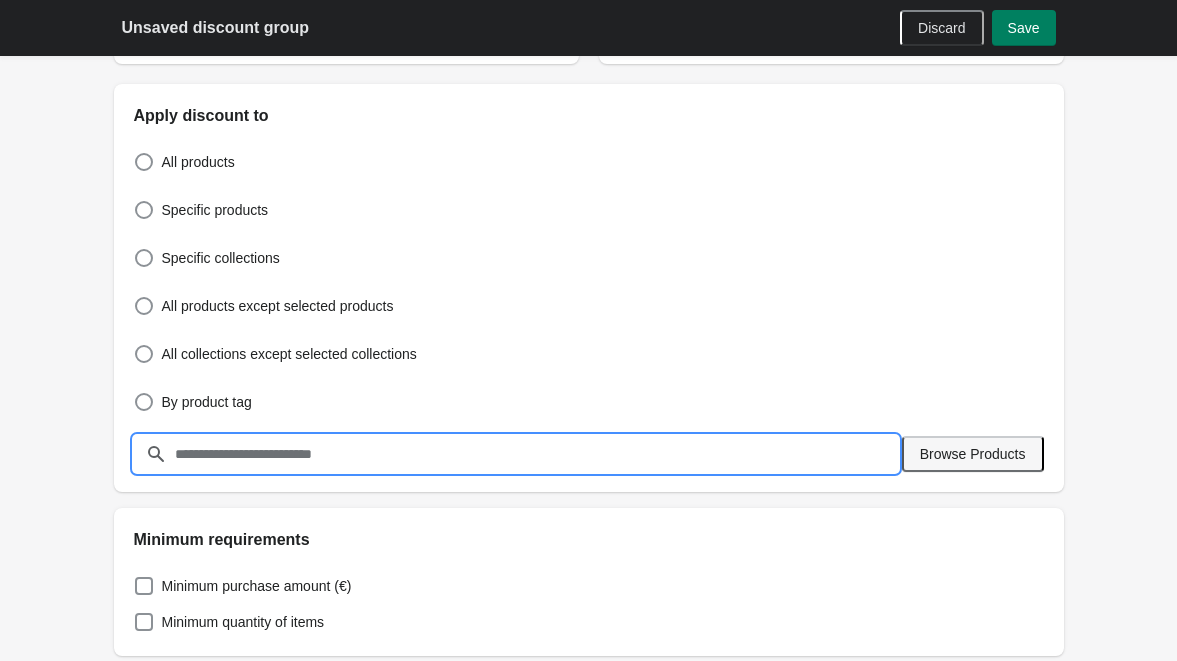 click on "Browse Products" at bounding box center (973, 454) 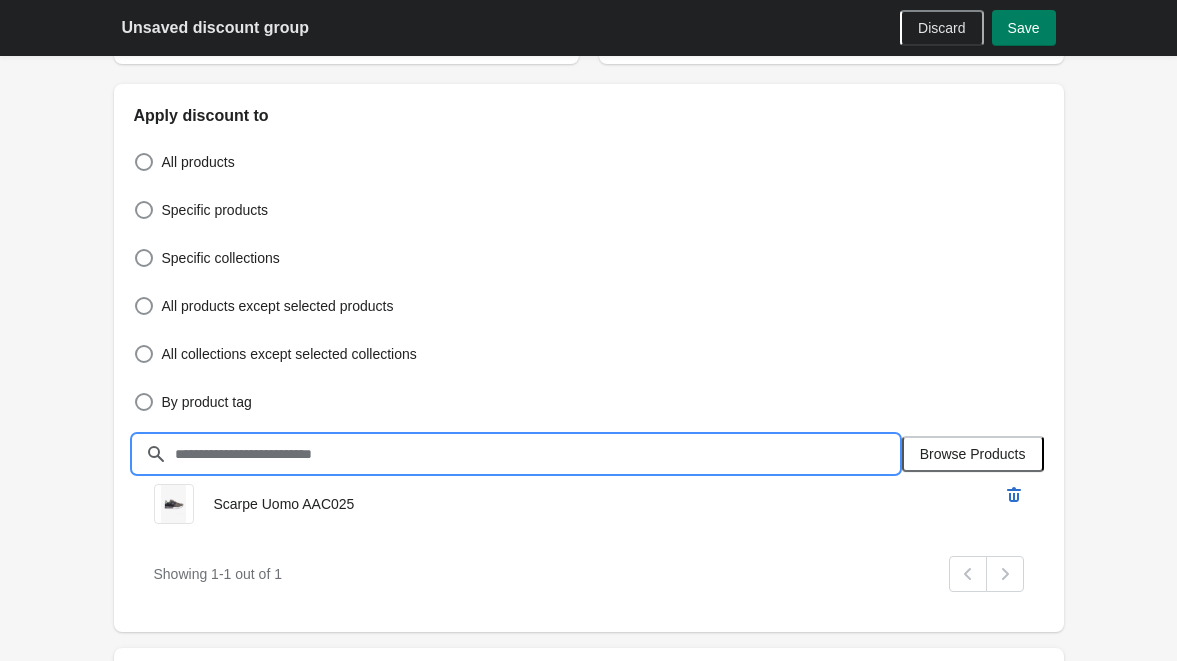 click at bounding box center [536, 454] 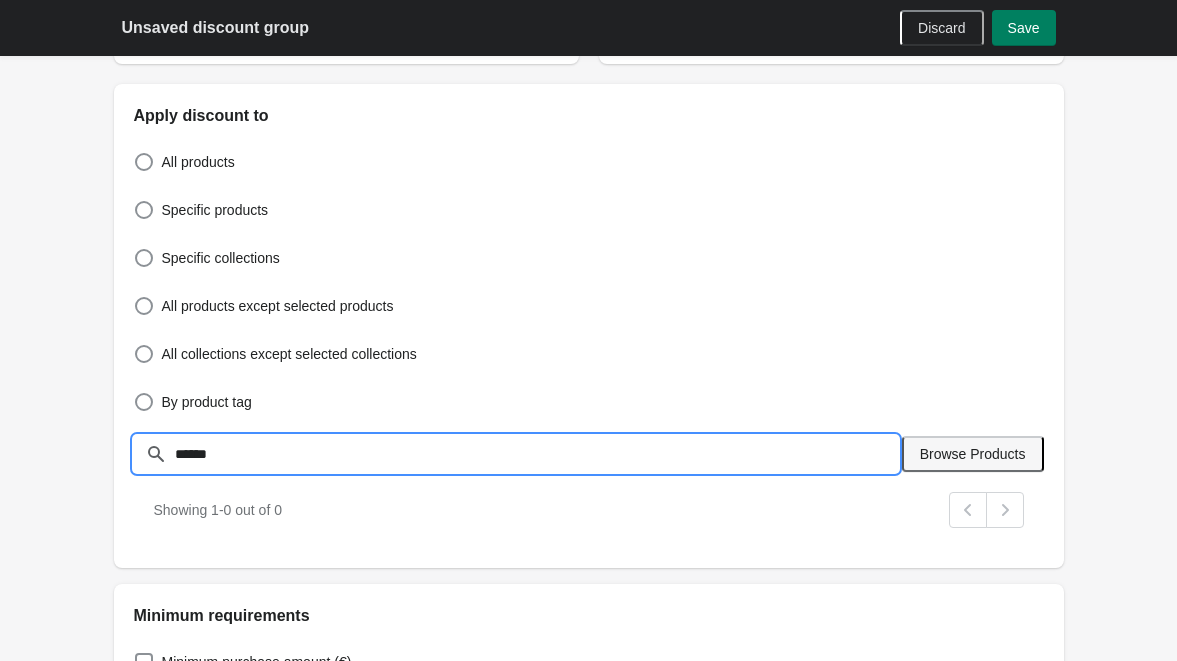 type on "******" 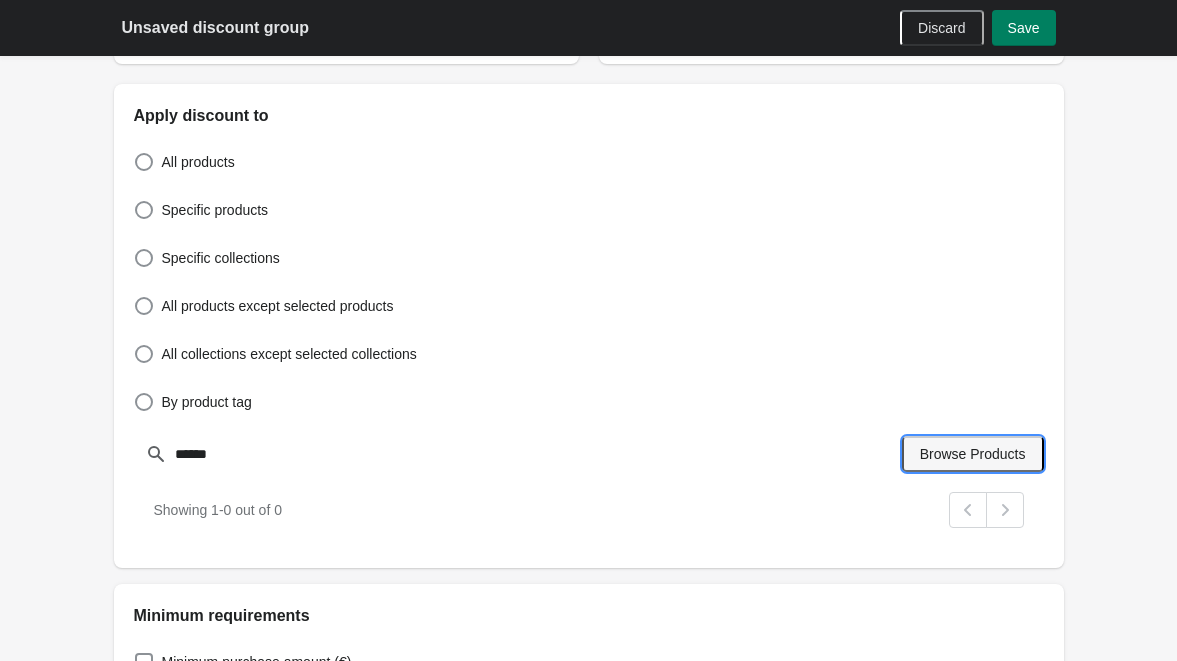 click on "Browse Products" at bounding box center [973, 454] 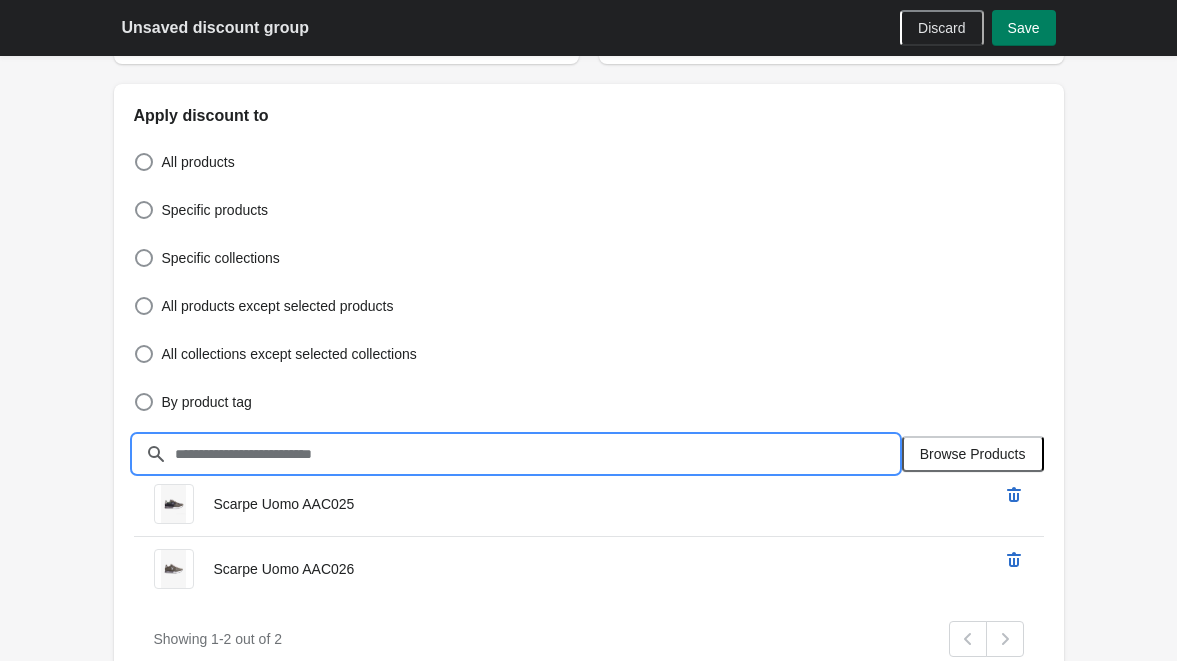 click at bounding box center [536, 454] 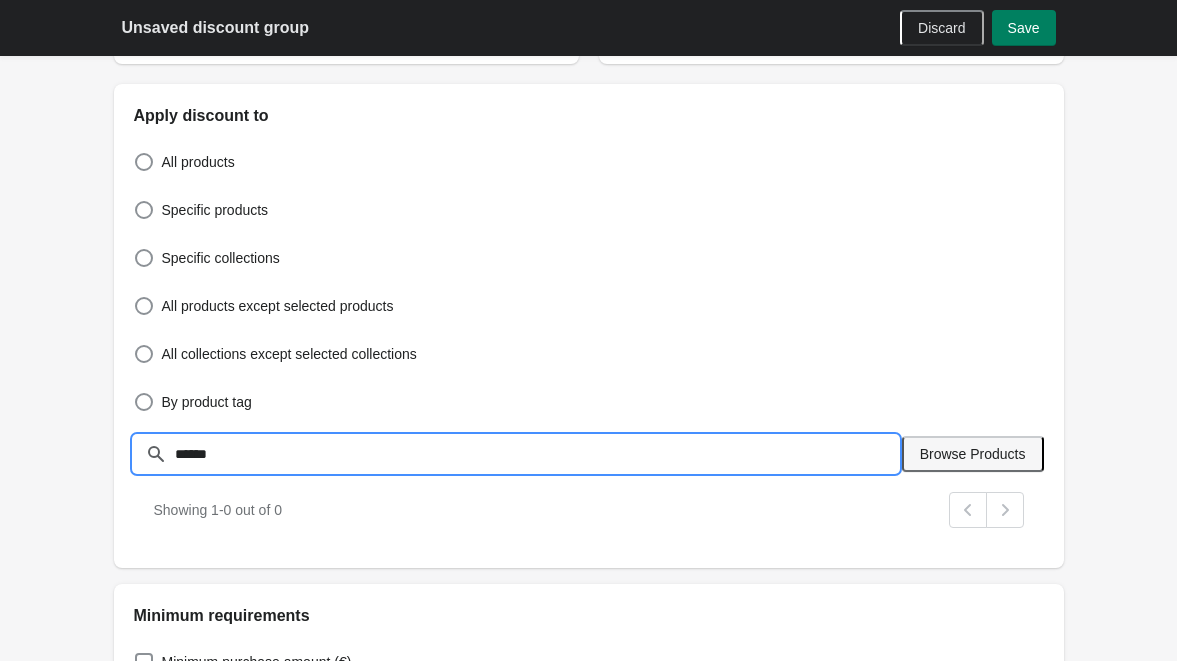 type on "******" 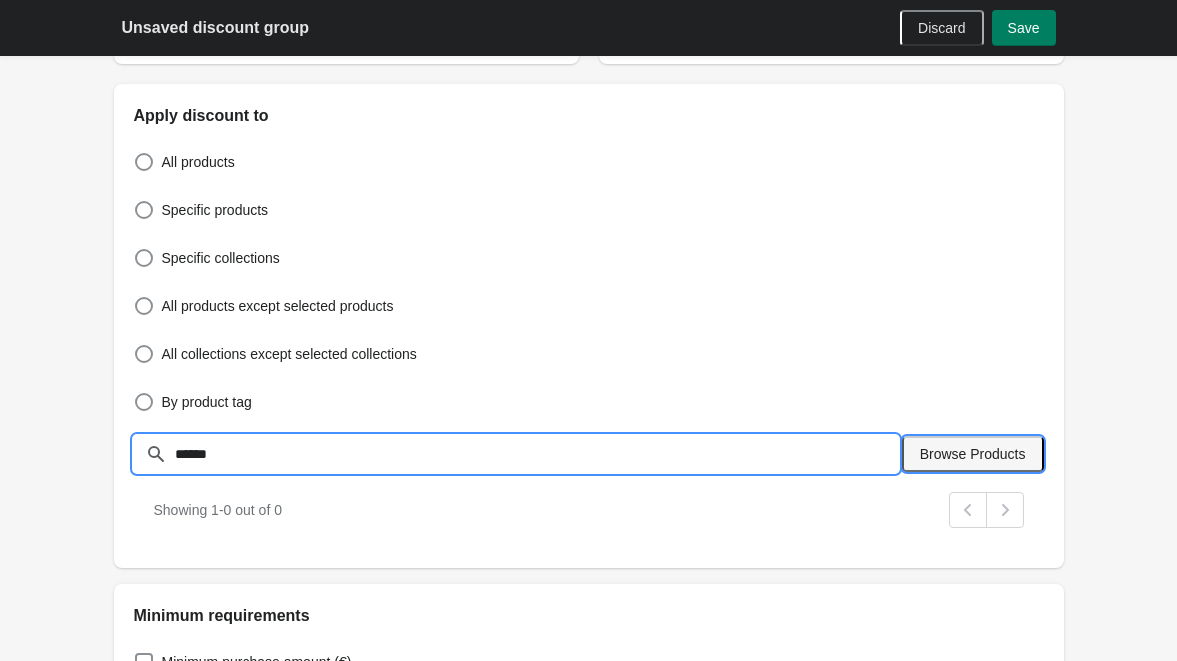 click on "Browse Products" at bounding box center [973, 454] 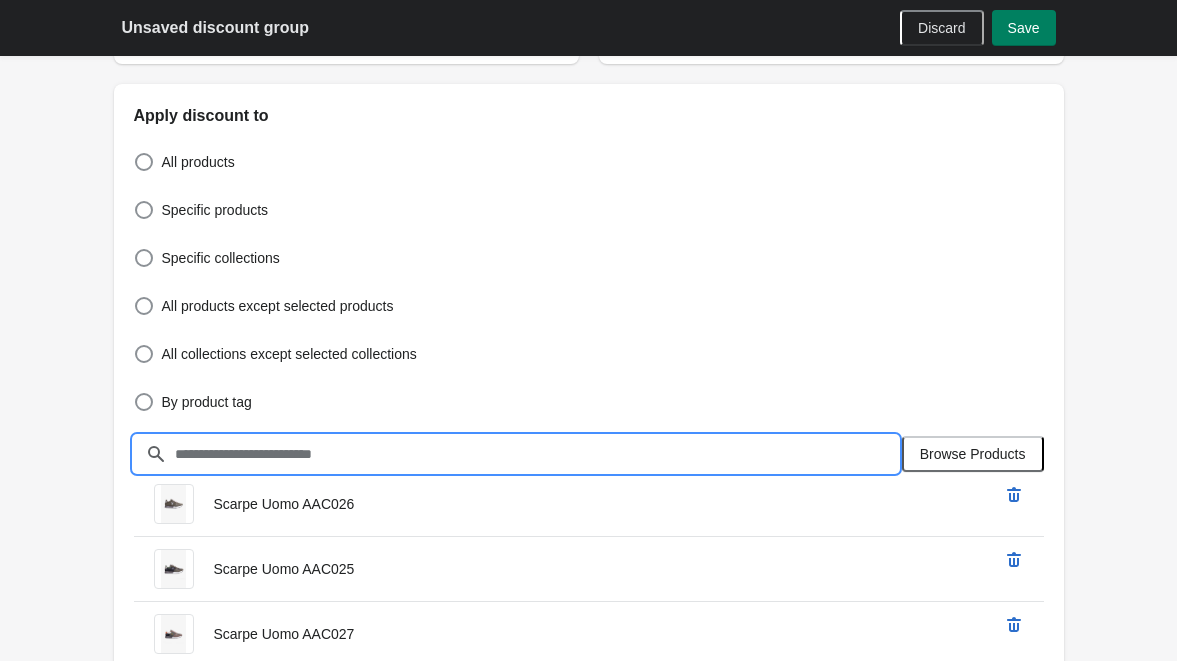 click at bounding box center [536, 454] 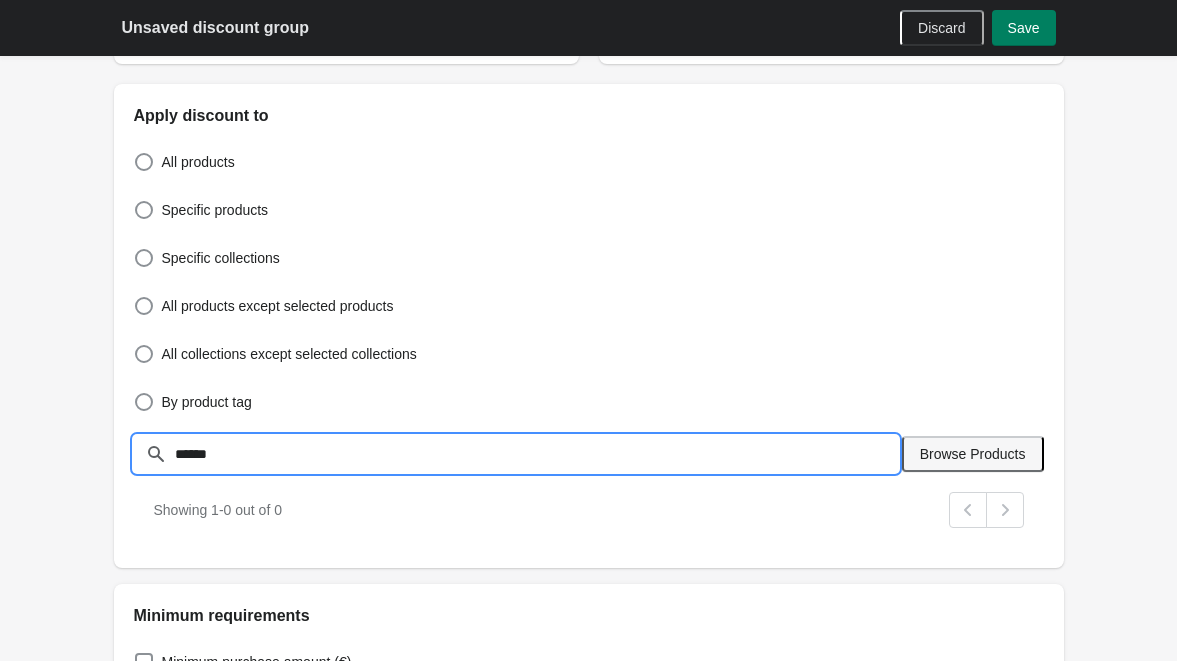 type on "******" 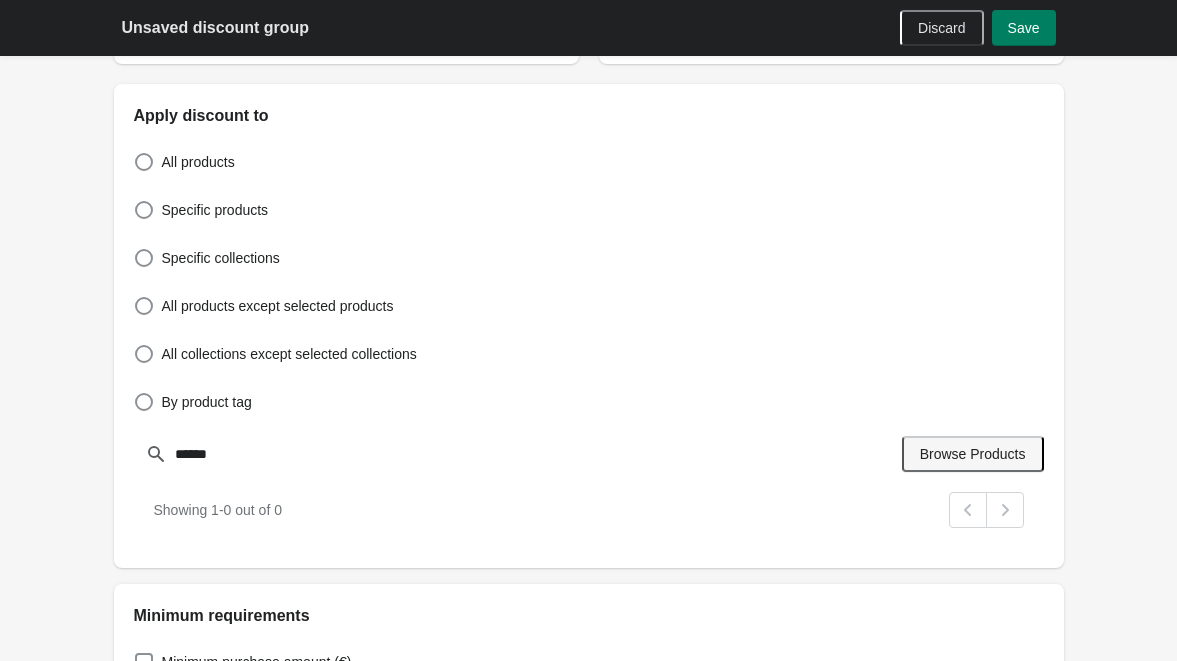 click on "Browse Products" at bounding box center [973, 454] 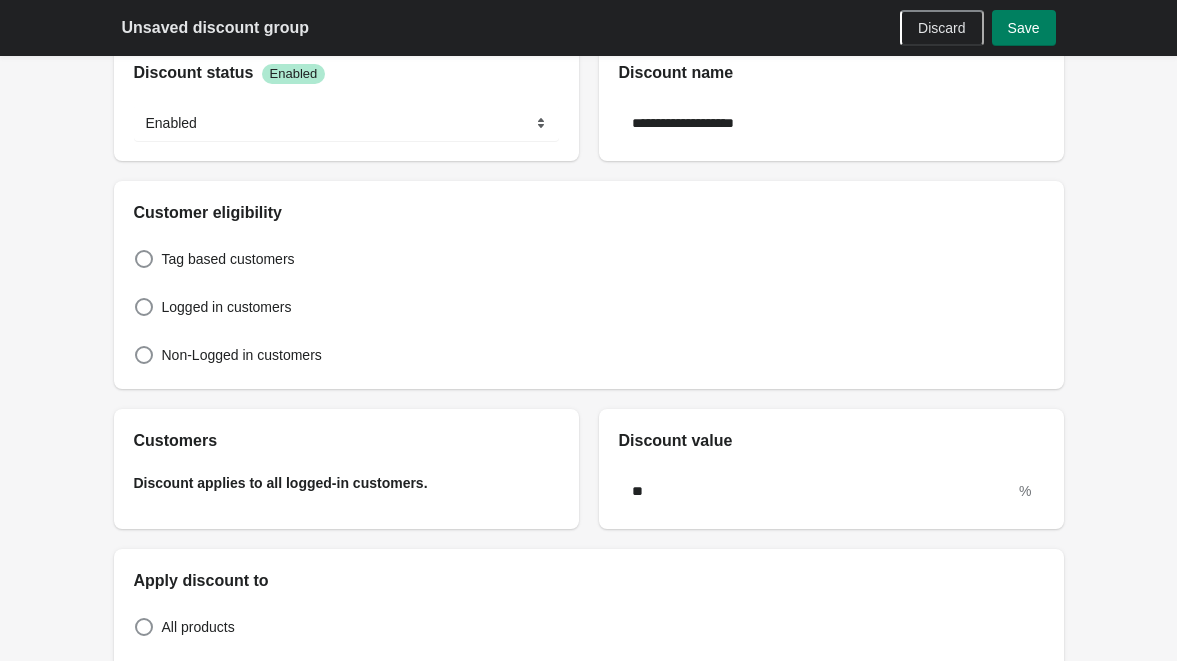 scroll, scrollTop: 0, scrollLeft: 0, axis: both 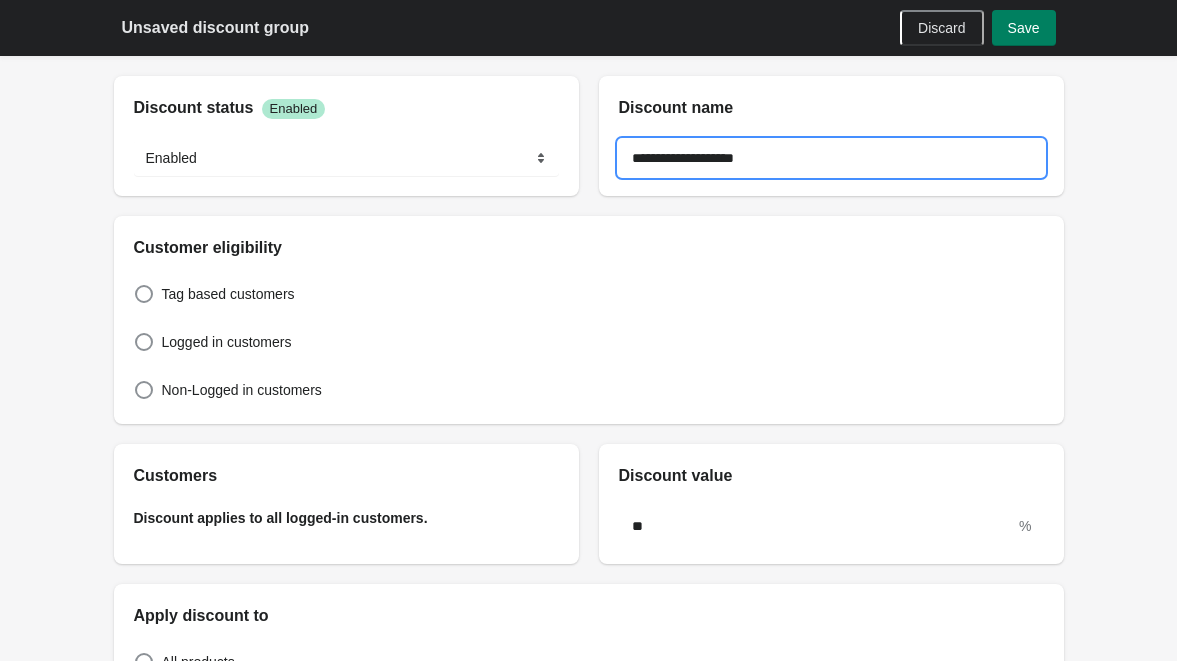 click on "**********" at bounding box center [831, 158] 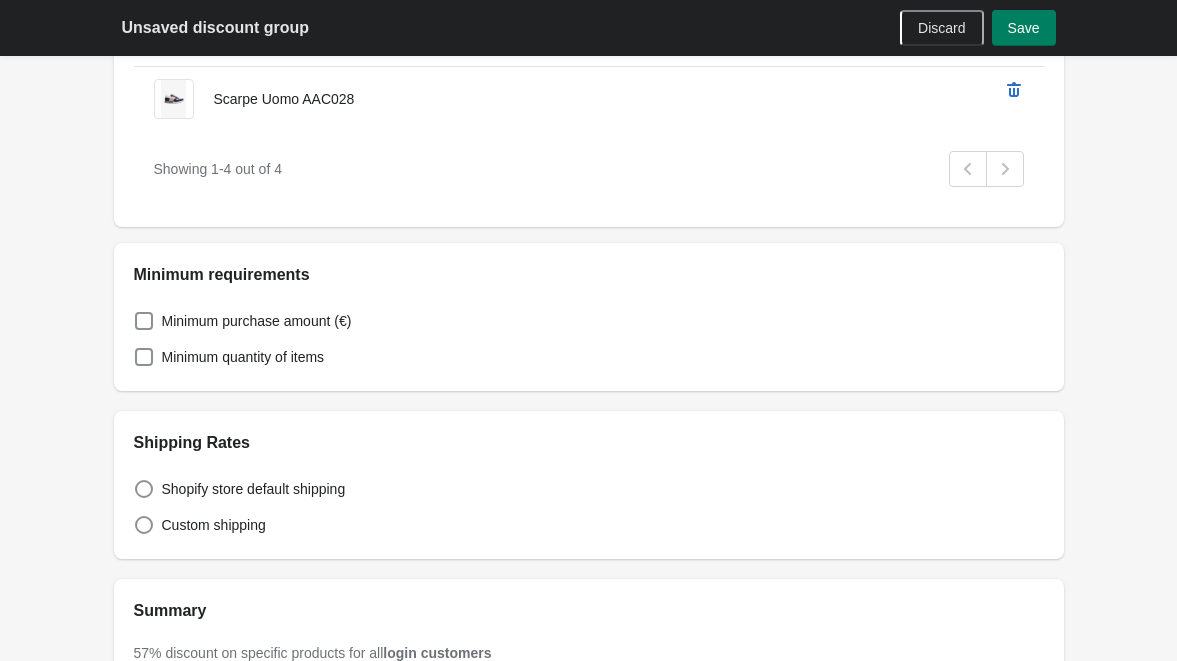 scroll, scrollTop: 1349, scrollLeft: 0, axis: vertical 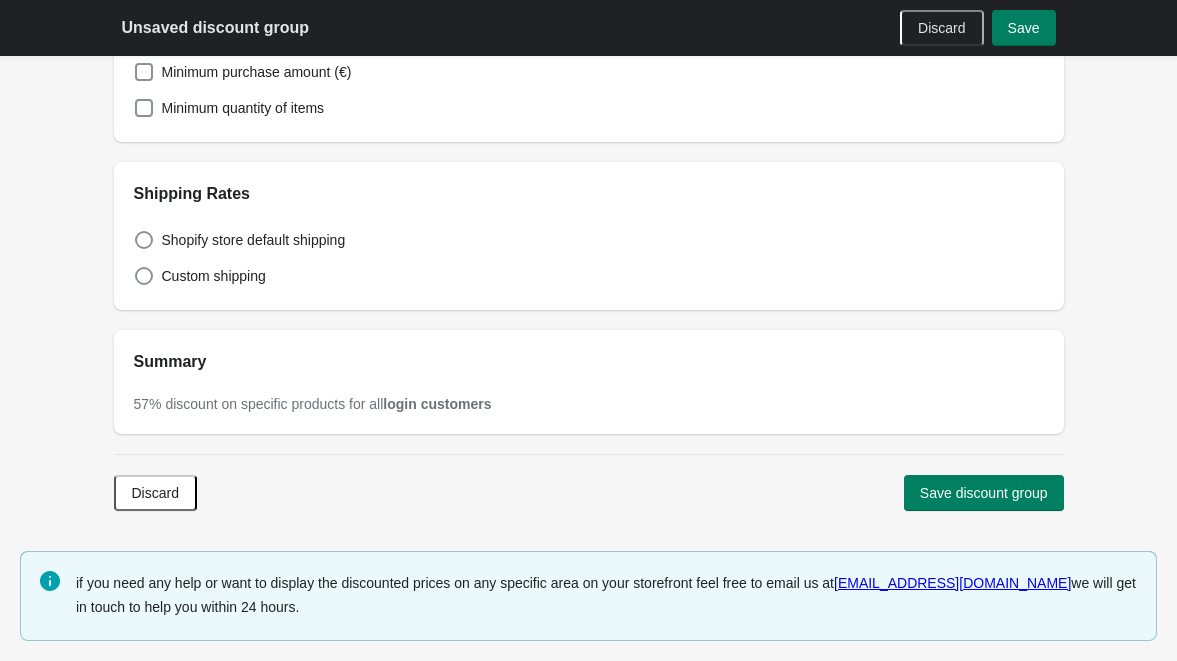 type on "**********" 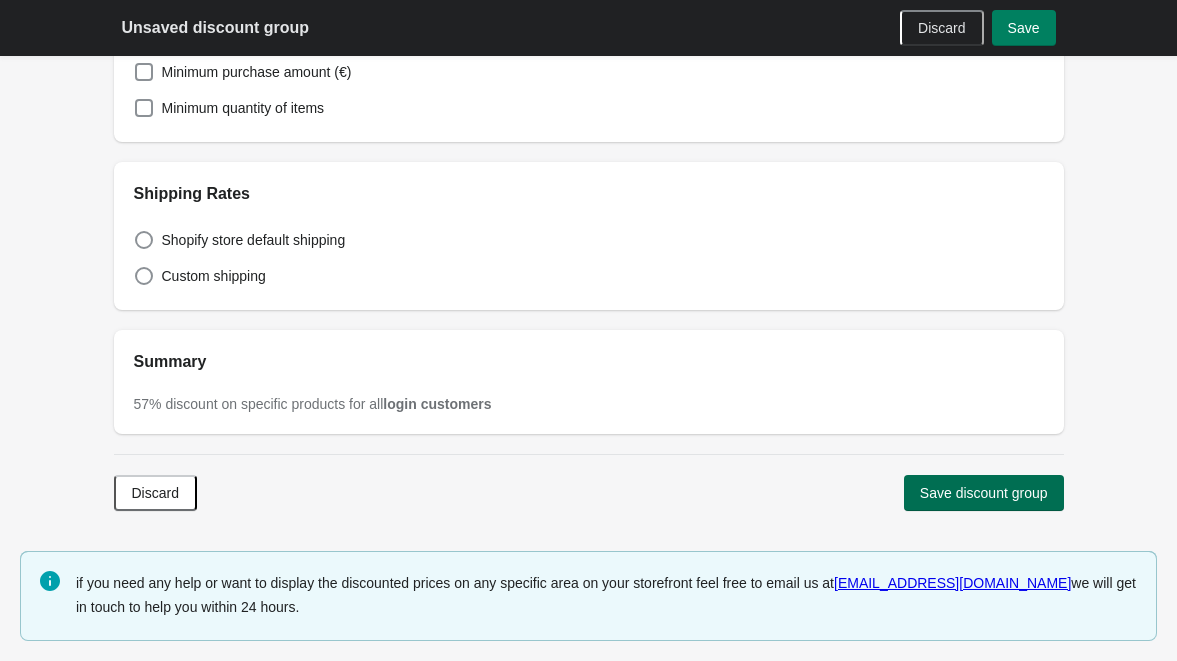 click on "Save discount group" at bounding box center (984, 493) 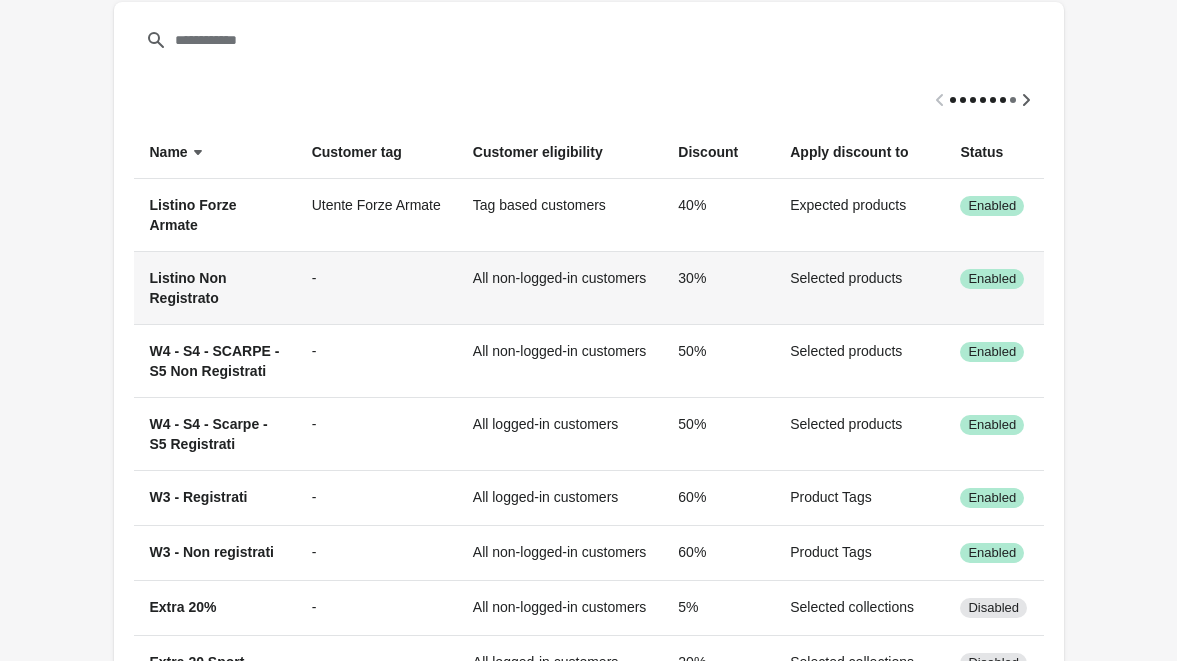 scroll, scrollTop: 0, scrollLeft: 0, axis: both 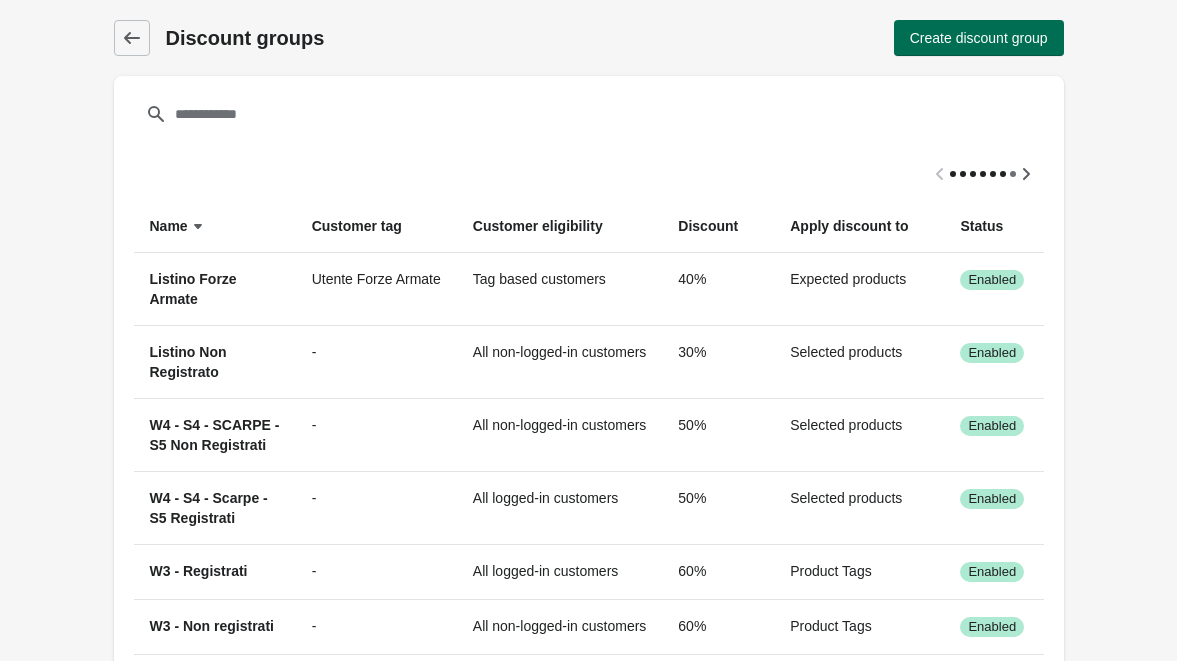 drag, startPoint x: 965, startPoint y: 61, endPoint x: 966, endPoint y: 49, distance: 12.0415945 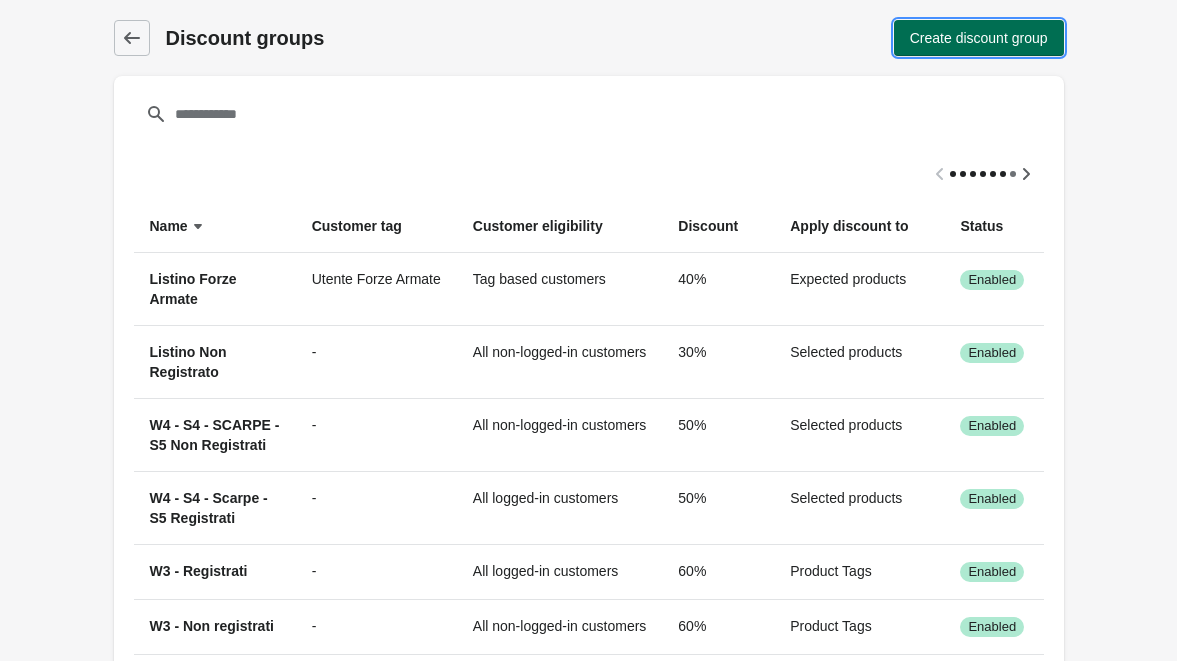 click on "Create discount group" at bounding box center [979, 38] 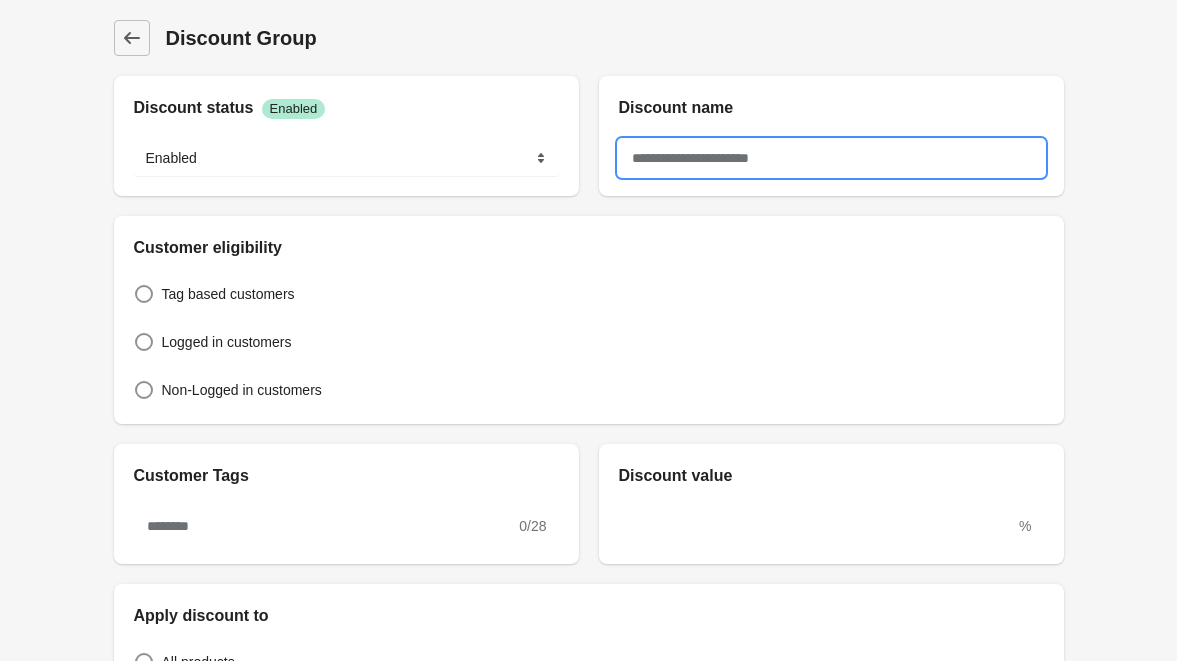 click at bounding box center [831, 158] 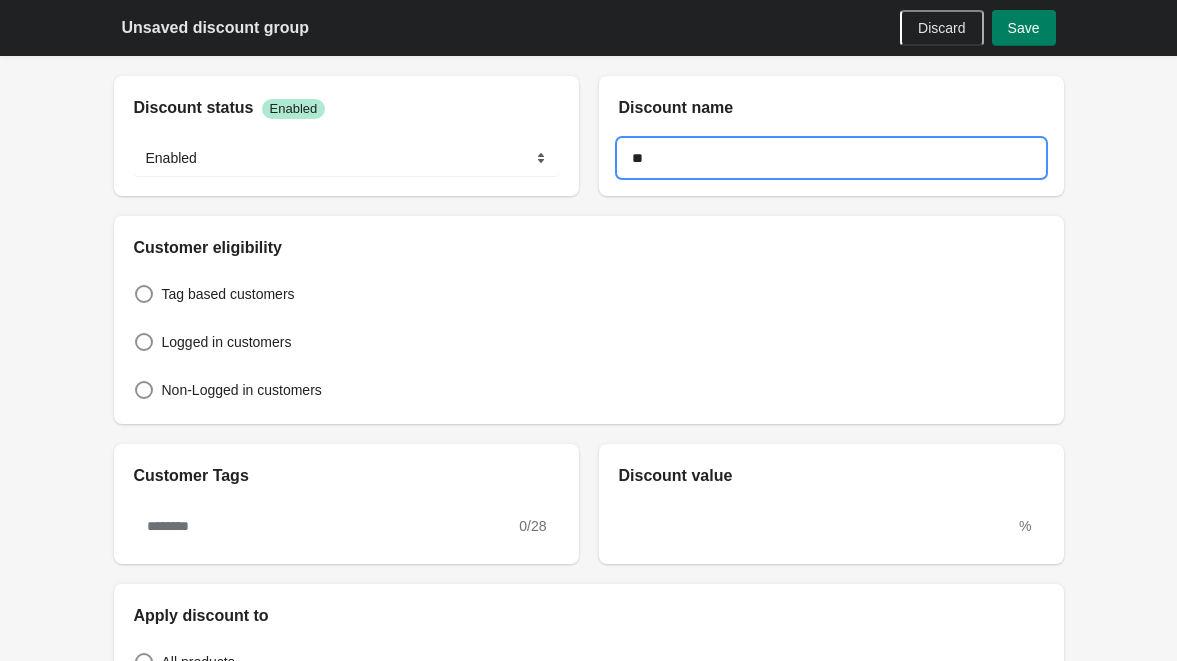 type on "*" 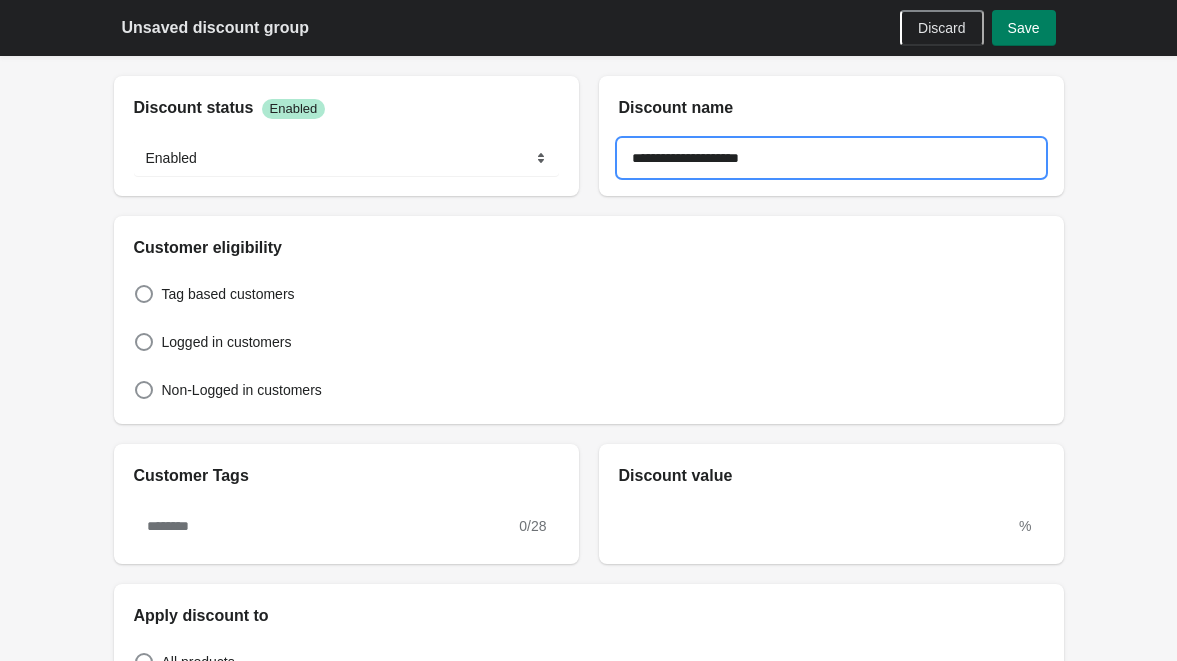 type on "**********" 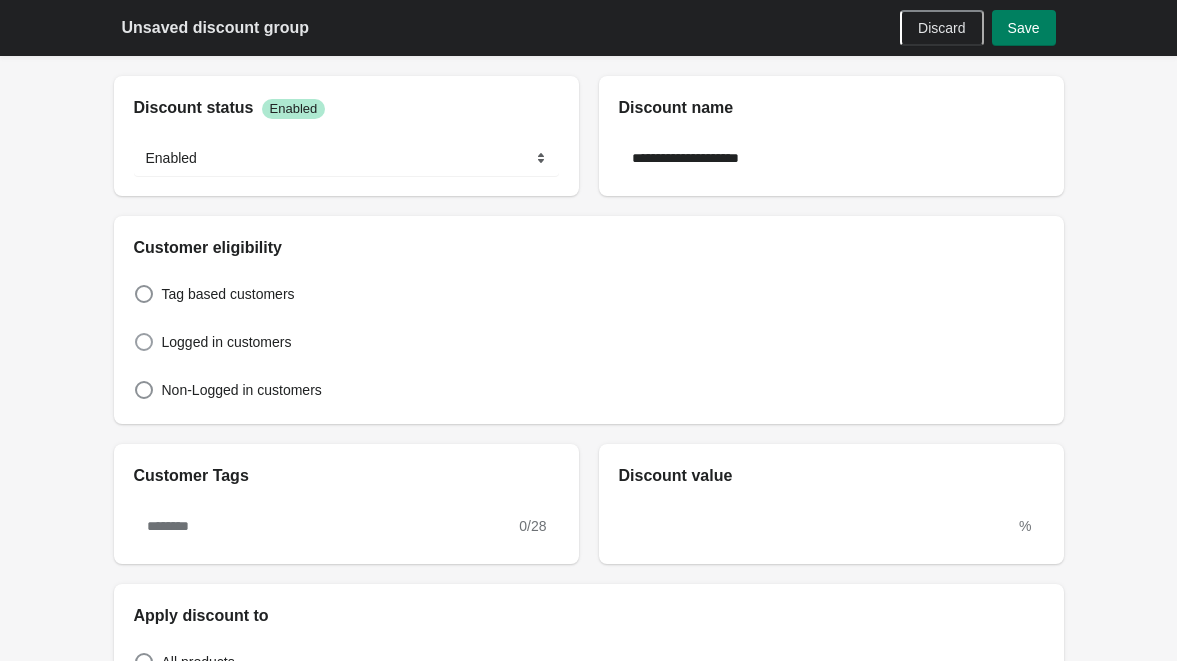 click on "Logged in customers" at bounding box center [213, 342] 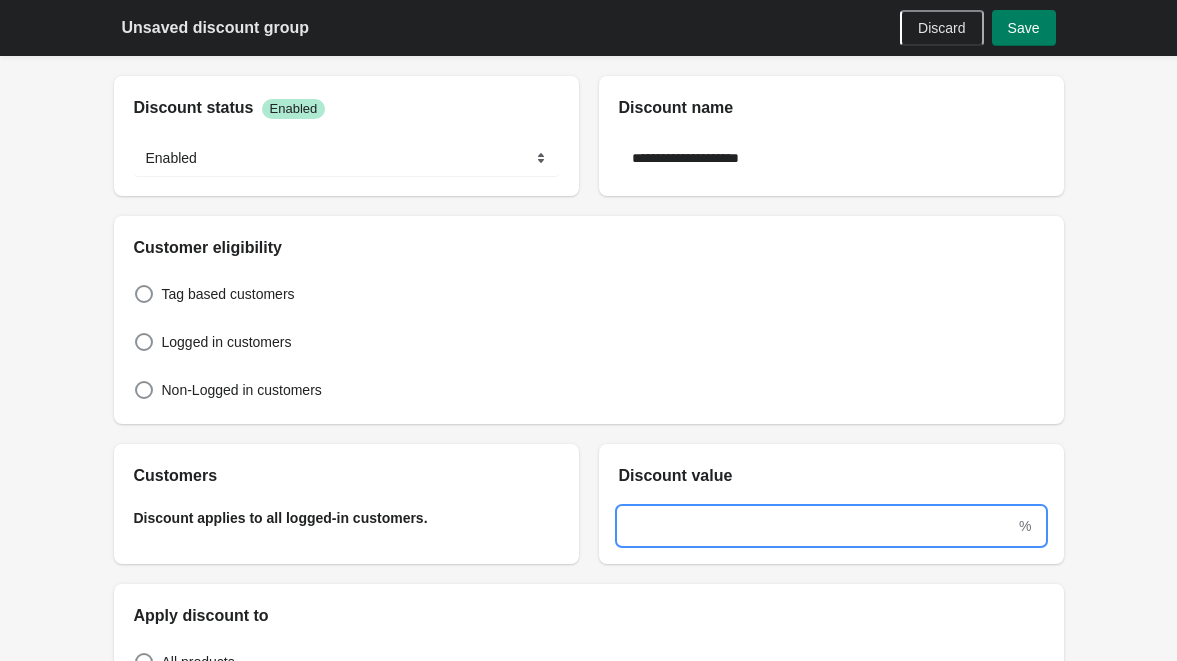 click at bounding box center (817, 526) 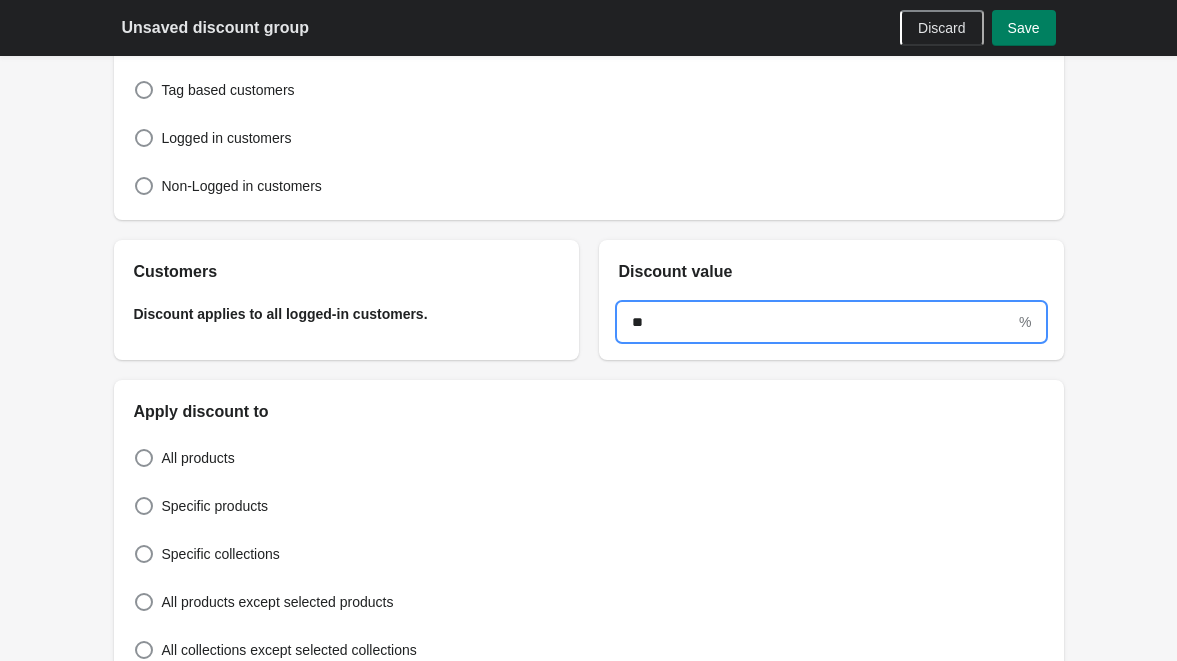 scroll, scrollTop: 400, scrollLeft: 0, axis: vertical 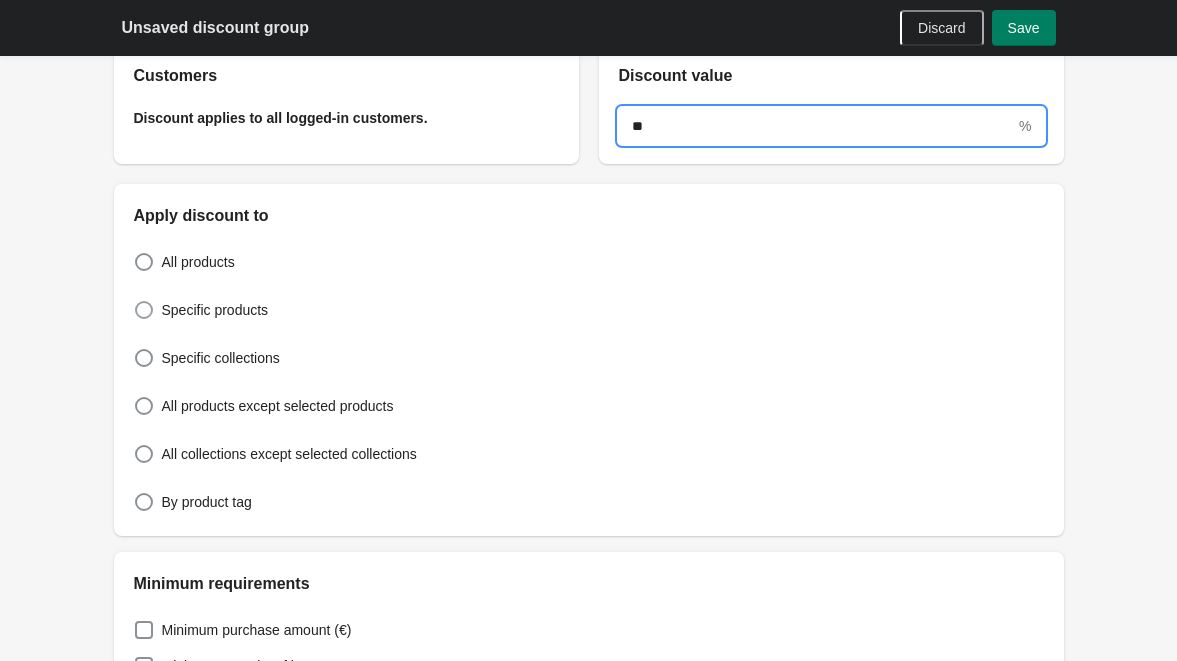 drag, startPoint x: 153, startPoint y: 307, endPoint x: 213, endPoint y: 317, distance: 60.827625 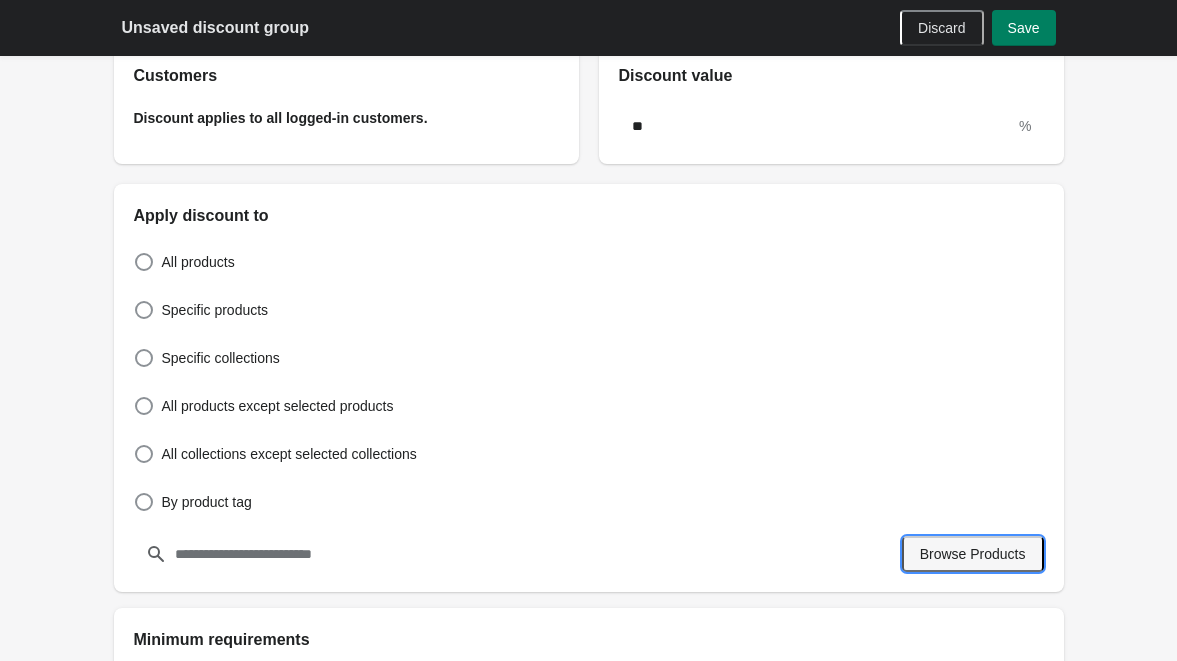 click on "Browse Products" at bounding box center [973, 554] 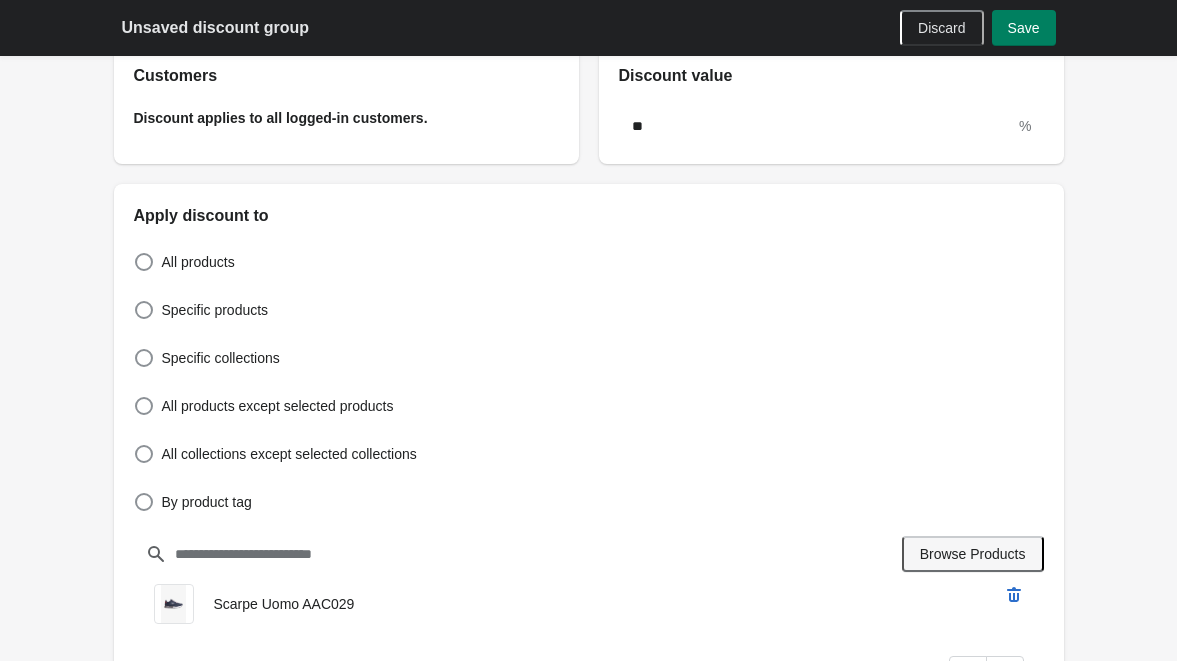 click on "Browse Products" at bounding box center [973, 554] 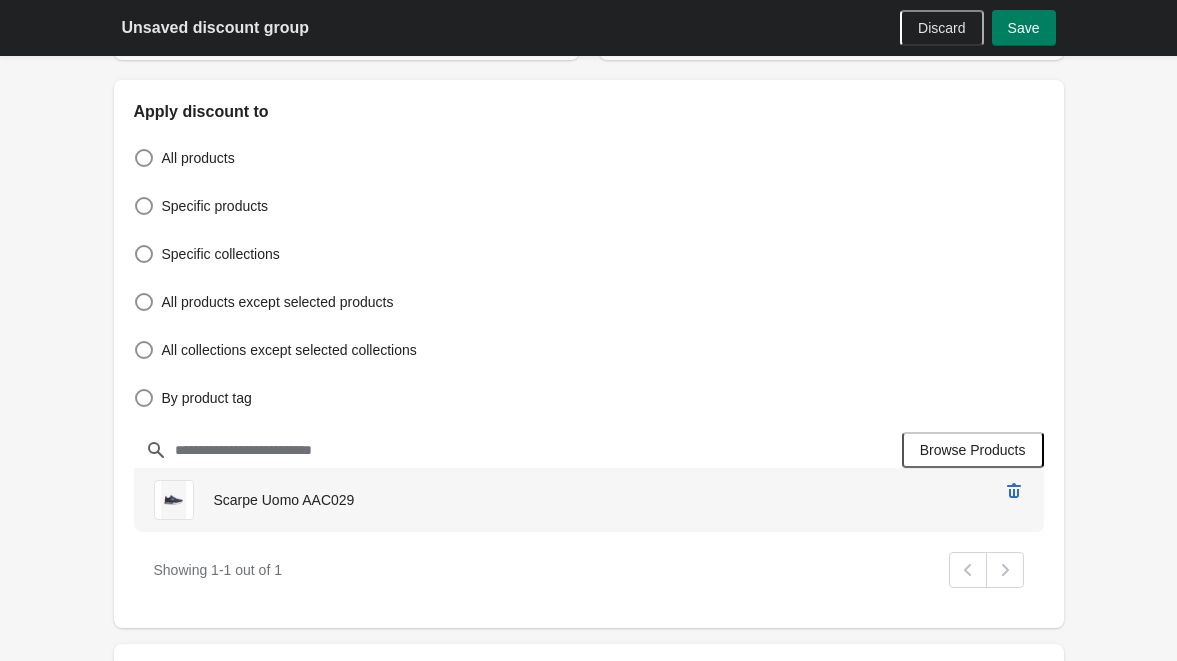 scroll, scrollTop: 600, scrollLeft: 0, axis: vertical 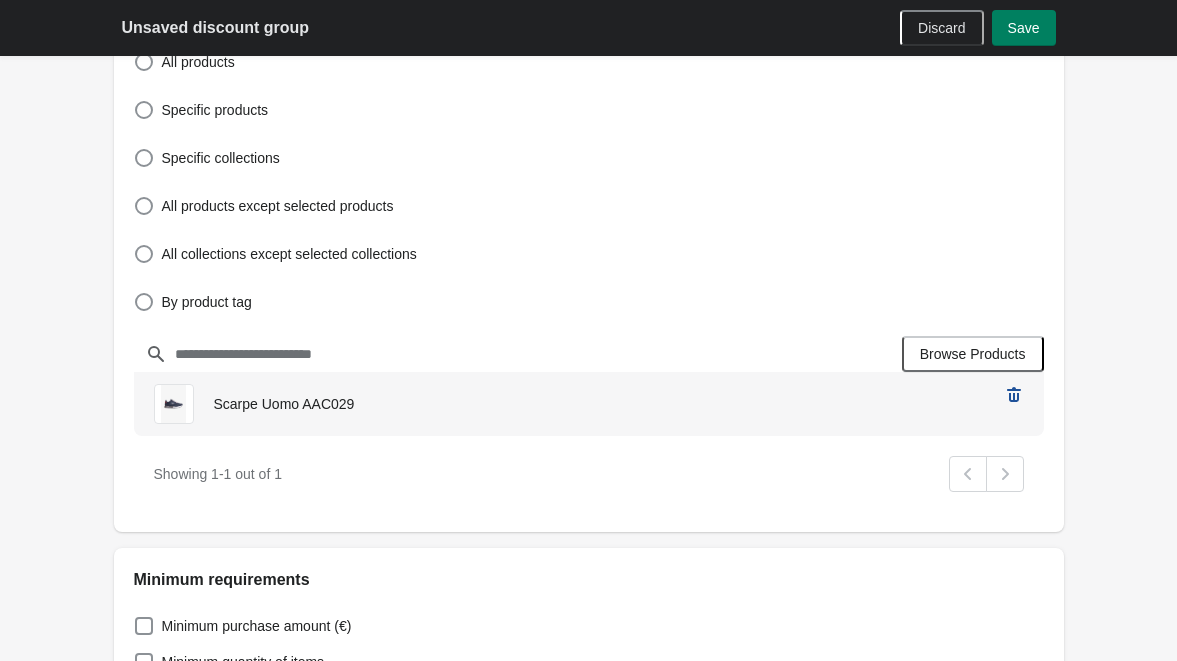 click 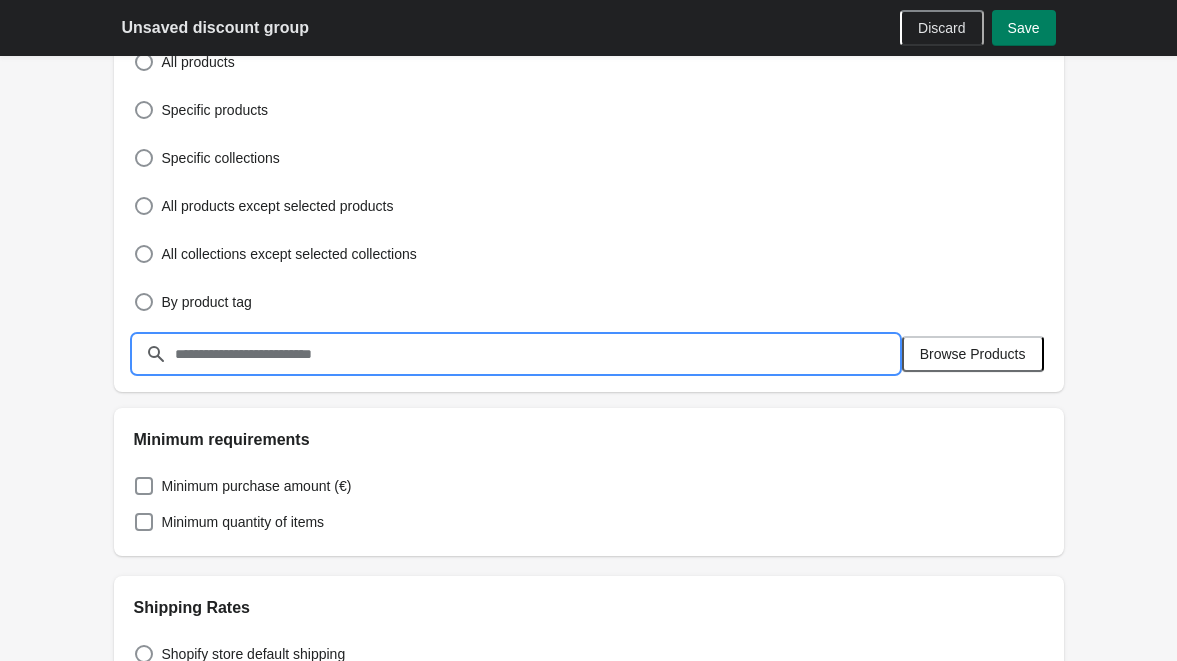 click at bounding box center (536, 354) 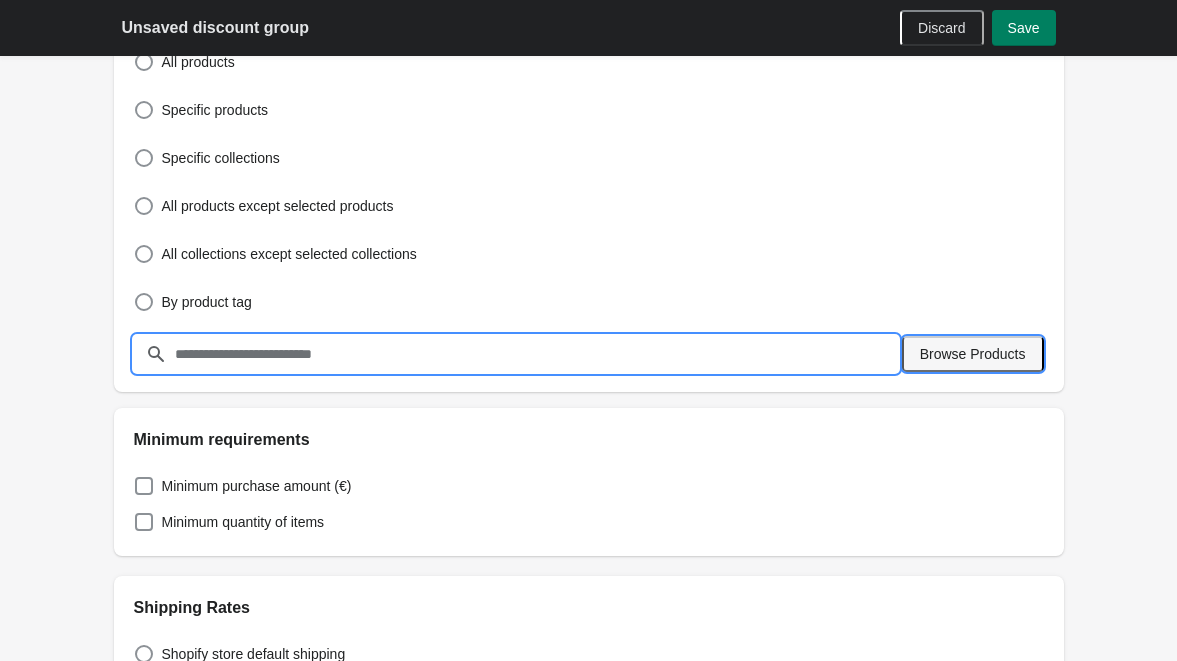 click on "Browse Products" at bounding box center (973, 354) 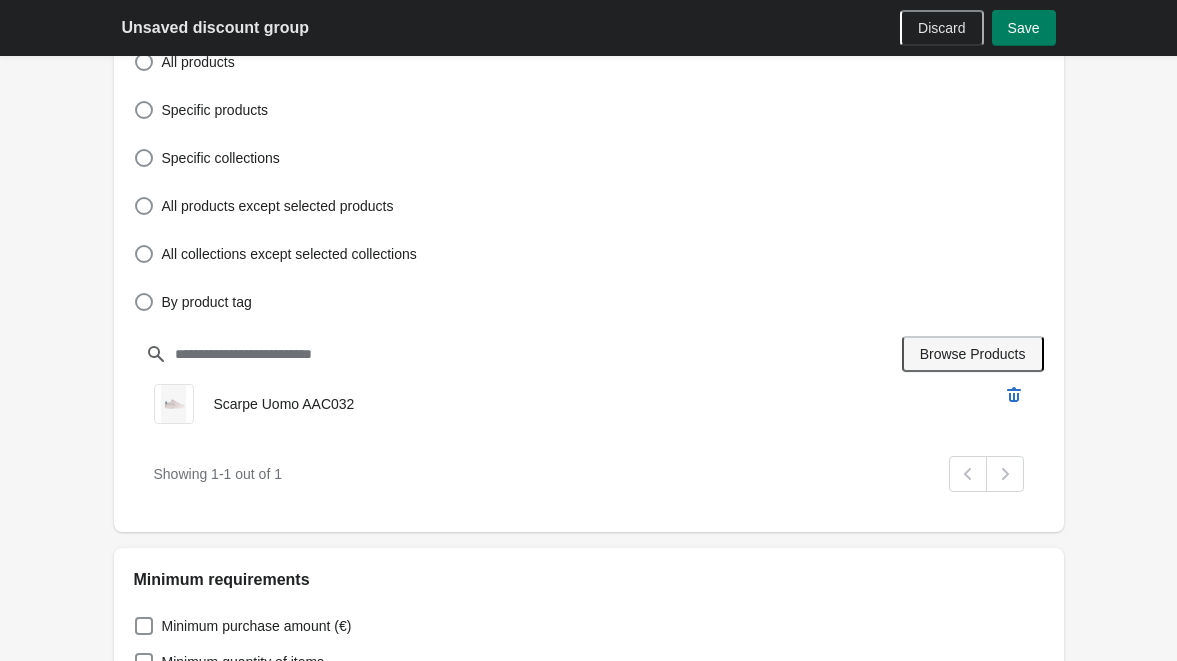 click on "Browse Products" at bounding box center [973, 354] 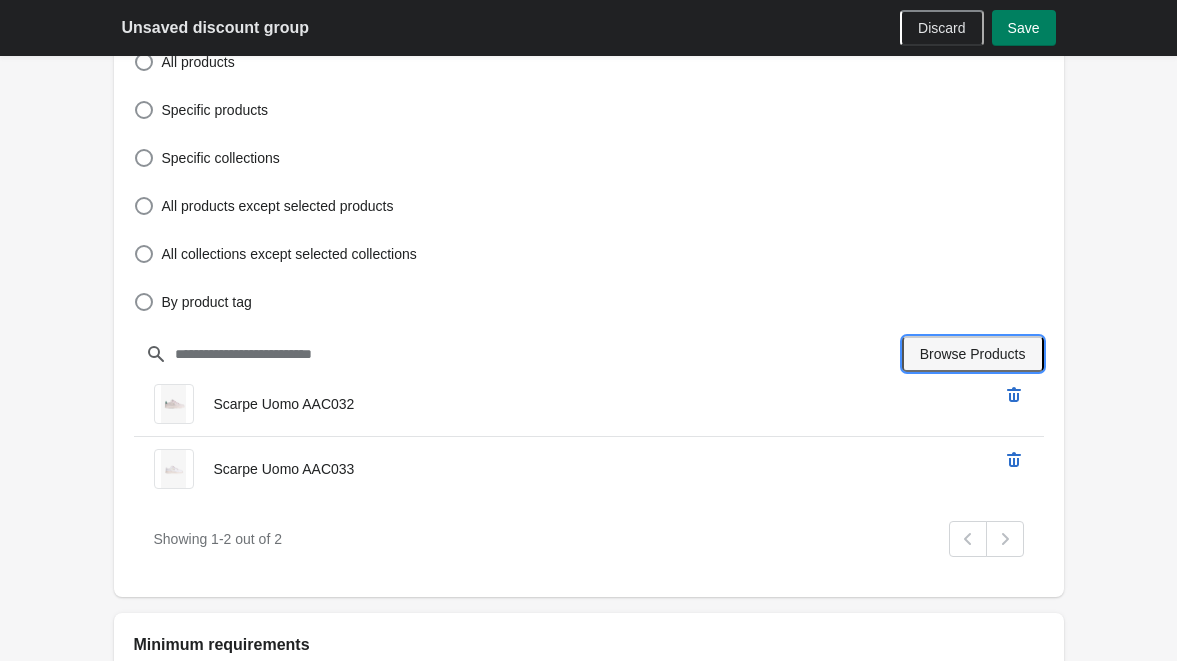 click on "Browse Products" at bounding box center (973, 354) 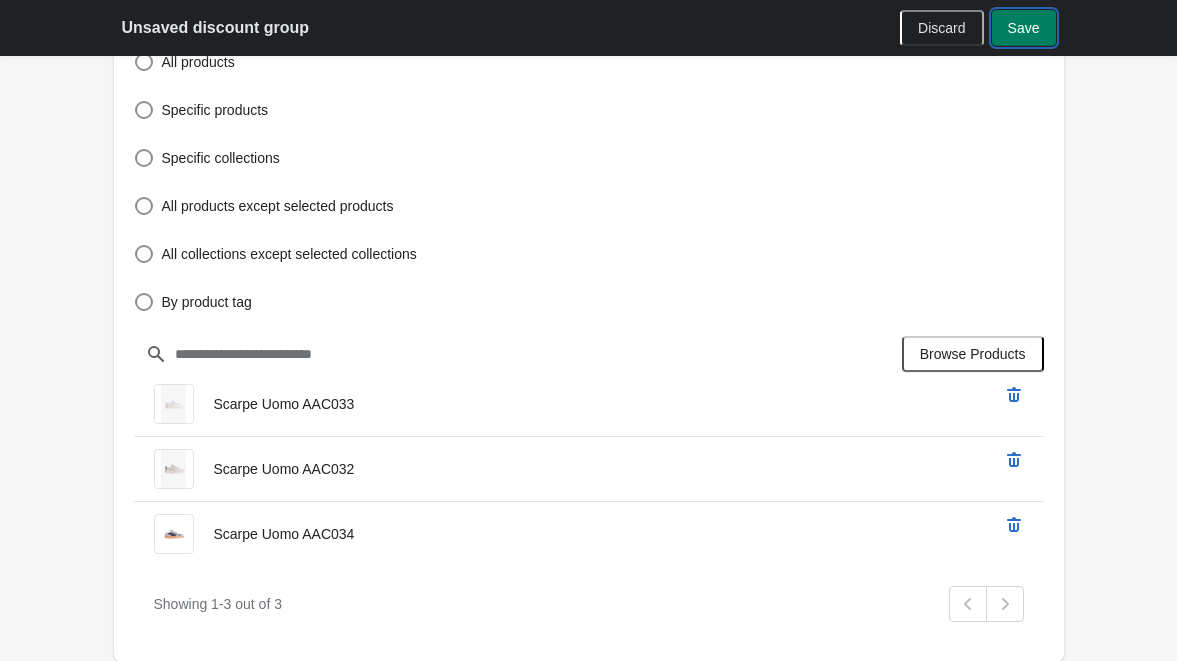 drag, startPoint x: 1052, startPoint y: 28, endPoint x: 900, endPoint y: 277, distance: 291.7276 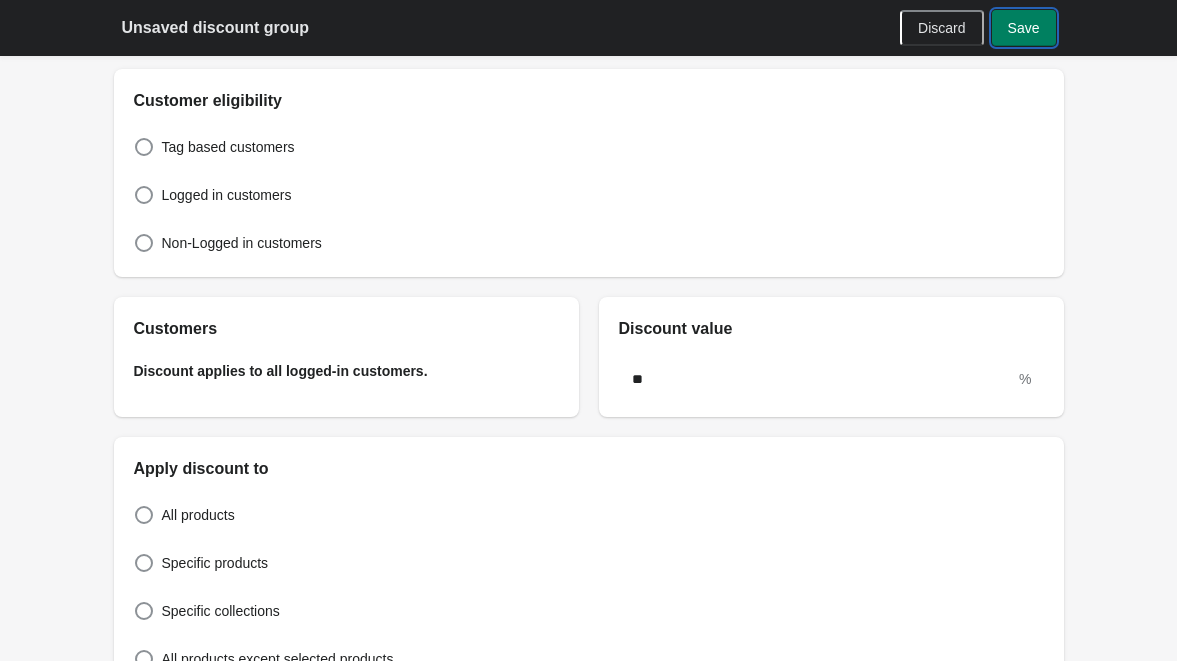 scroll, scrollTop: 100, scrollLeft: 0, axis: vertical 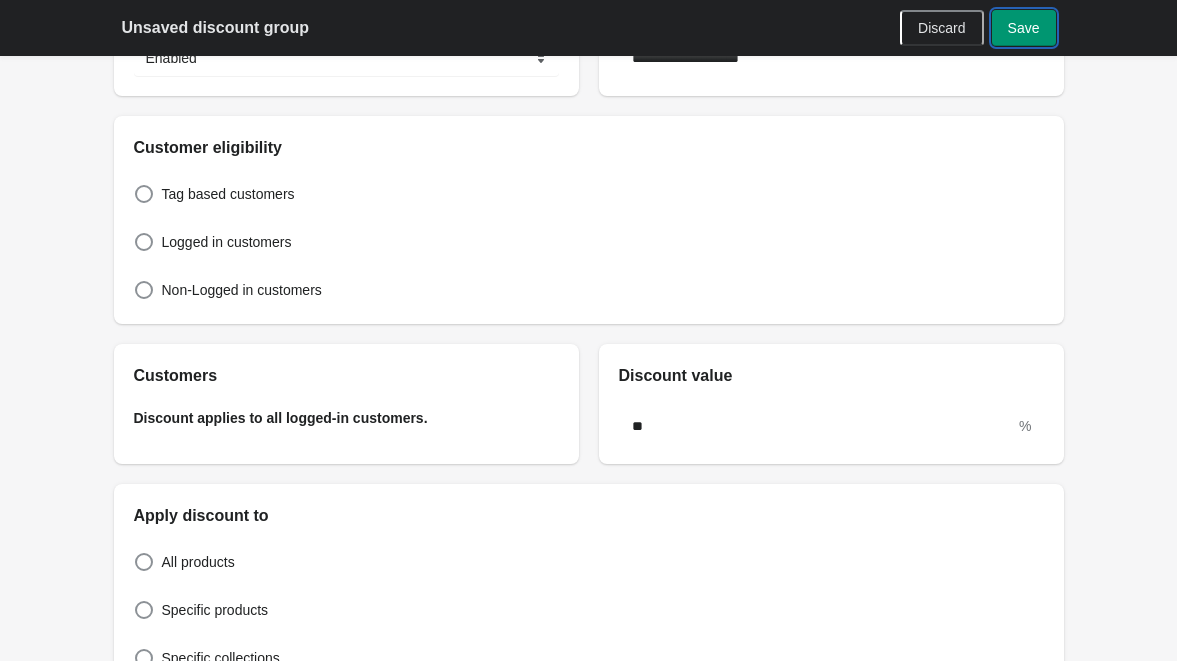 click on "Save" at bounding box center [1024, 28] 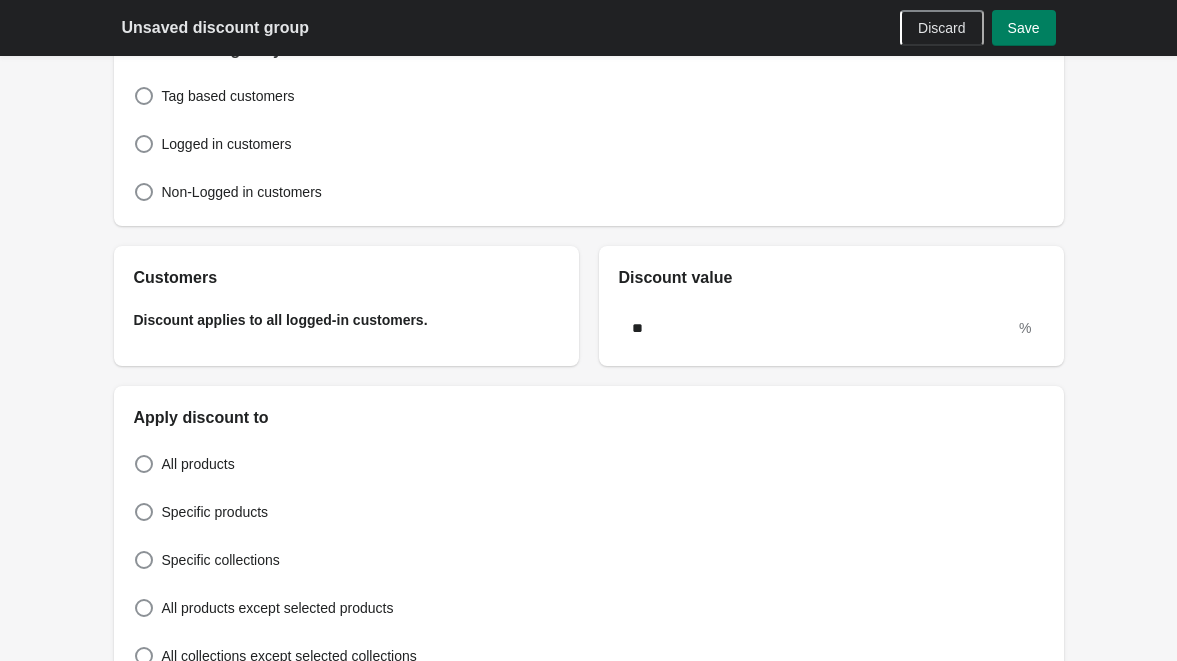 scroll, scrollTop: 100, scrollLeft: 0, axis: vertical 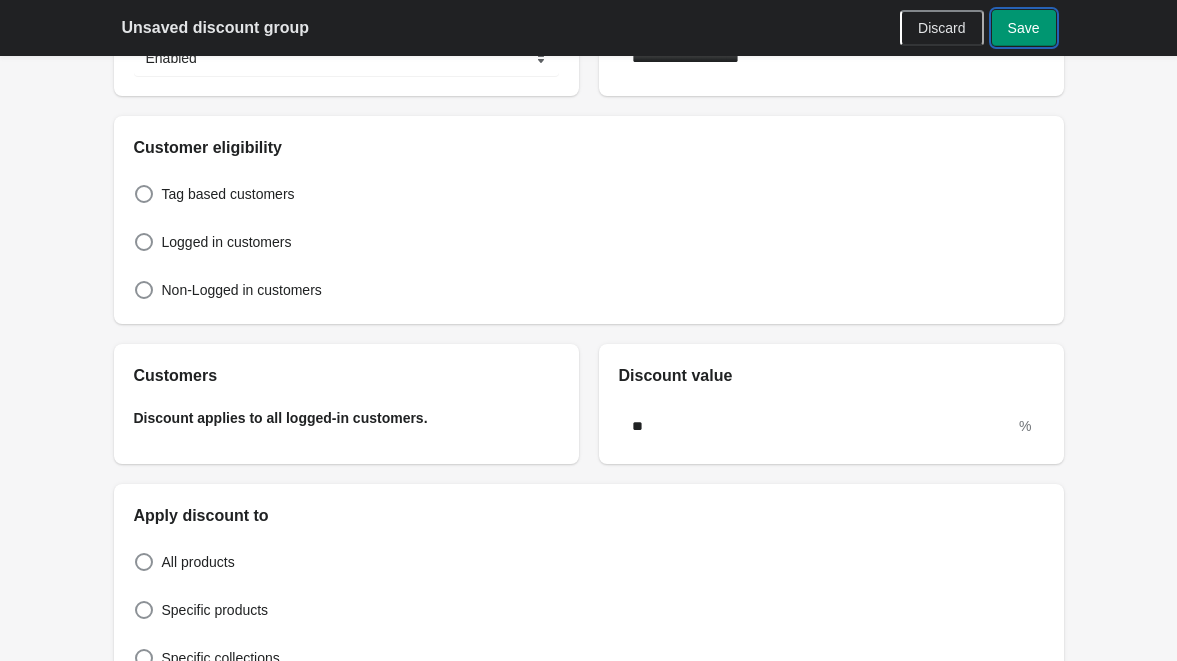 click on "Save" at bounding box center (1024, 28) 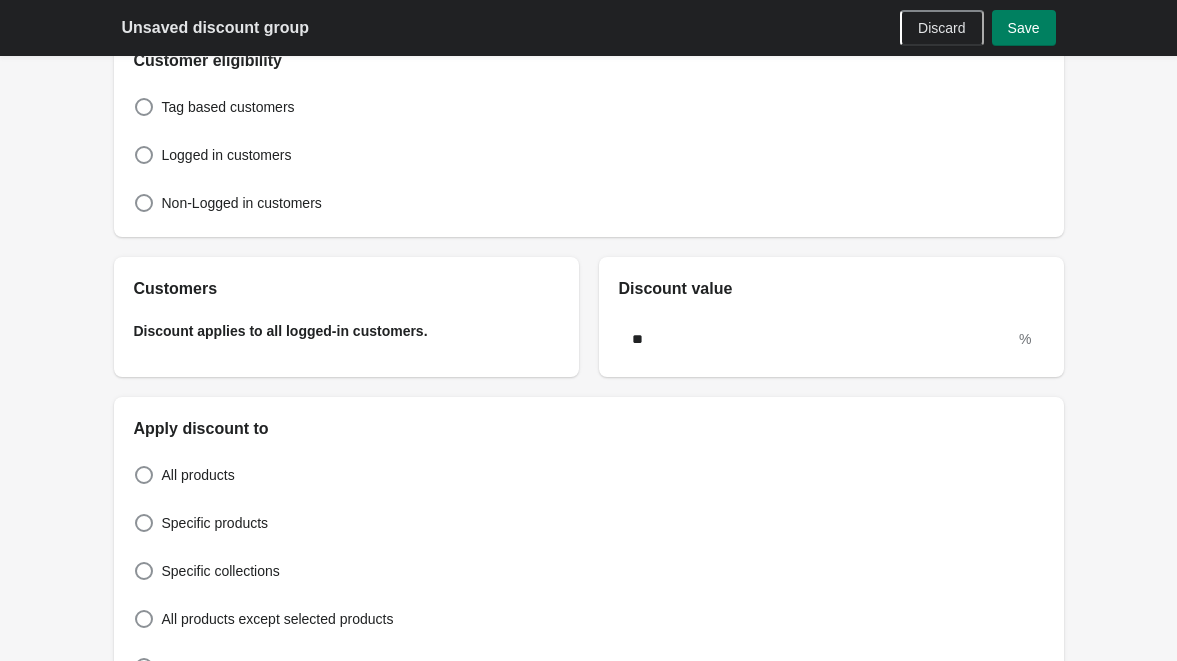 scroll, scrollTop: 84, scrollLeft: 0, axis: vertical 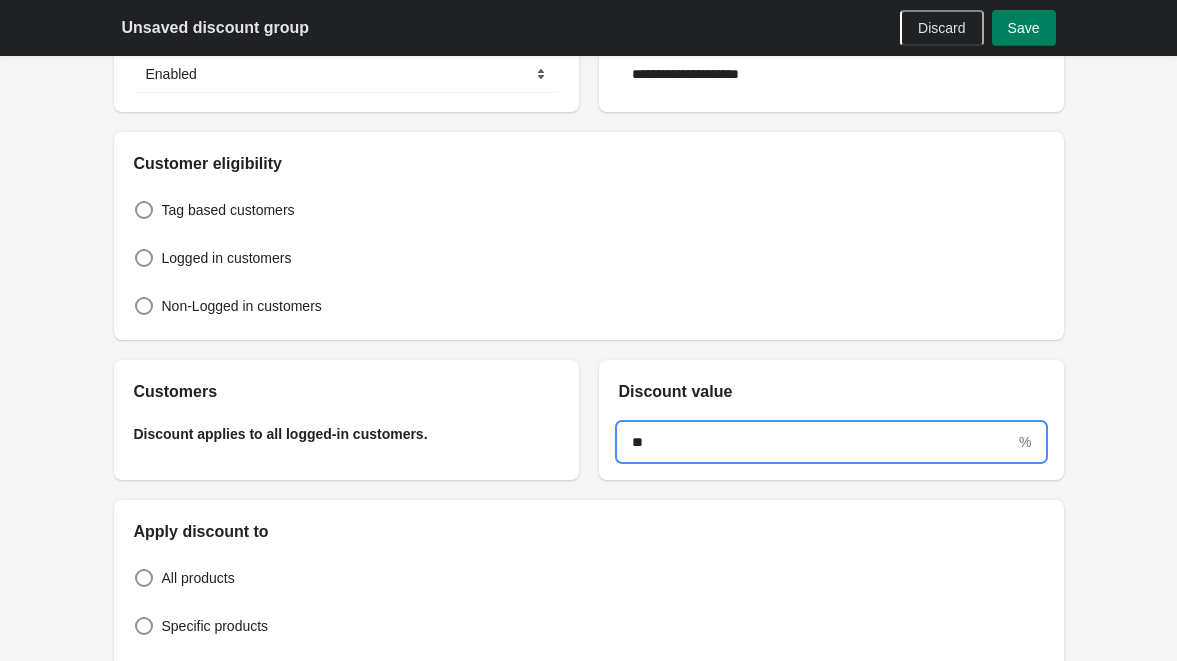 drag, startPoint x: 713, startPoint y: 438, endPoint x: 642, endPoint y: 439, distance: 71.00704 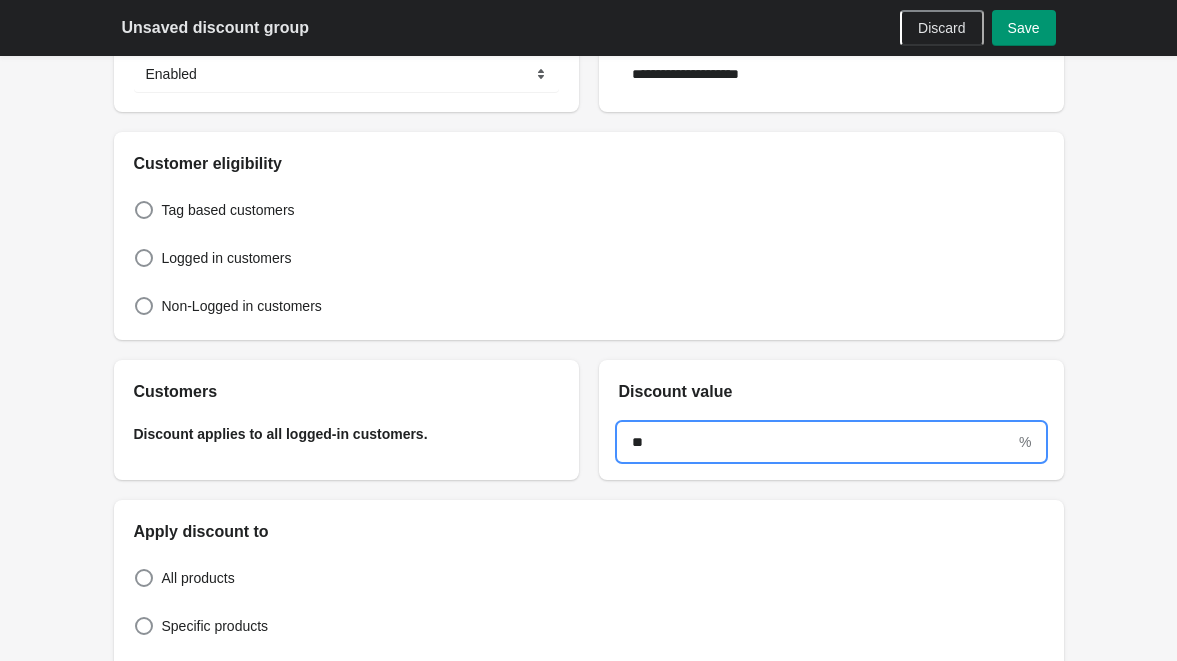 type on "**" 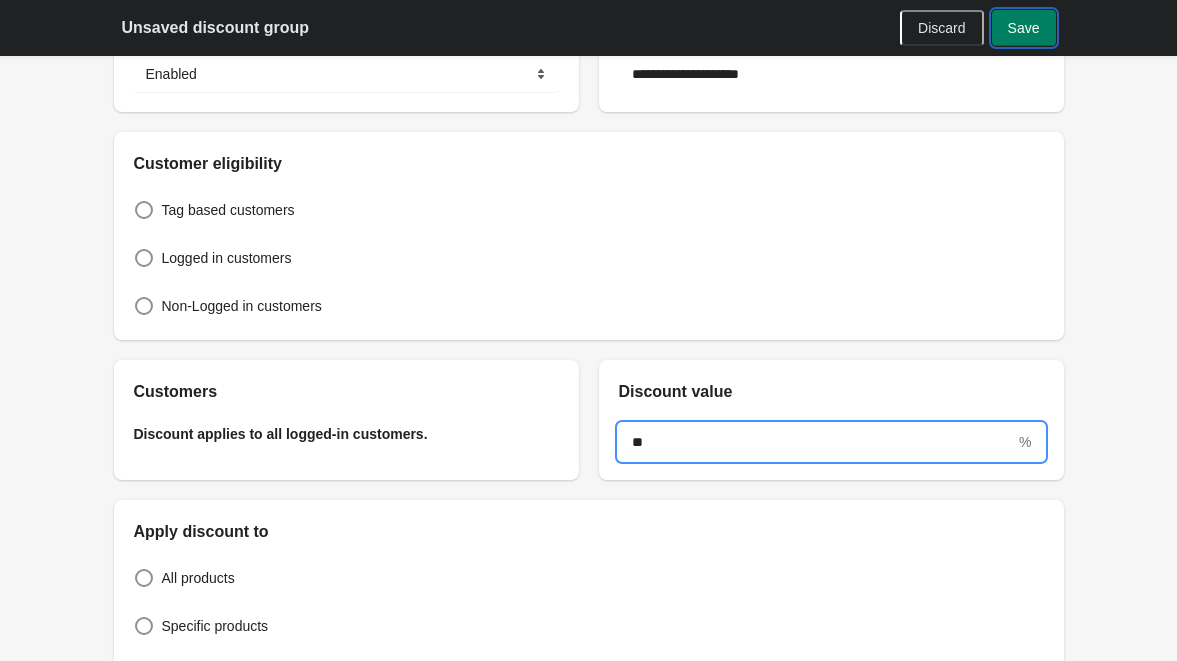 click on "Save" at bounding box center [1024, 28] 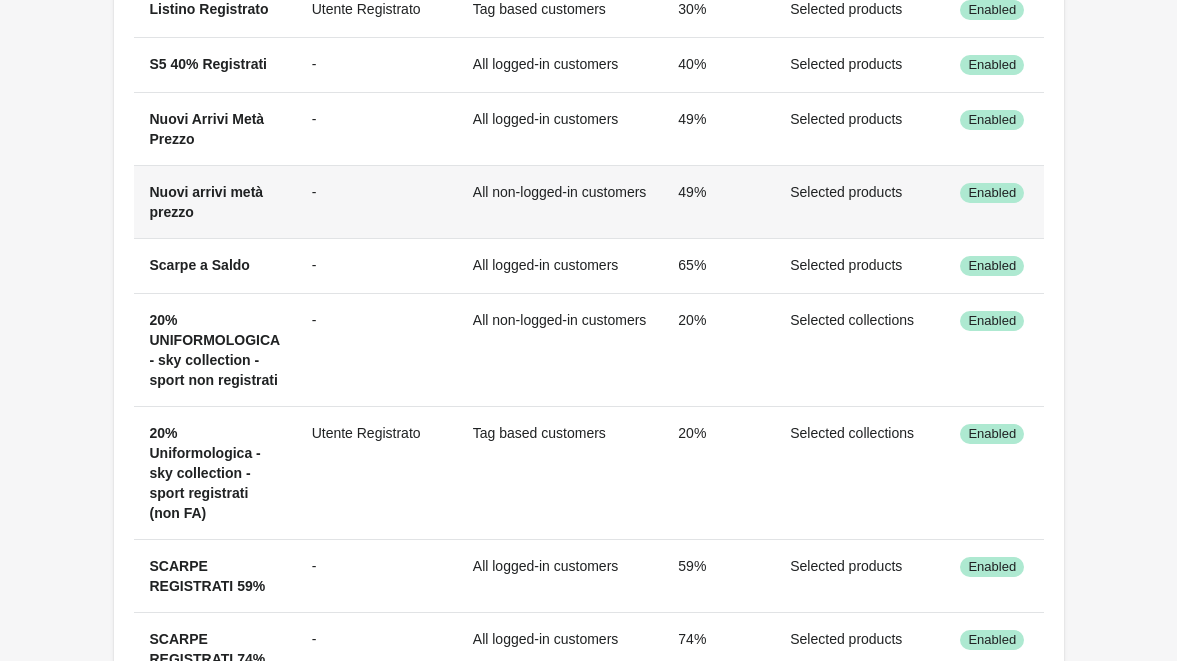 scroll, scrollTop: 1084, scrollLeft: 0, axis: vertical 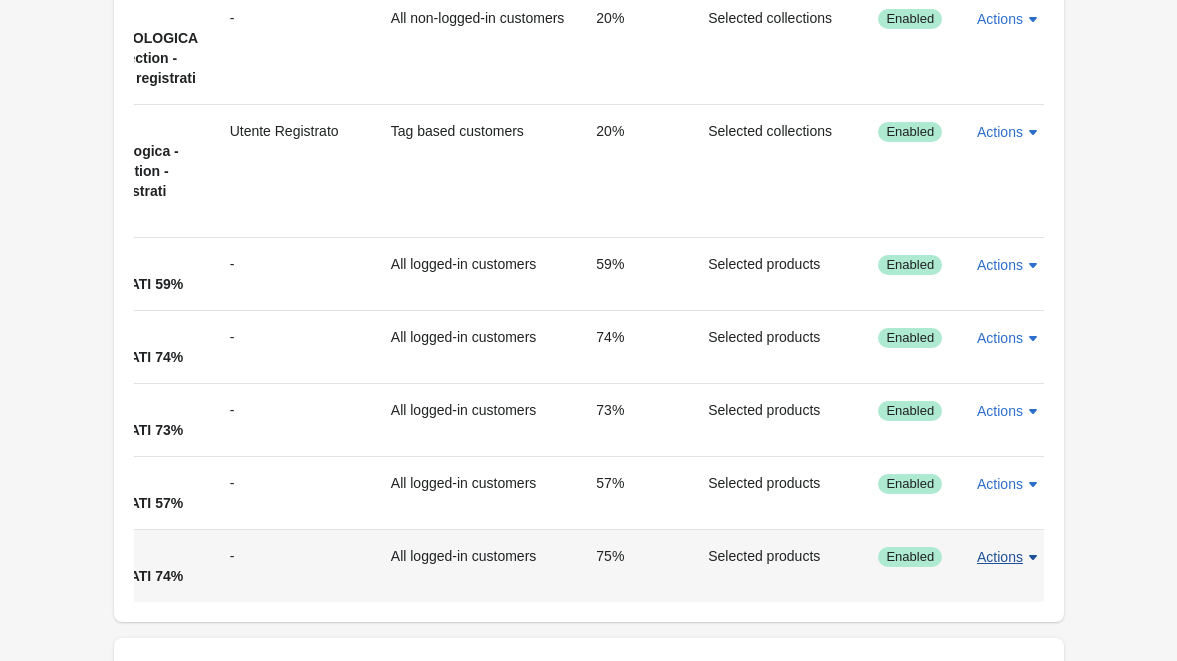 click on "Actions" at bounding box center [1000, 557] 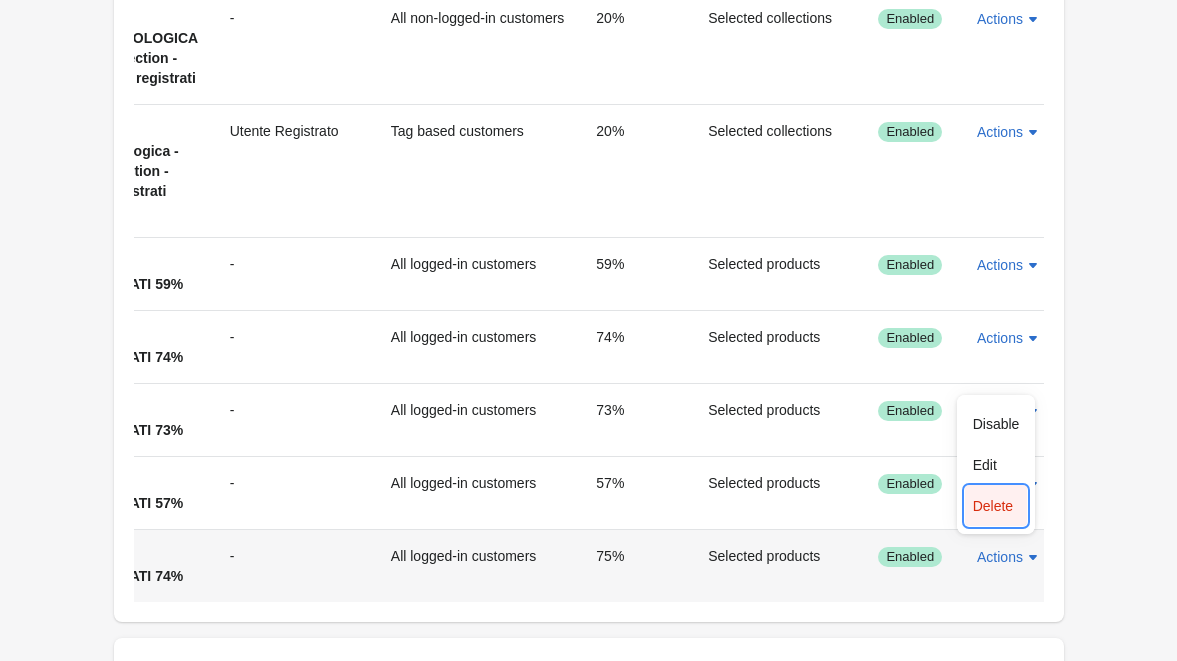 click on "Delete" at bounding box center [996, 506] 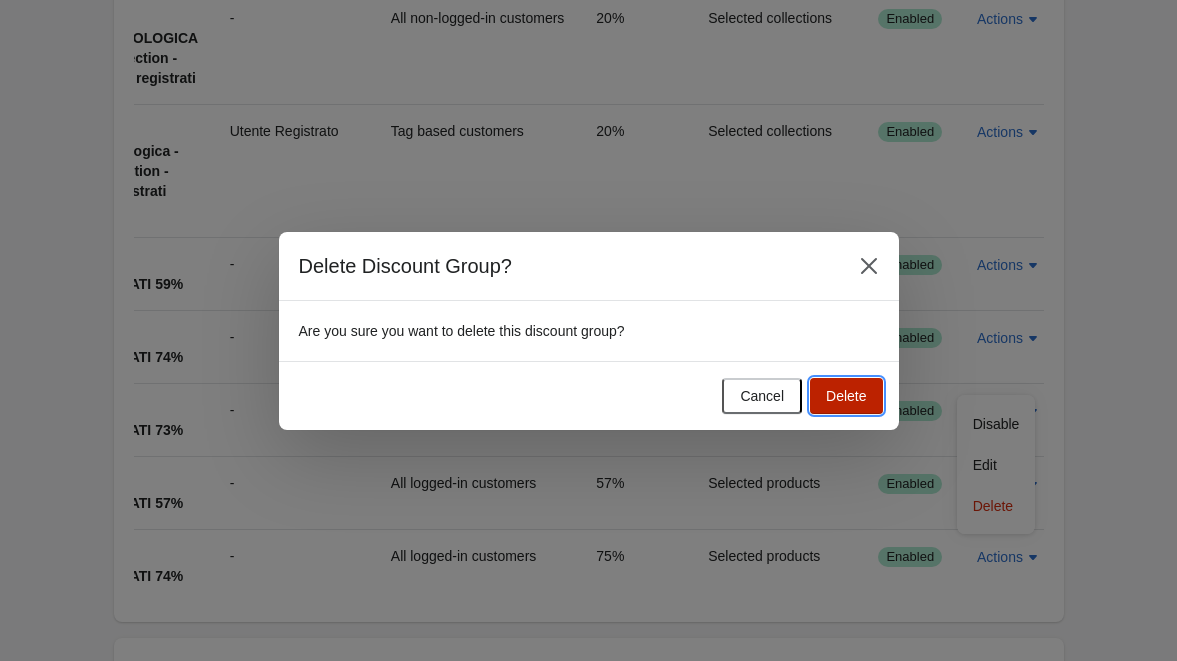 click on "Delete" at bounding box center (846, 396) 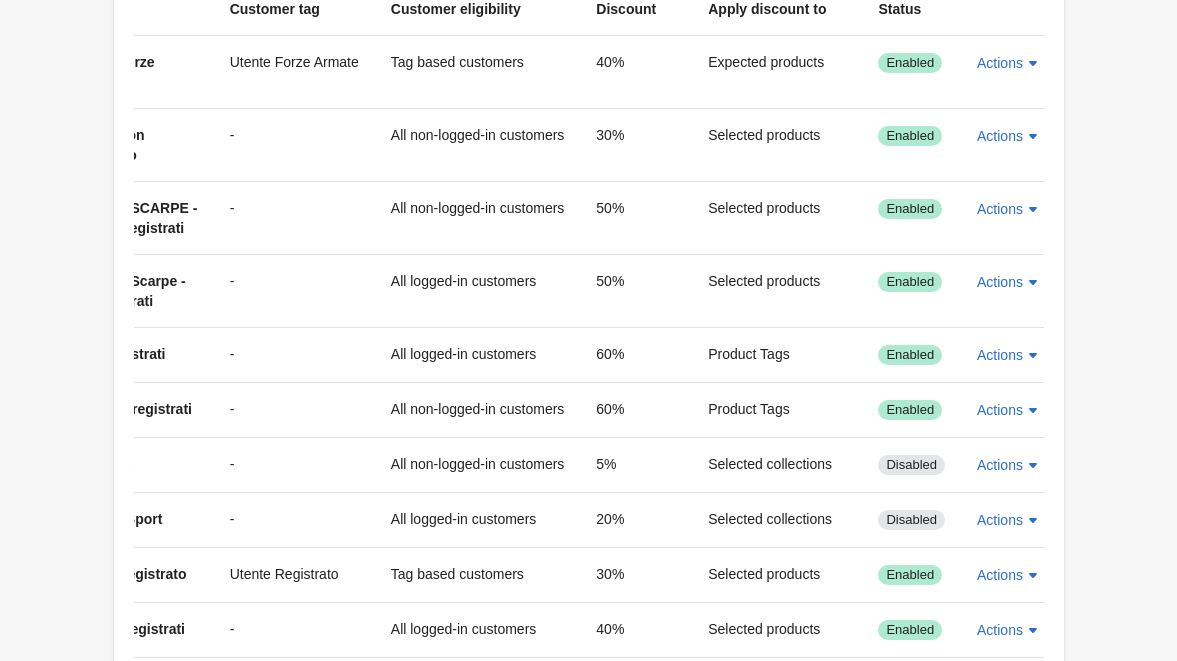 scroll, scrollTop: 1084, scrollLeft: 0, axis: vertical 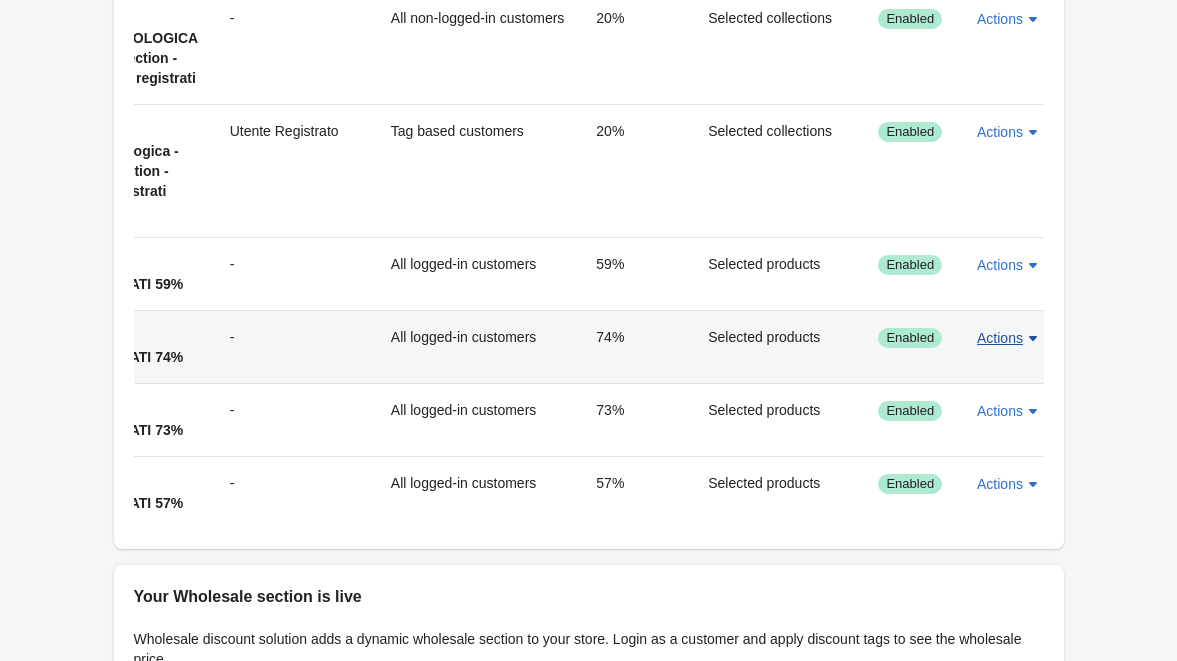 click on "Actions" at bounding box center (1000, 338) 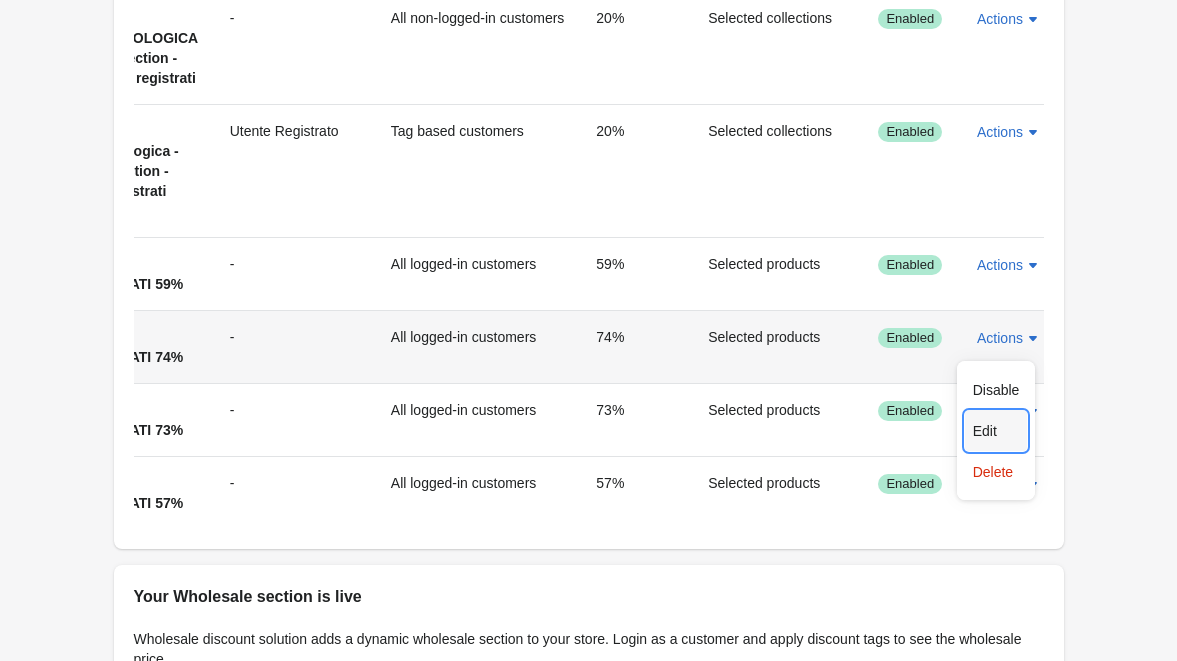 click on "Edit" at bounding box center [996, 431] 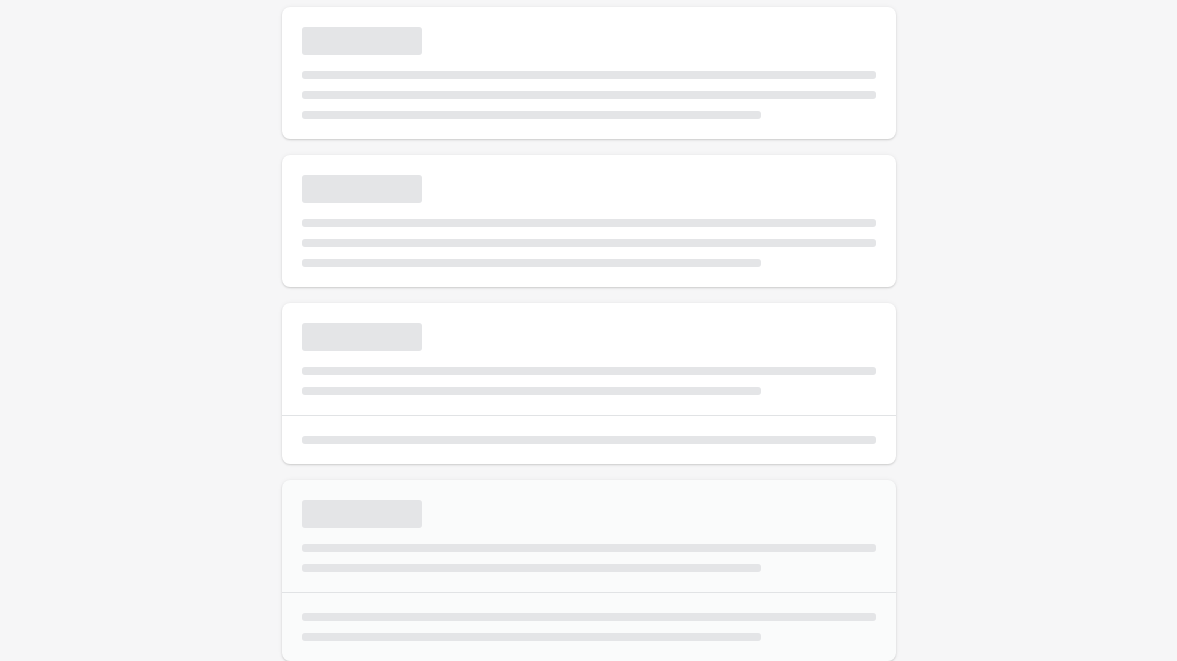 select on "*" 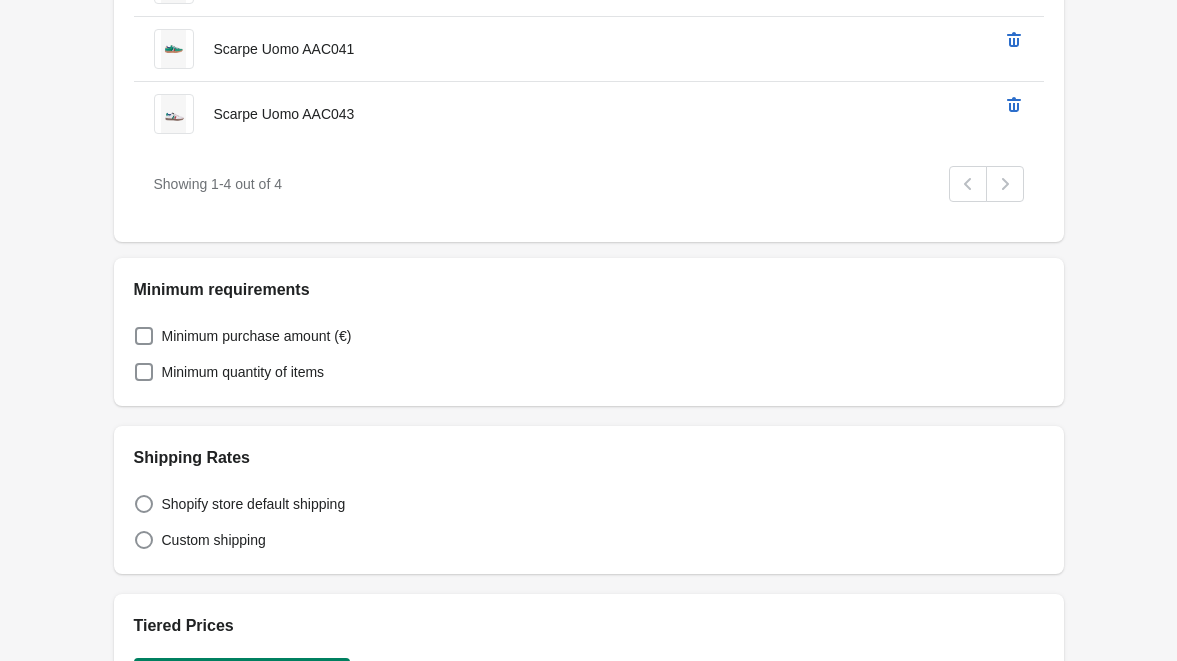 scroll, scrollTop: 884, scrollLeft: 0, axis: vertical 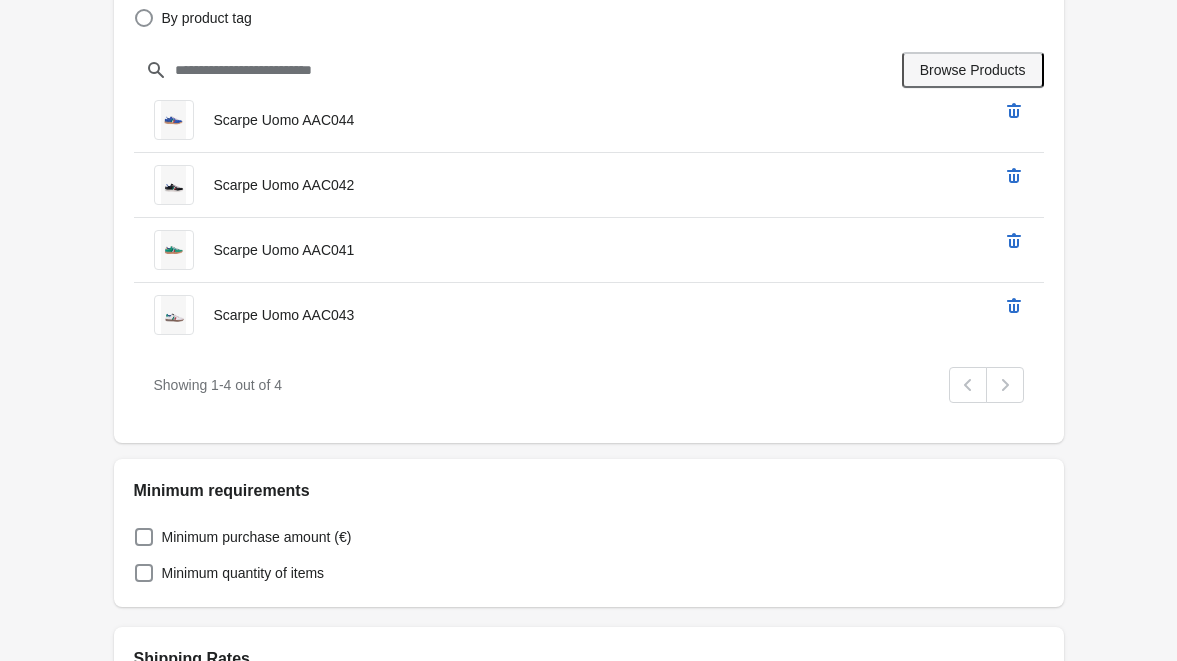 click on "Browse Products" at bounding box center (973, 70) 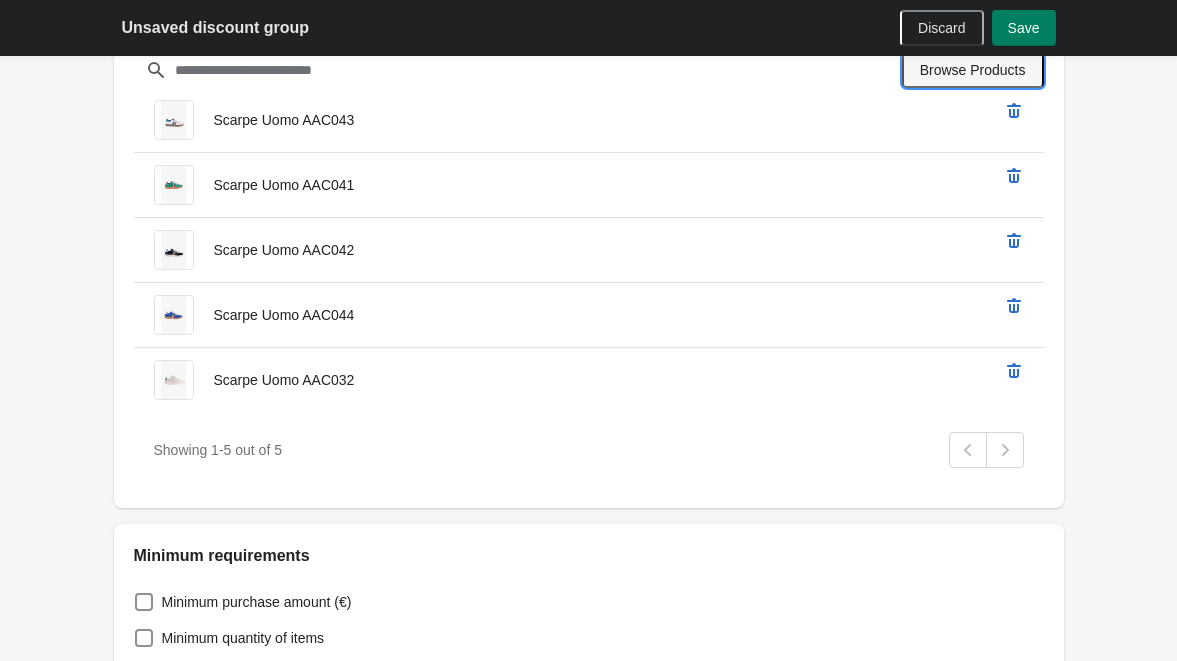 click on "Browse Products" at bounding box center (973, 70) 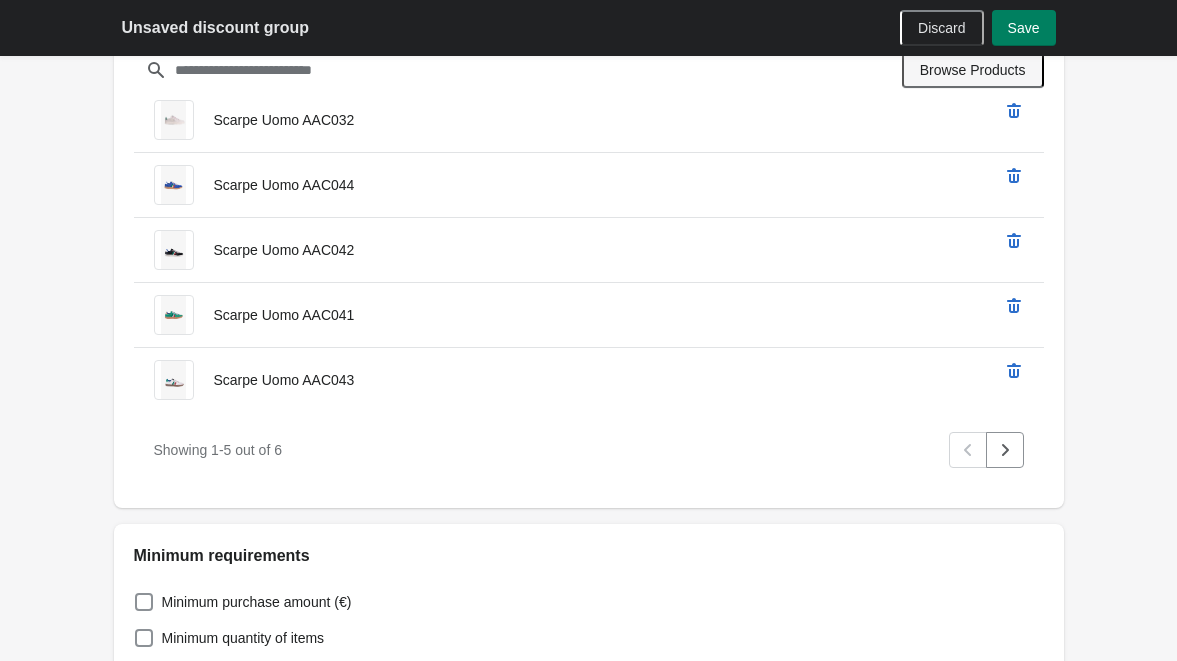 click on "Browse Products" at bounding box center [973, 70] 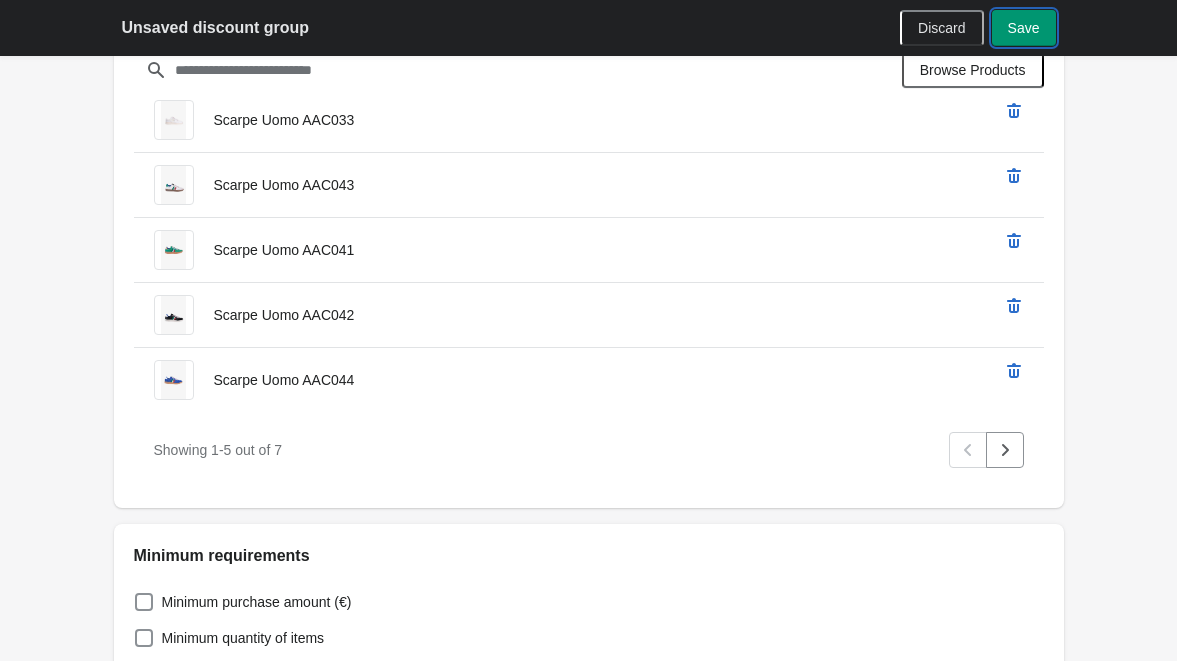 click on "Save" at bounding box center (1024, 28) 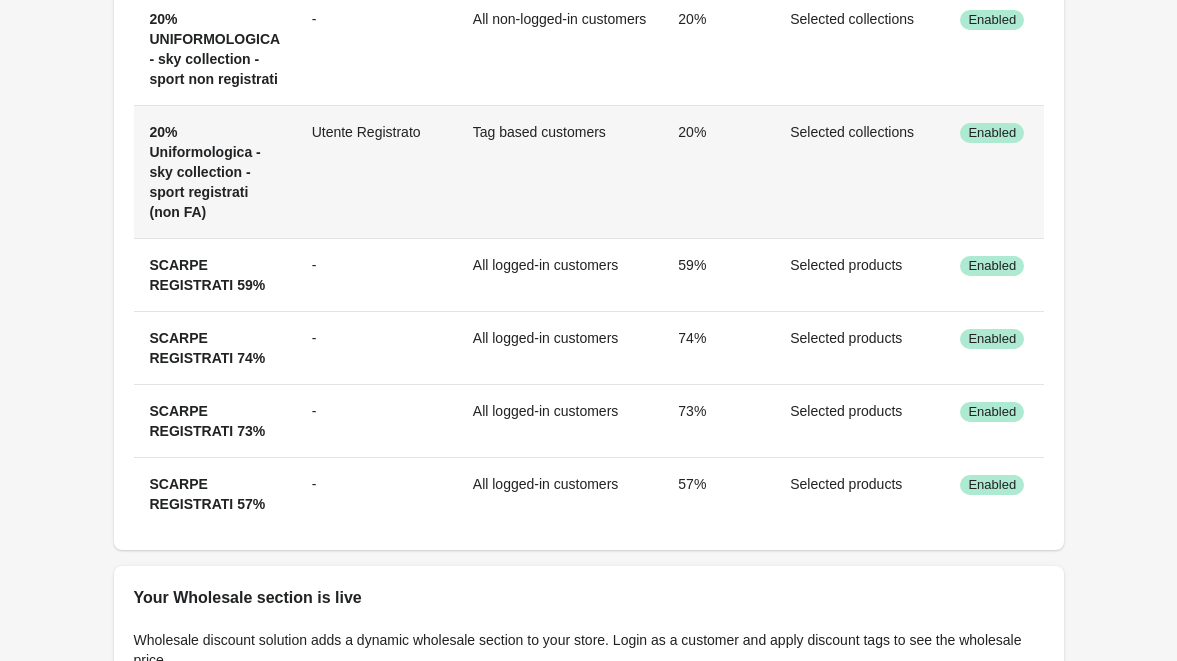 scroll, scrollTop: 1084, scrollLeft: 0, axis: vertical 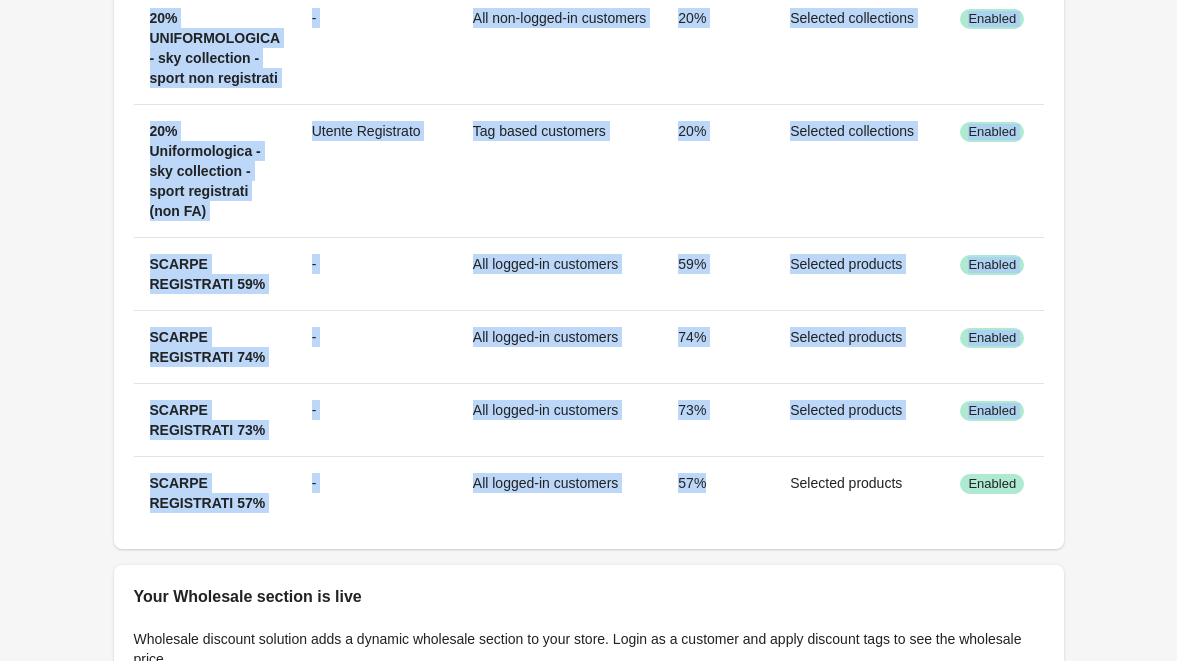 click on "sort ascending by Name sort descending by Customer tag Customer eligibility sort descending by Discount sort descending by Apply discount to Status   Listino Forze Armate Utente Forze Armate Tag based customers 40% Expected products Success Enabled Actions Listino Non Registrato - All non-logged-in customers 30% Selected products Success Enabled Actions W4 - S4 - SCARPE - S5 Non Registrati - All non-logged-in customers 50% Selected products Success Enabled Actions W4 - S4 - Scarpe - S5 Registrati - All logged-in customers 50% Selected products Success Enabled Actions W3 - Registrati - All logged-in customers 60% Product Tags Success Enabled Actions W3 - Non registrati - All non-logged-in customers 60% Product Tags Success Enabled Actions Extra 20% - All non-logged-in customers 5% Selected collections Disabled Actions Extra 20 Sport - All logged-in customers 20% Selected collections Disabled Actions Listino Registrato Utente Registrato Tag based customers 30% Selected products Success Enabled Actions - 40% - -" at bounding box center [589, -178] 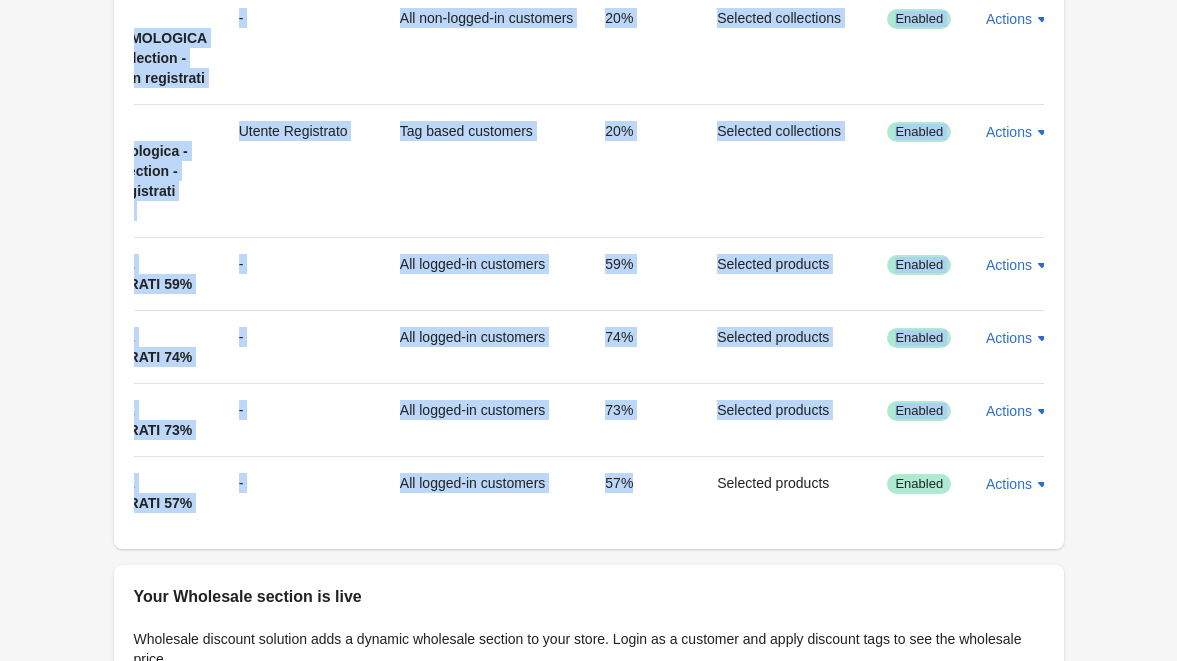 scroll, scrollTop: 0, scrollLeft: 82, axis: horizontal 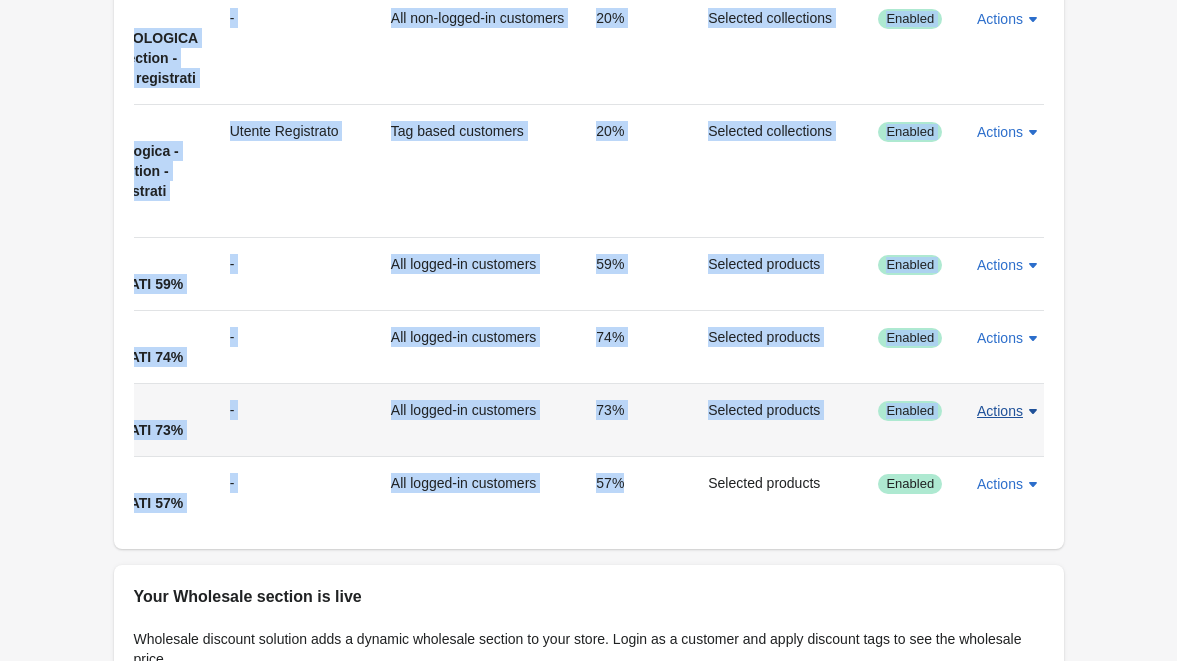 click on "Actions" at bounding box center (1010, 411) 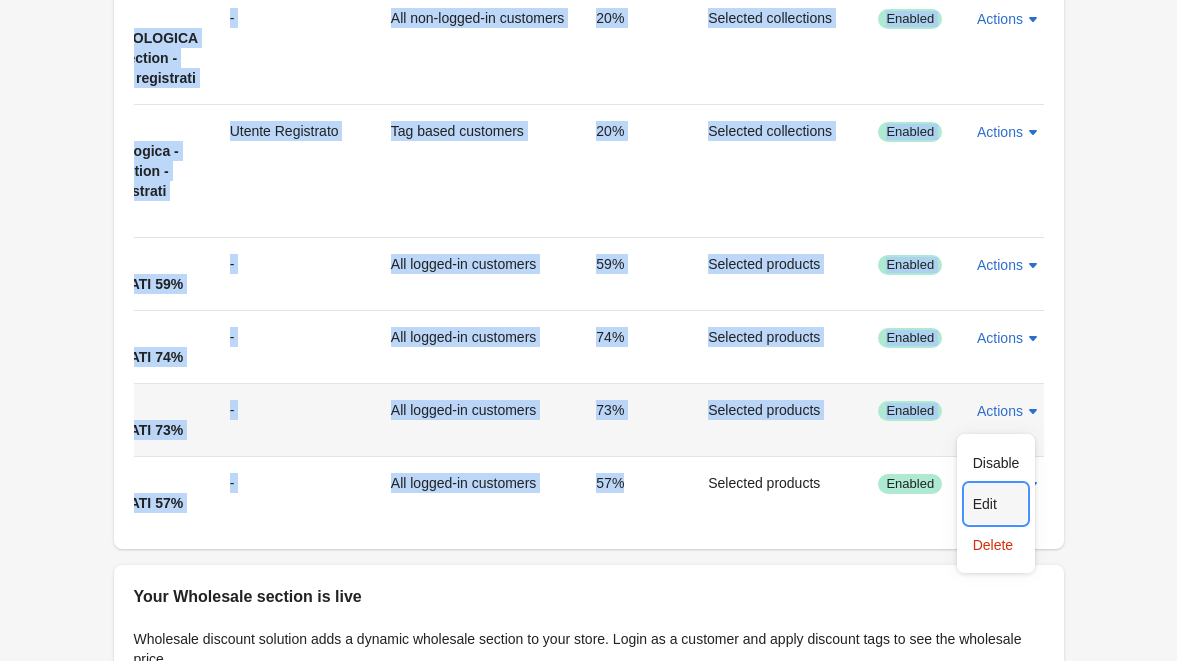 click on "Edit" at bounding box center (996, 504) 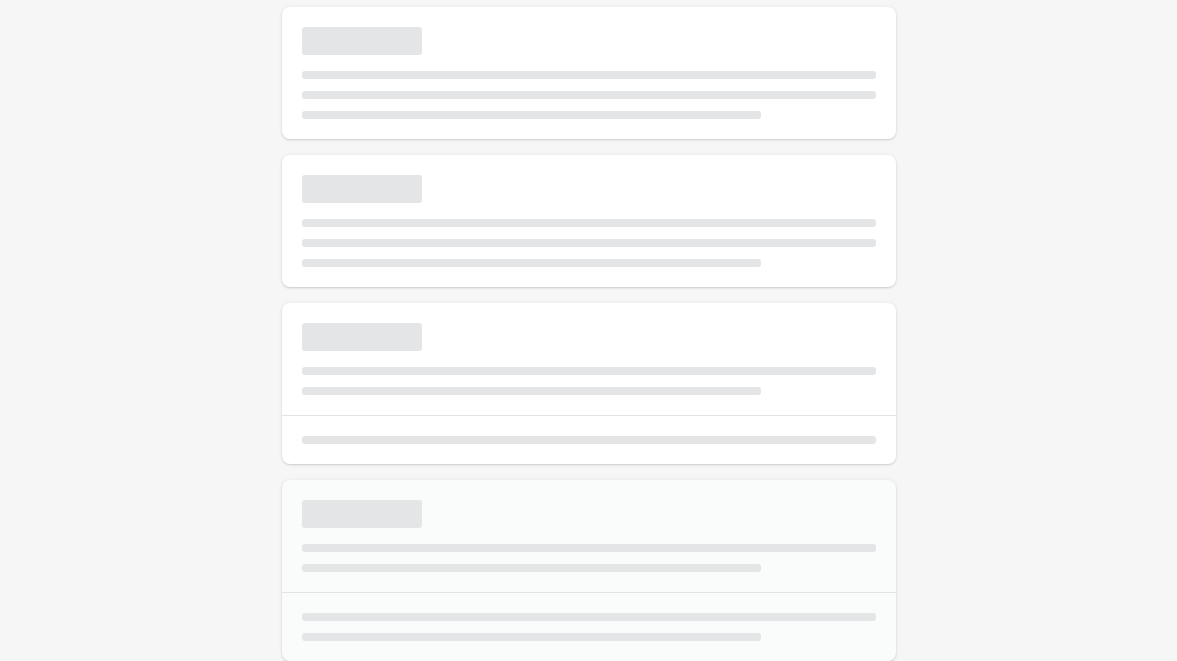 select on "*" 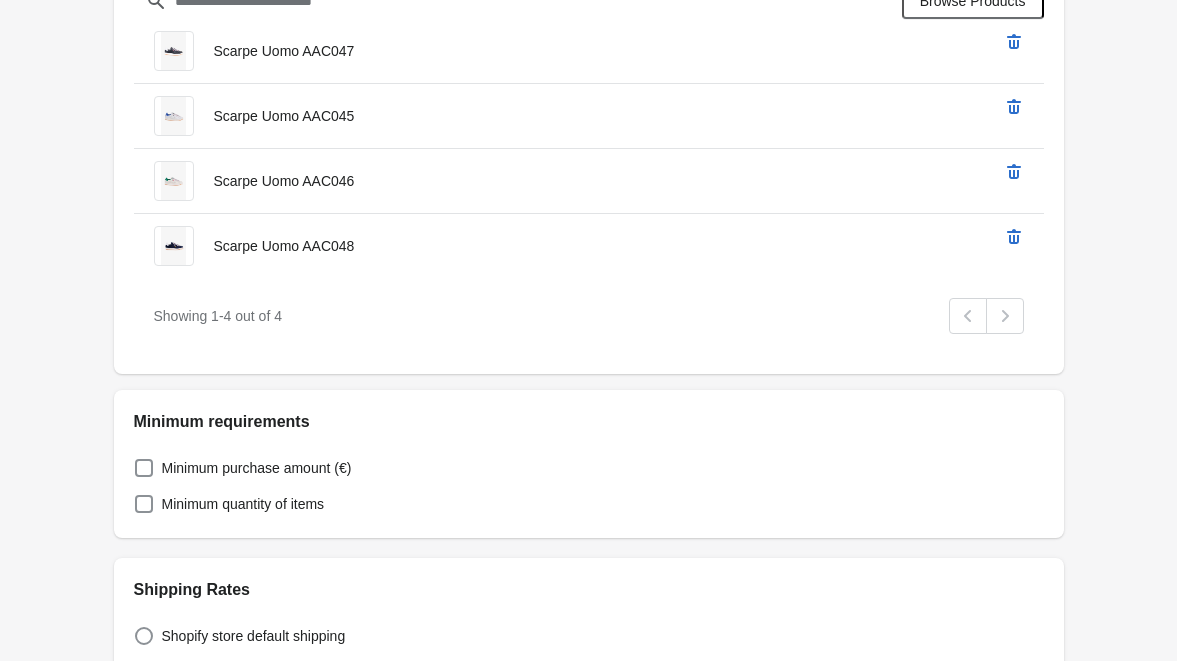 scroll, scrollTop: 884, scrollLeft: 0, axis: vertical 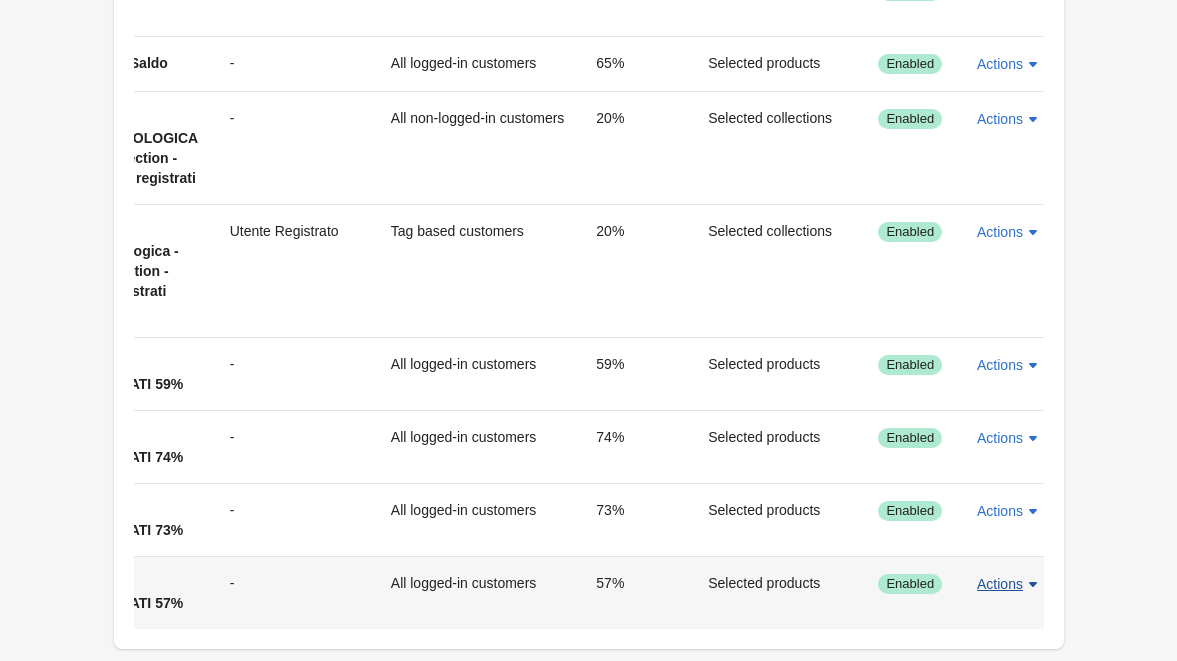 click 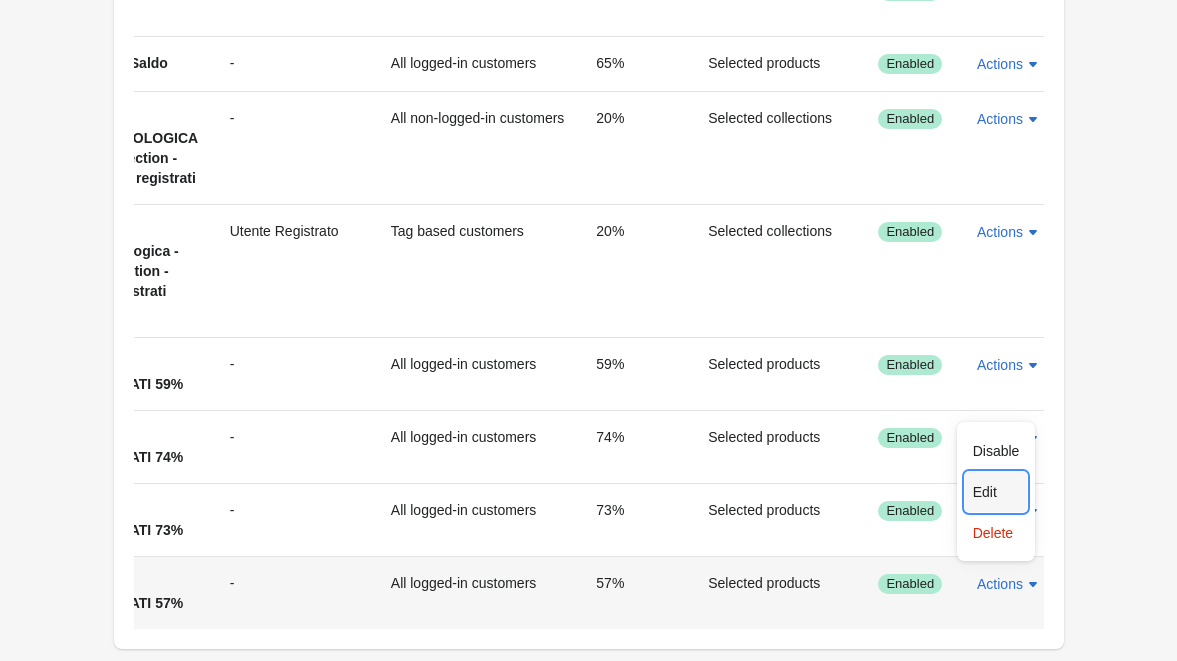click on "Edit" at bounding box center (996, 492) 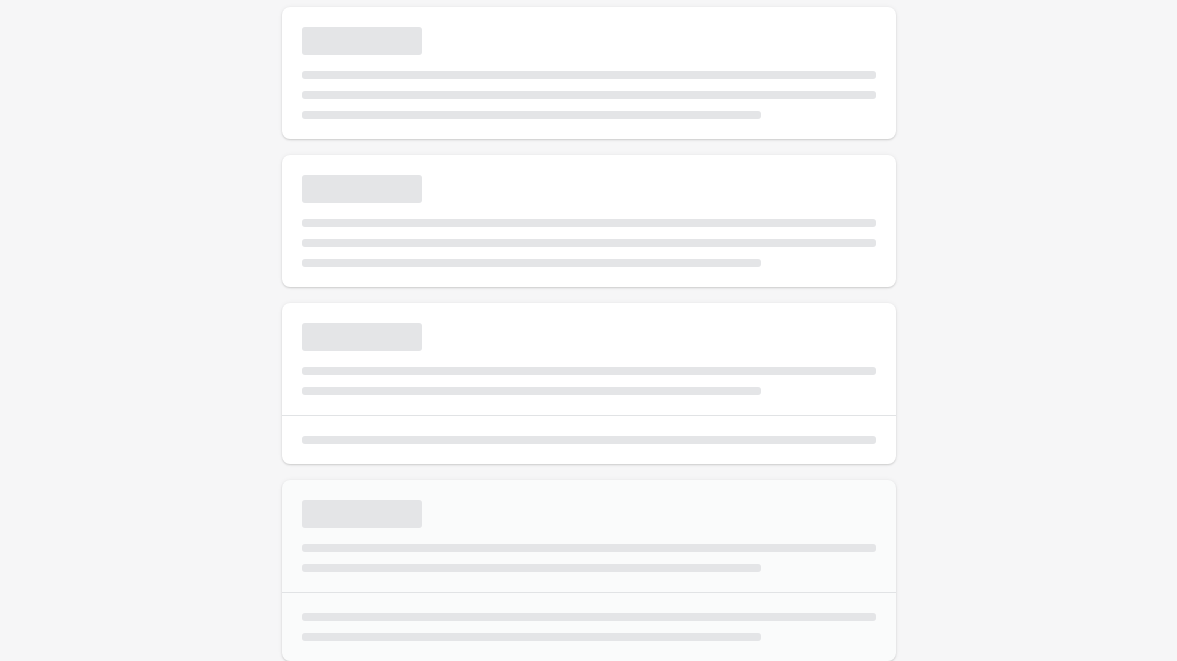 select on "*" 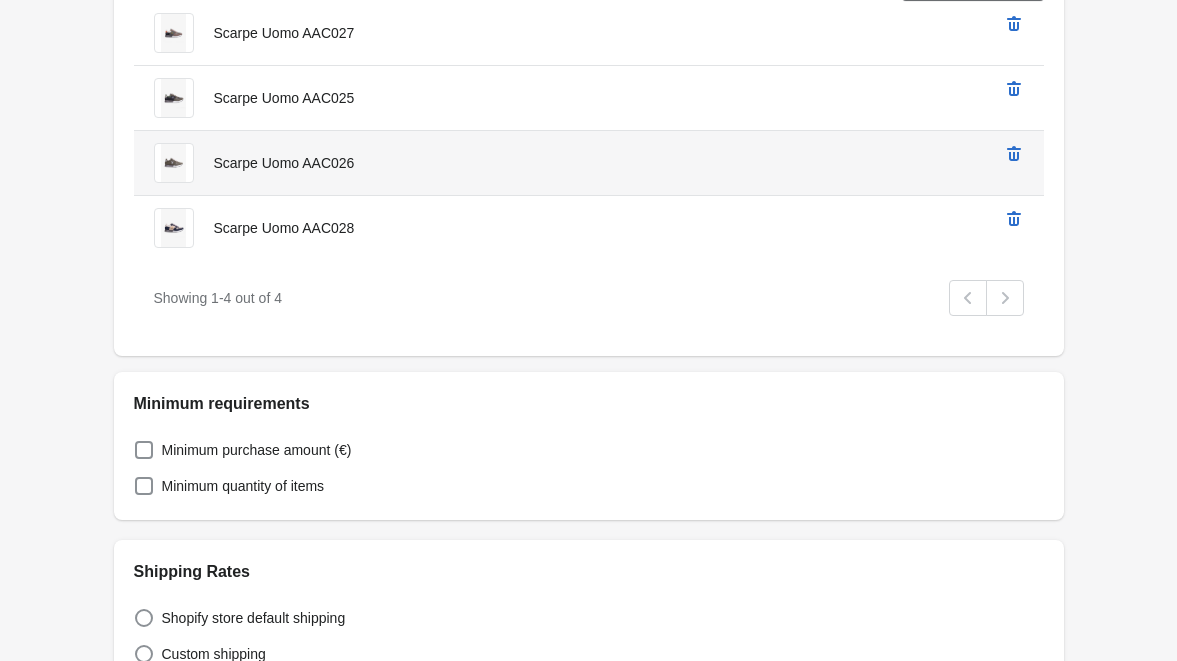 scroll, scrollTop: 884, scrollLeft: 0, axis: vertical 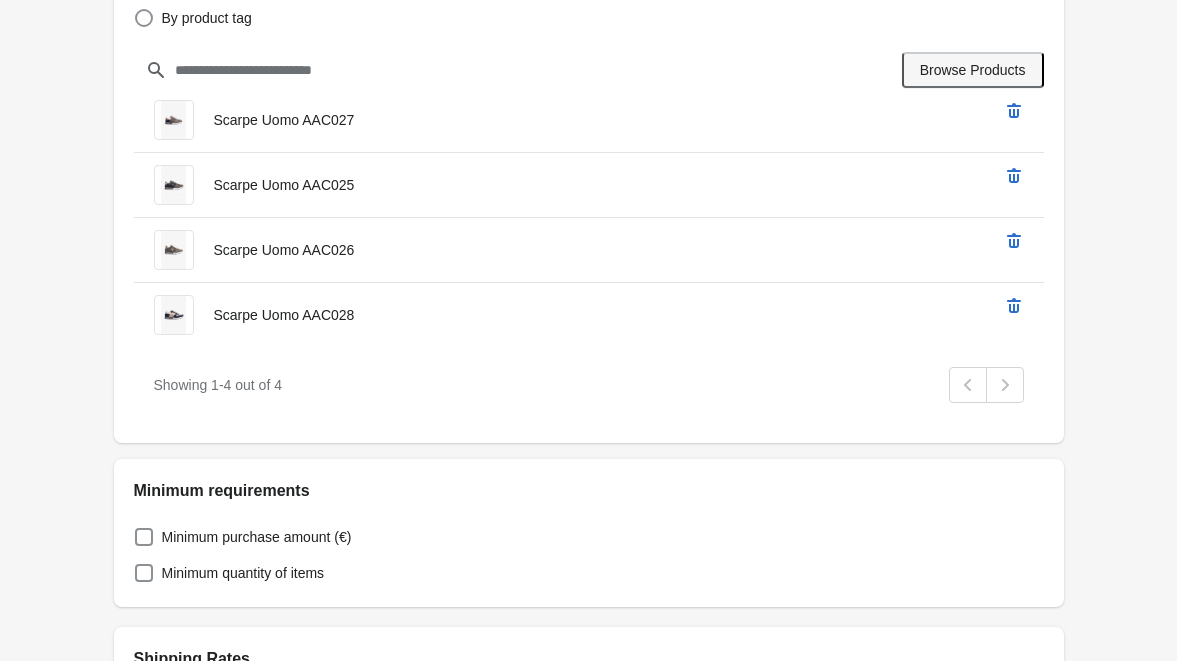 click on "Browse Products" at bounding box center [973, 70] 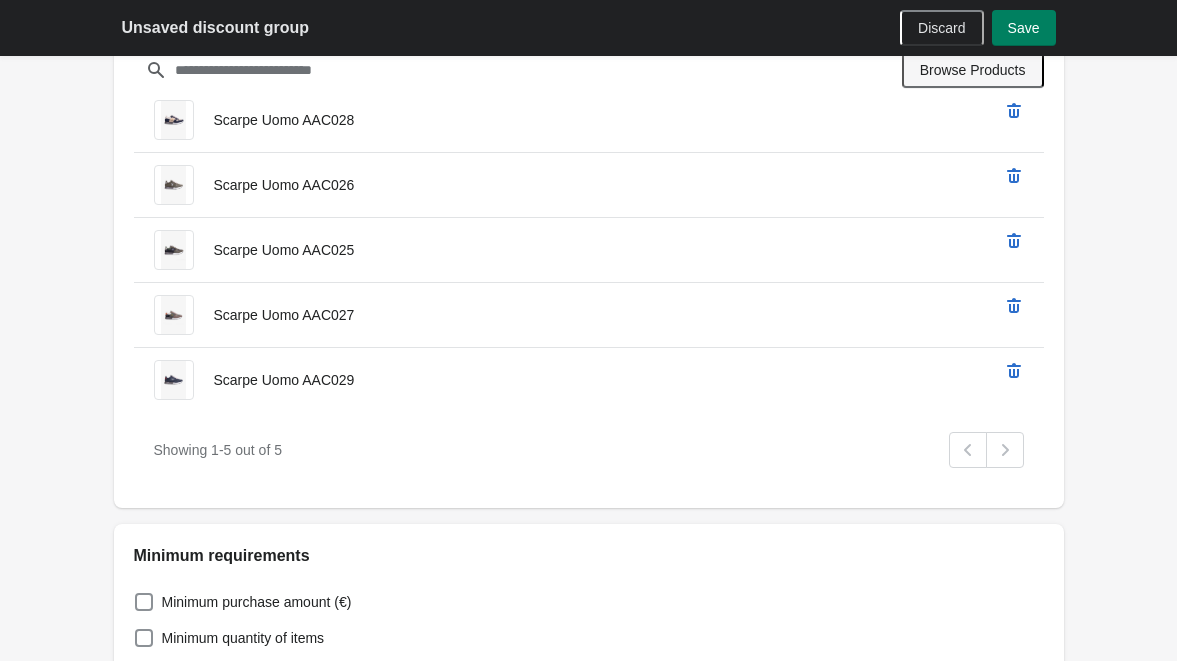 click on "Browse Products" at bounding box center [973, 70] 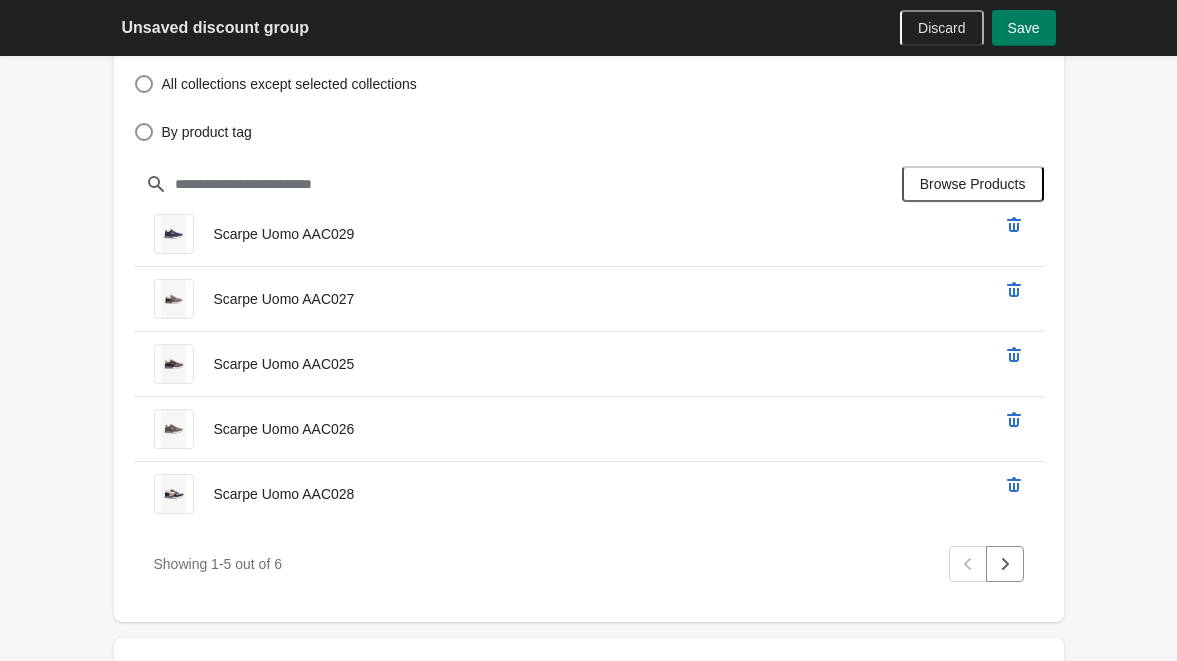 scroll, scrollTop: 684, scrollLeft: 0, axis: vertical 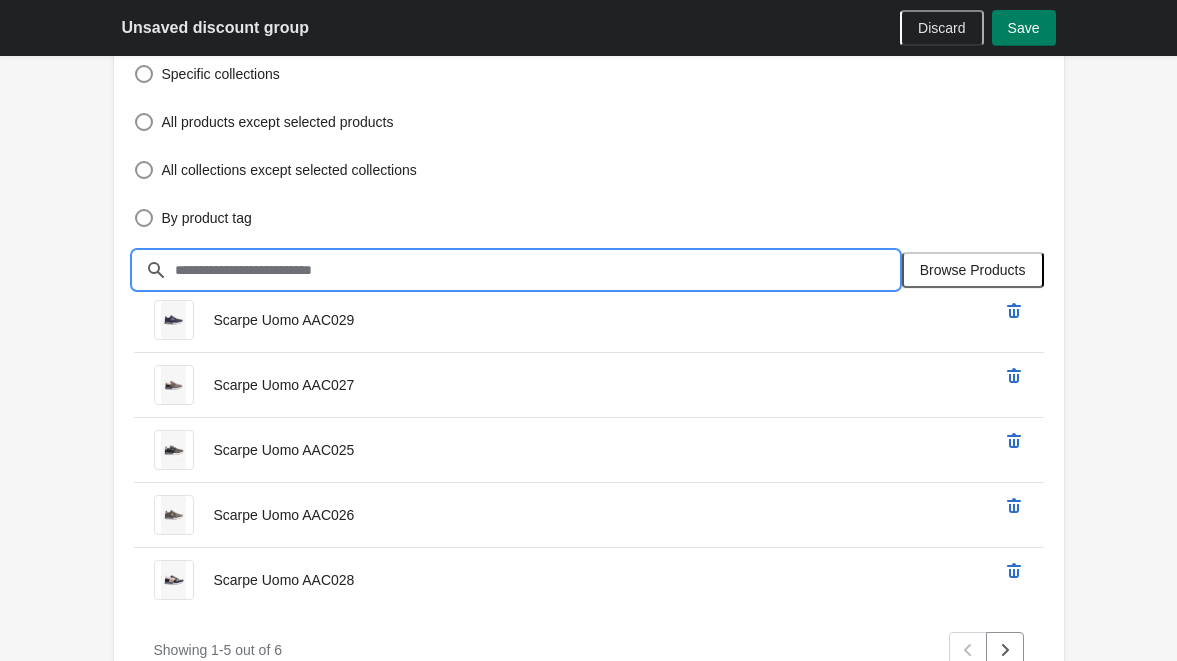 click at bounding box center (536, 270) 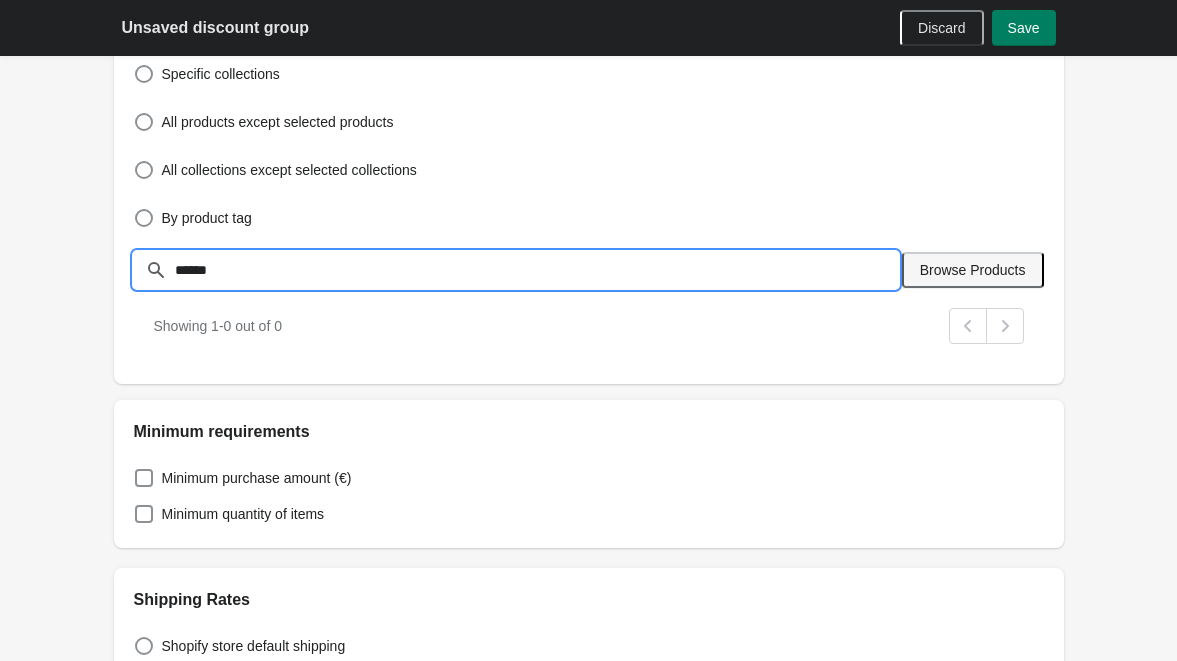 type on "******" 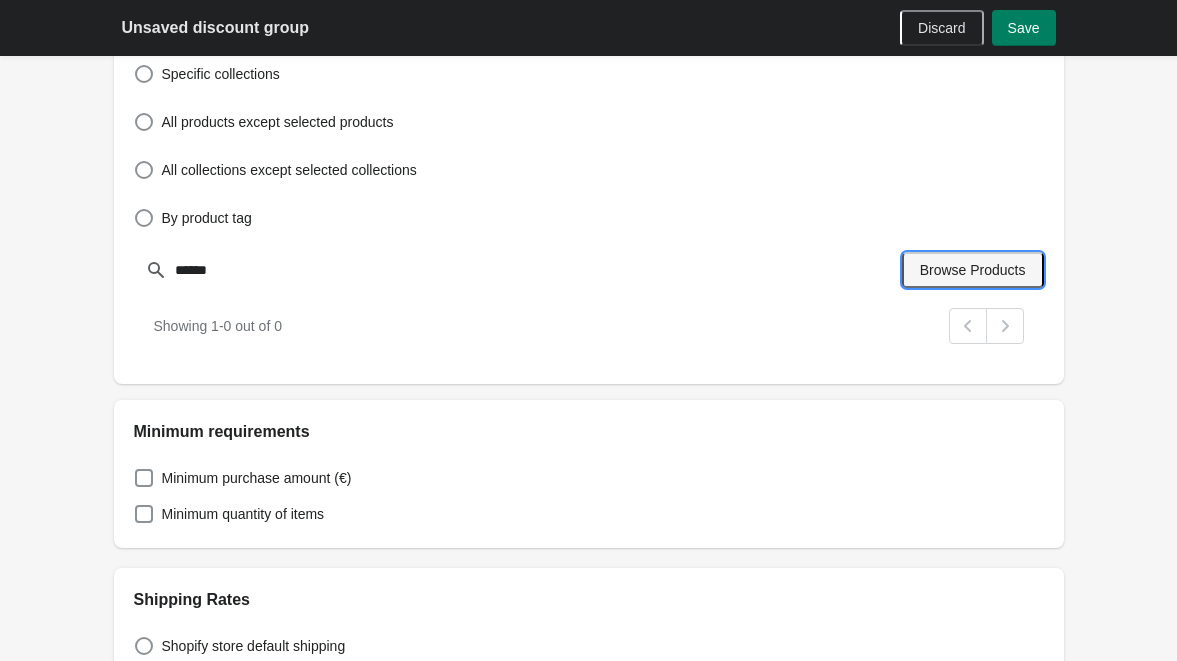 click on "Browse Products" at bounding box center (973, 270) 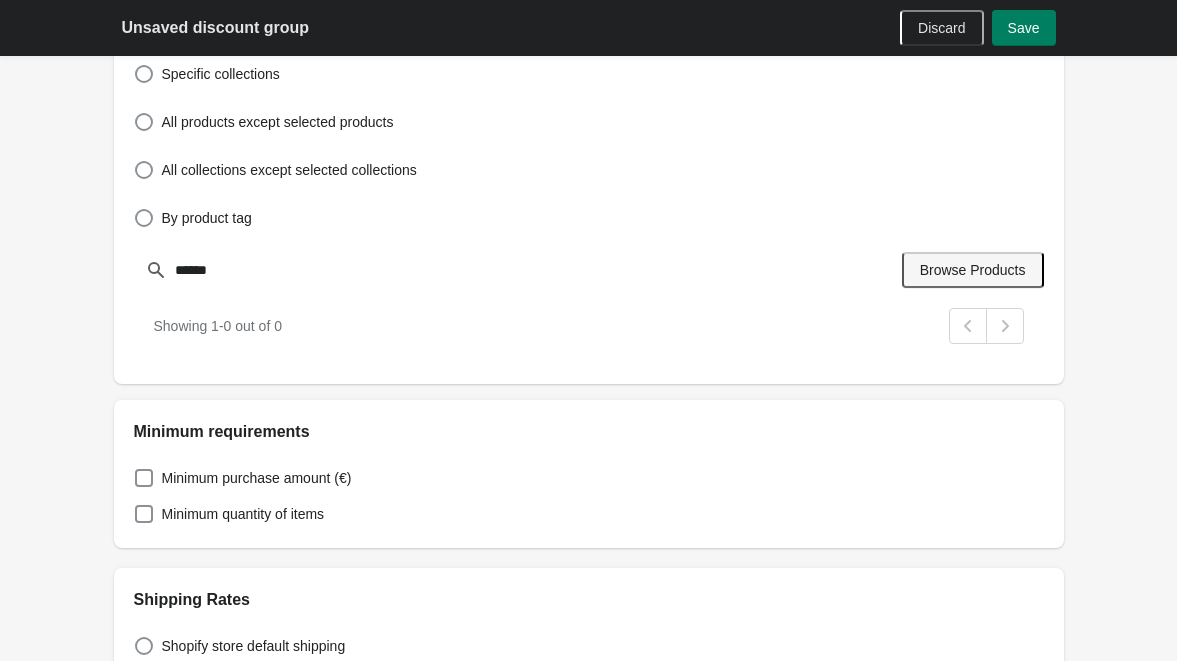 type 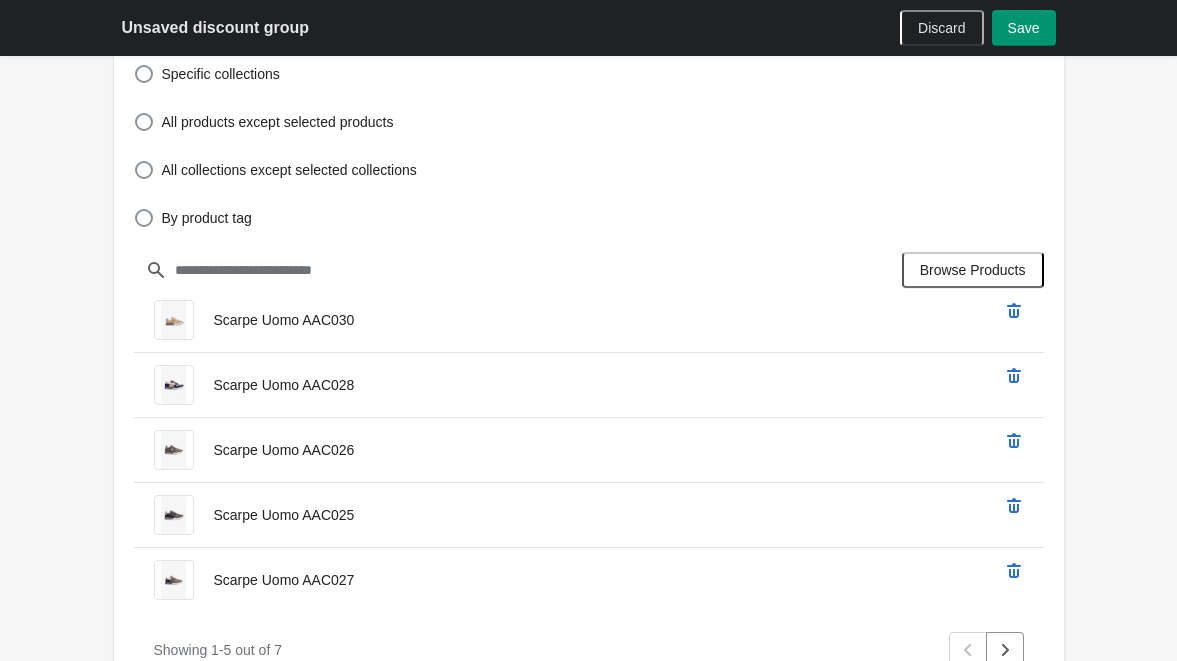 click on "Save" at bounding box center [1024, 28] 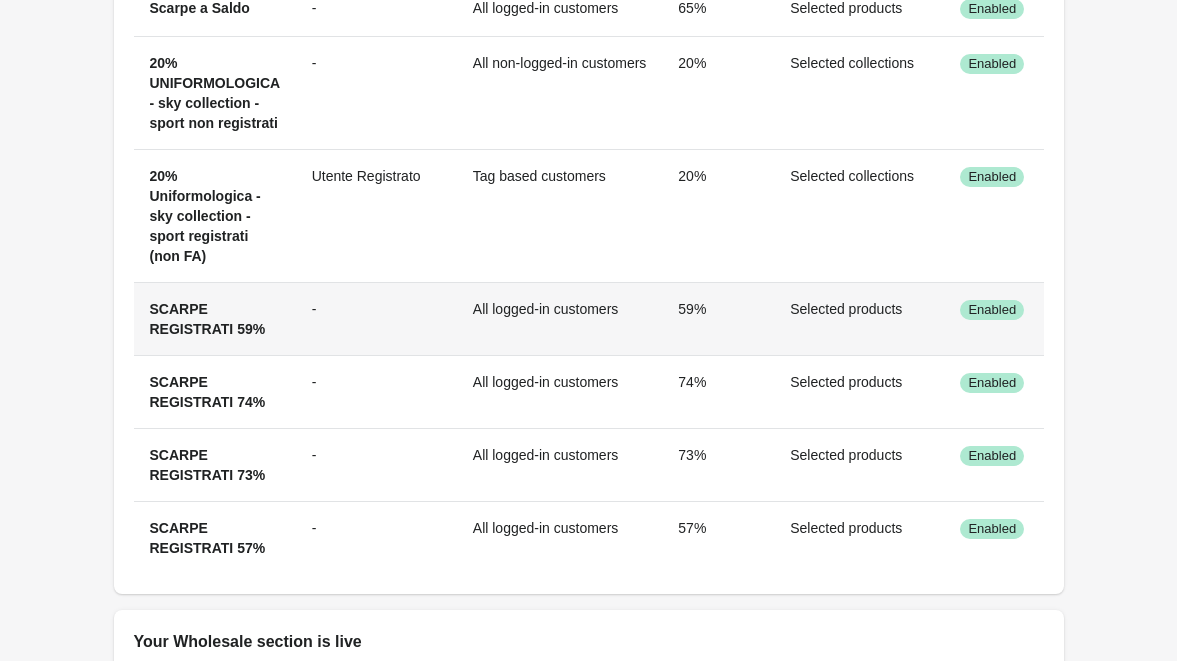 scroll, scrollTop: 1084, scrollLeft: 0, axis: vertical 